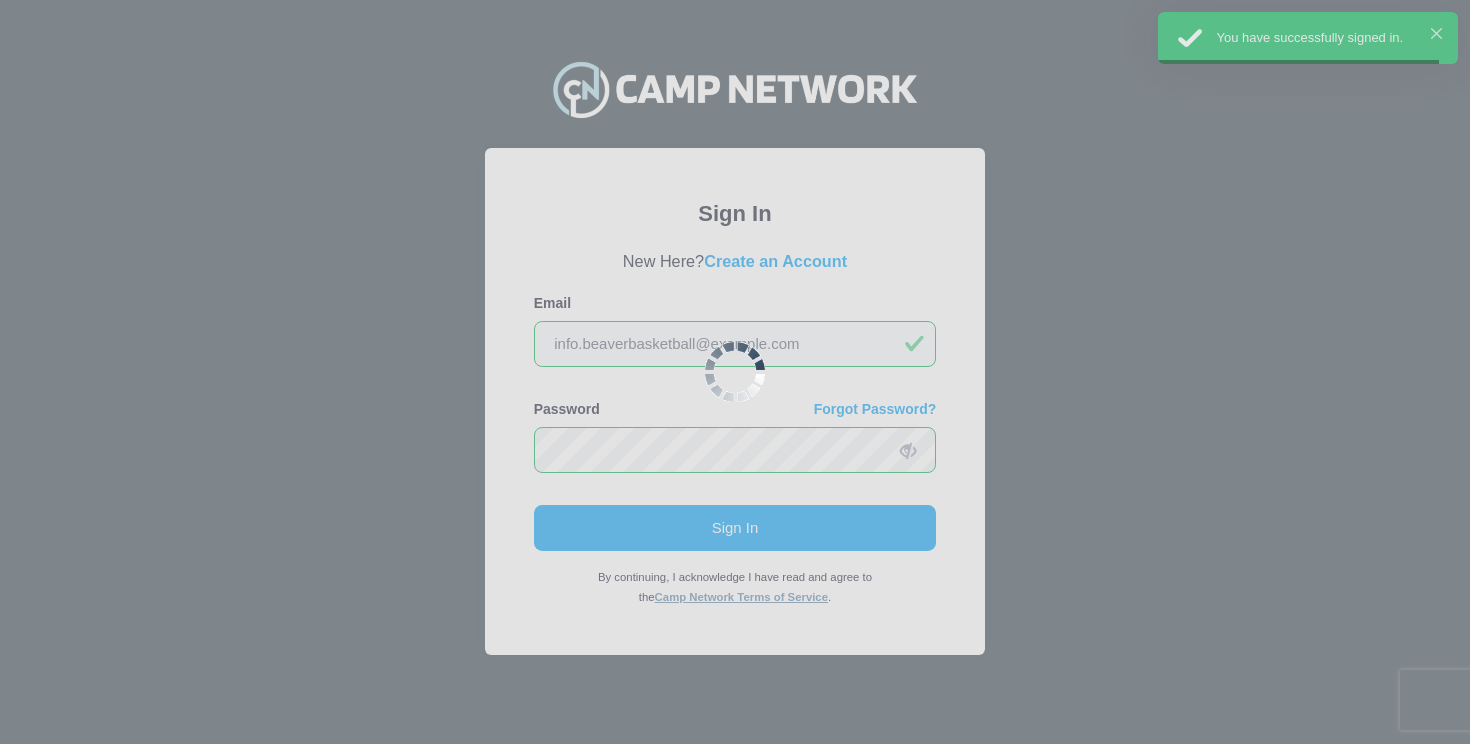 scroll, scrollTop: 0, scrollLeft: 0, axis: both 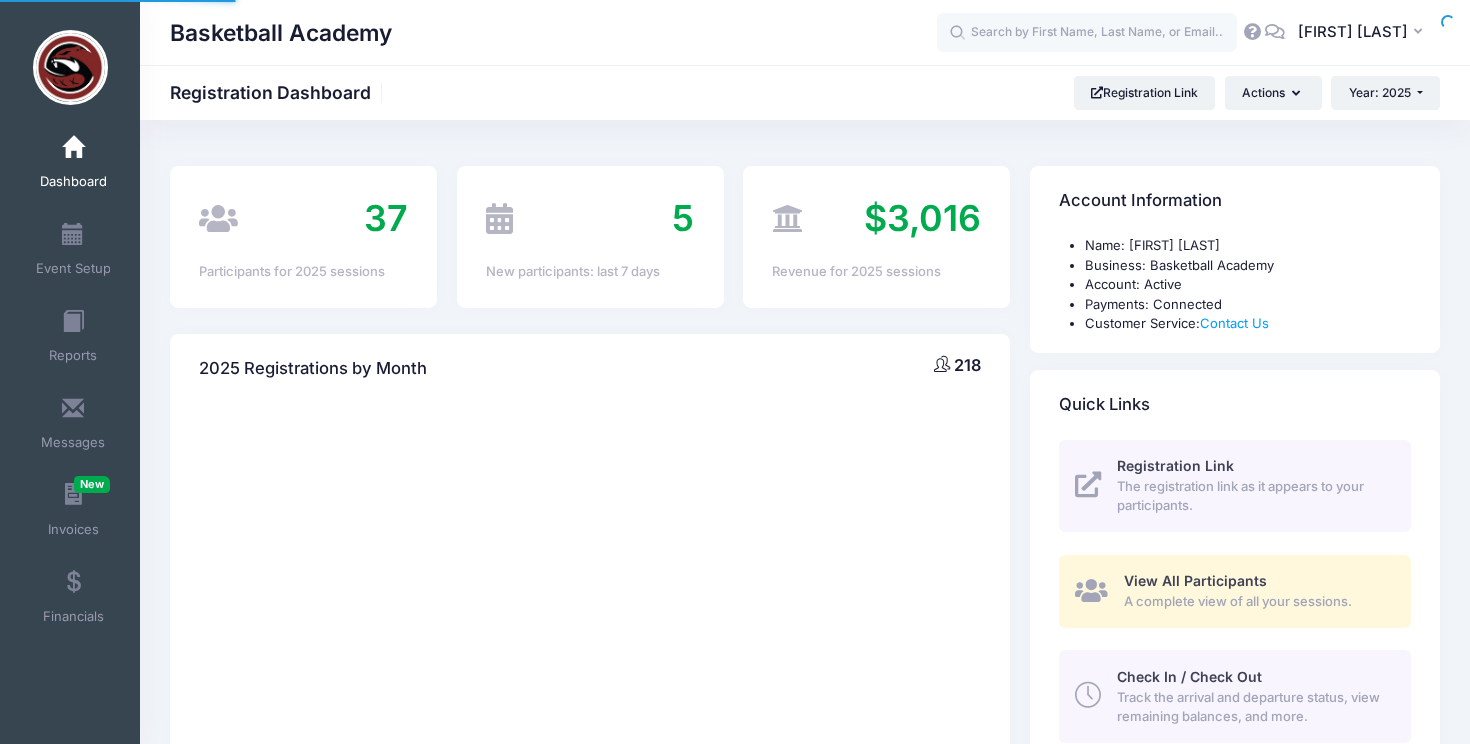 select 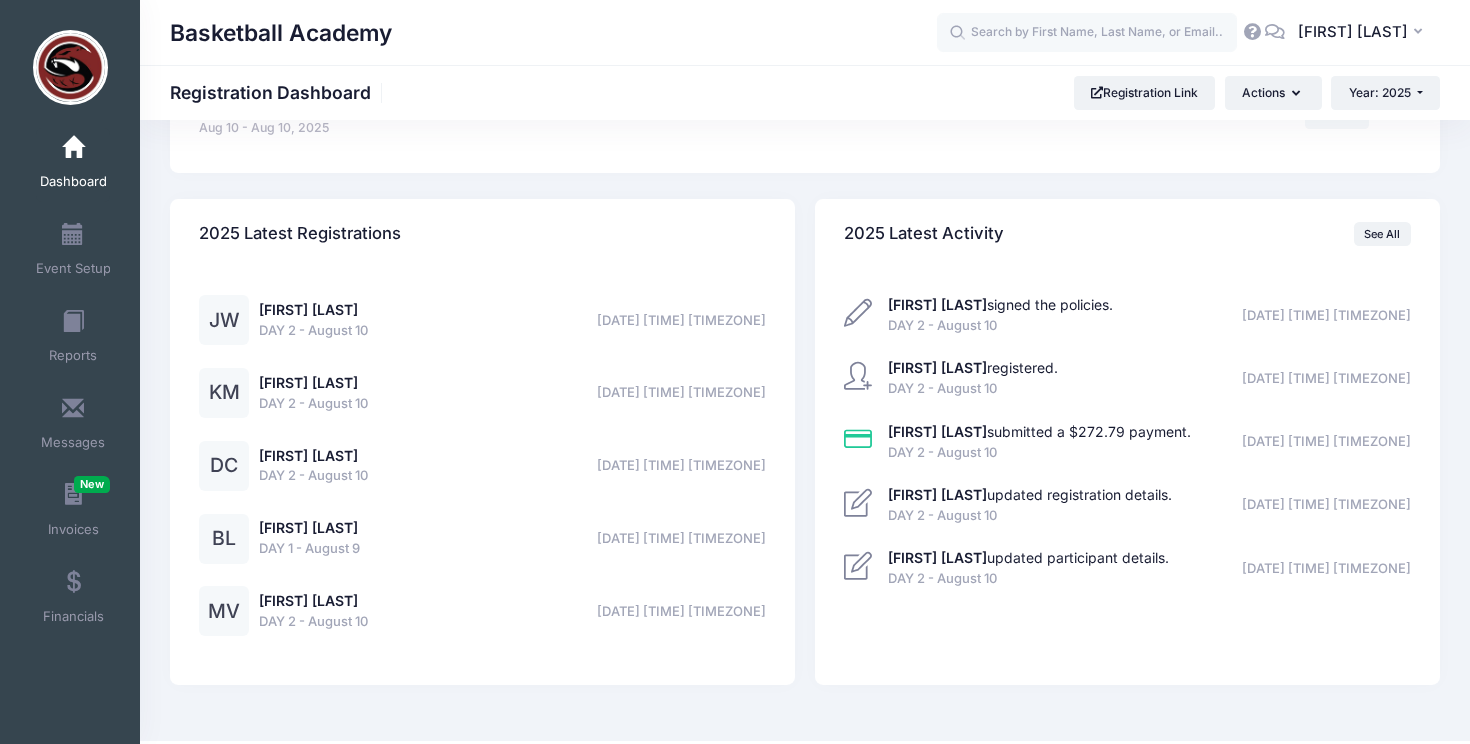 scroll, scrollTop: 1114, scrollLeft: 0, axis: vertical 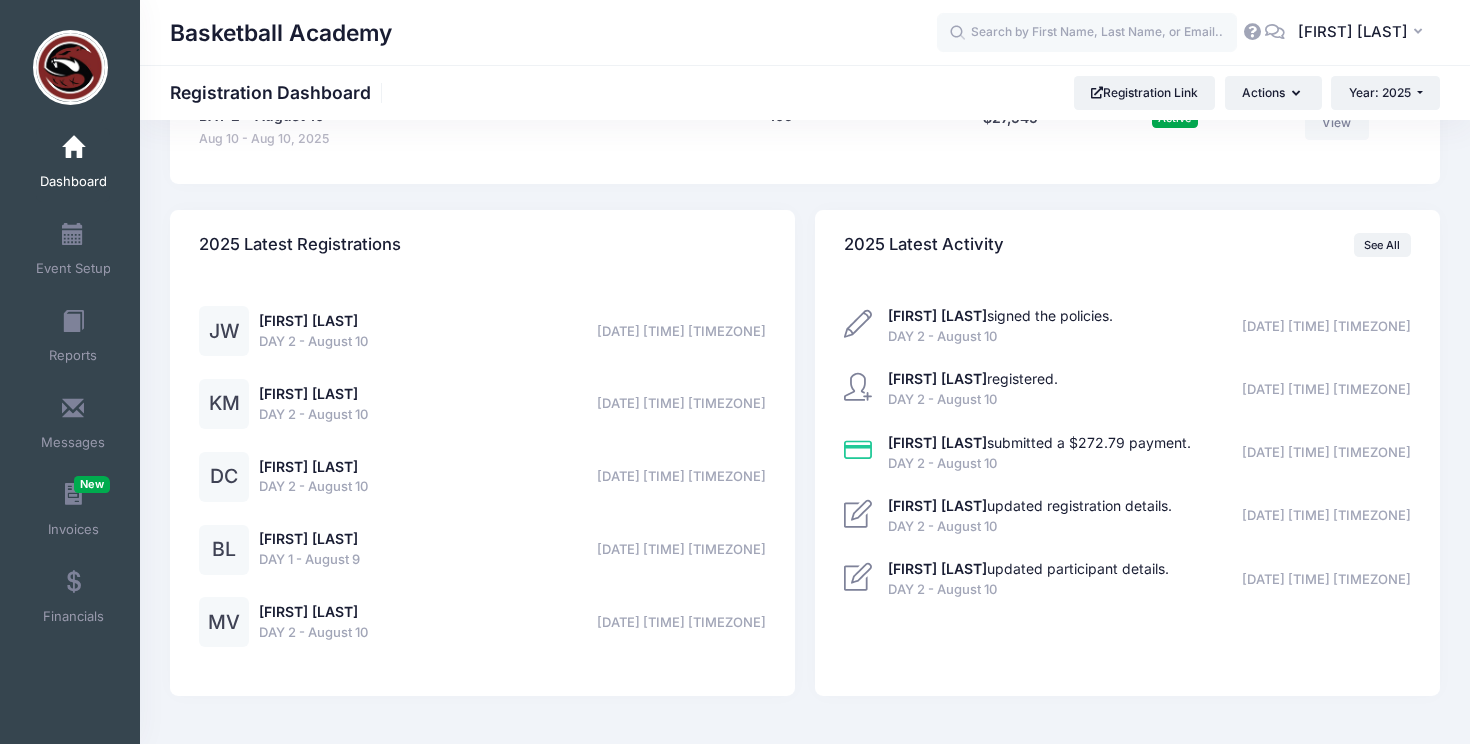 click on "[FIRST] [LAST]
[FIRST] [LAST]
DAY 2 - August 10
[DATE] [TIME] [TIMEZONE]" at bounding box center [283, 331] 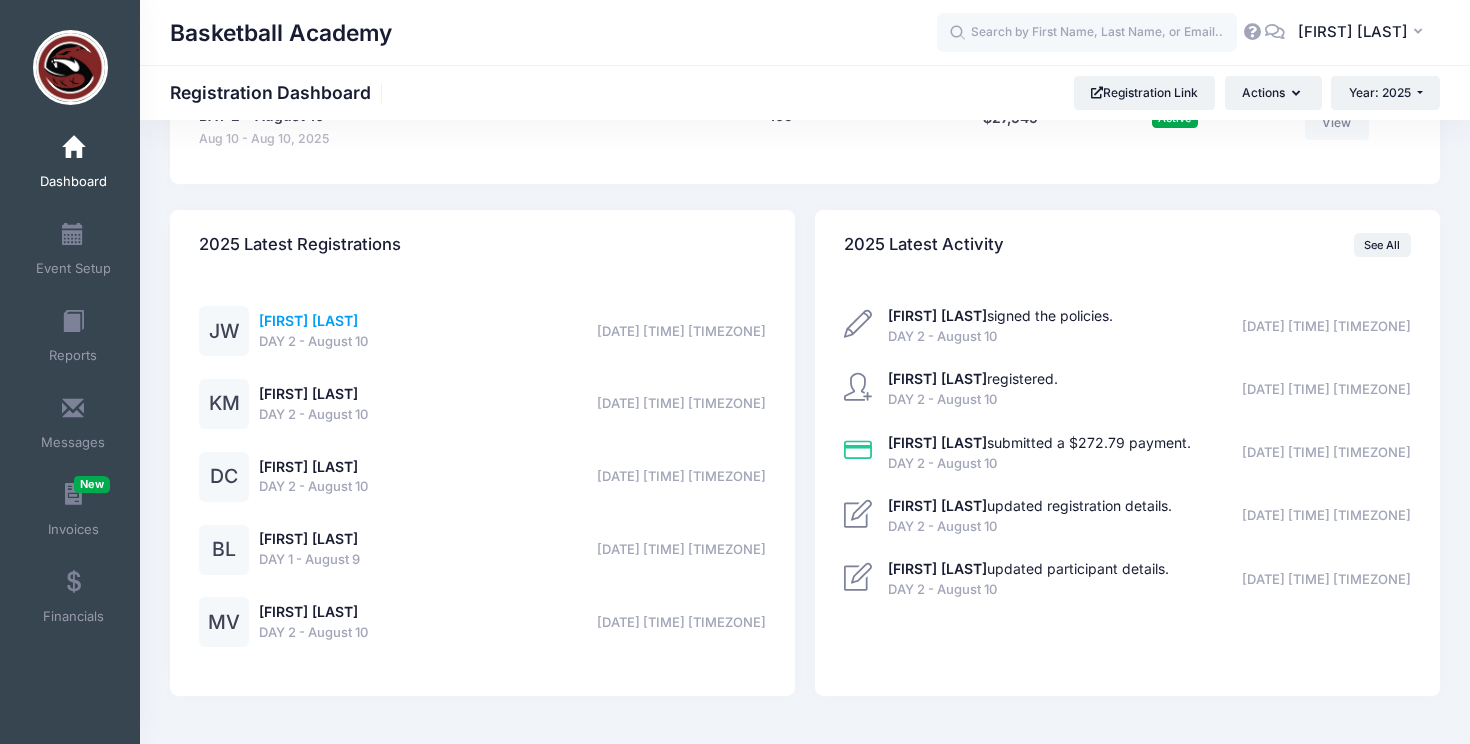 click on "[FIRST] [LAST]" at bounding box center (308, 320) 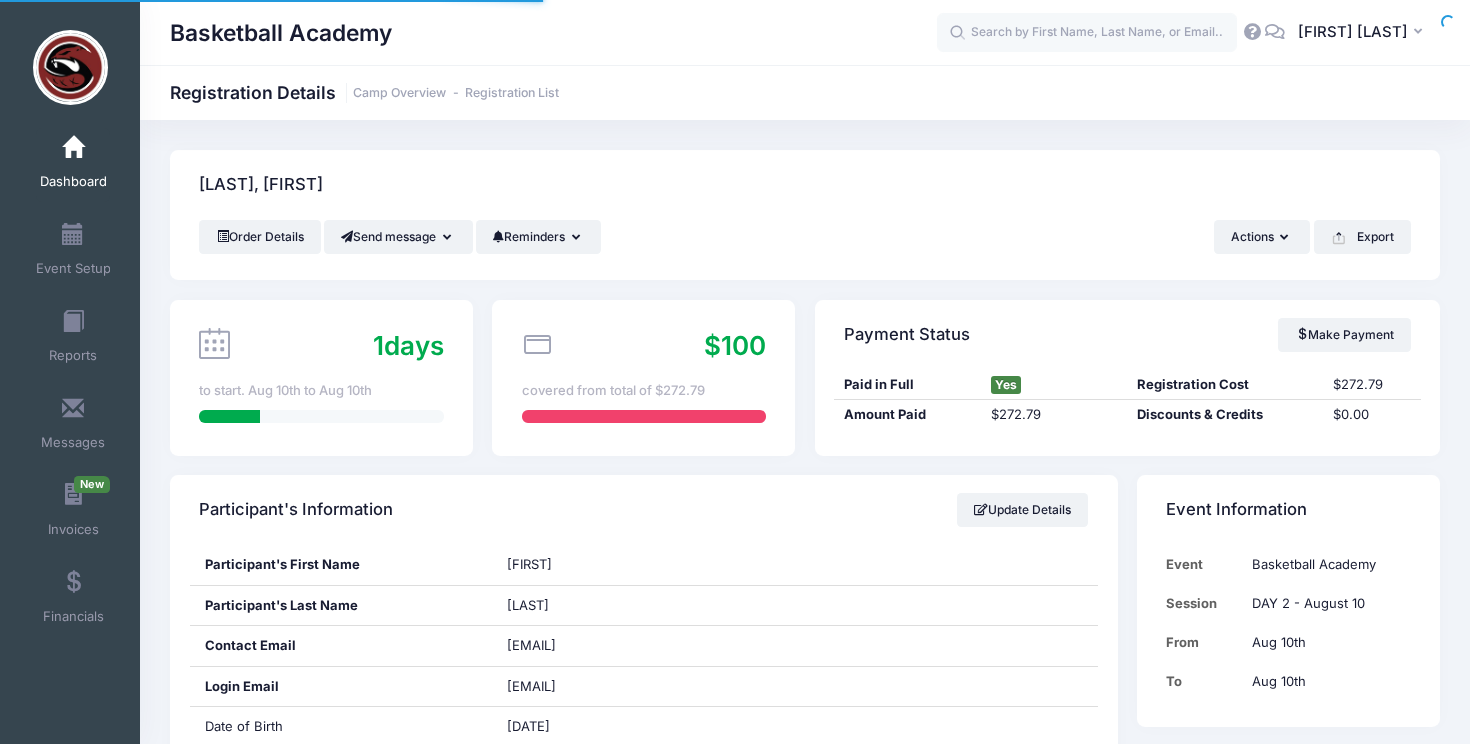 scroll, scrollTop: 0, scrollLeft: 0, axis: both 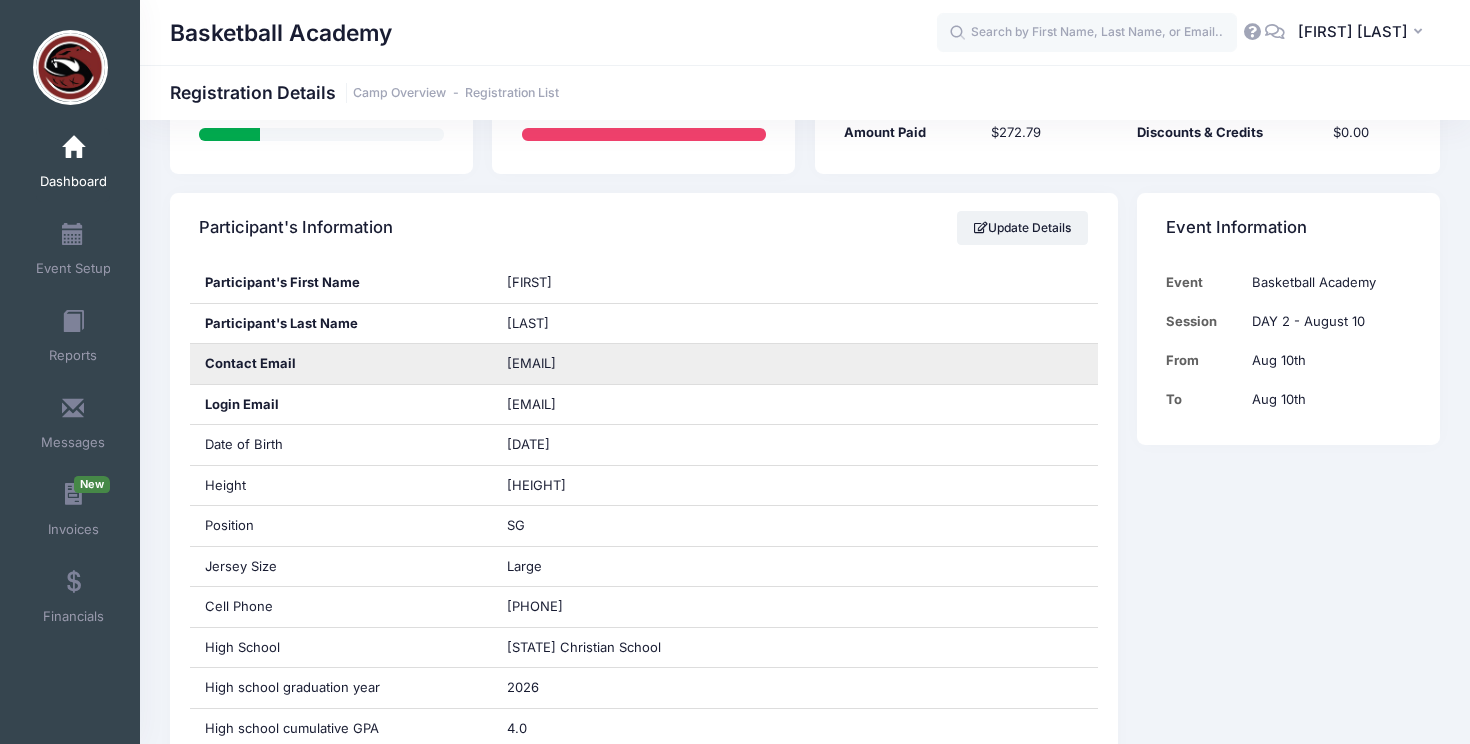 drag, startPoint x: 682, startPoint y: 367, endPoint x: 501, endPoint y: 368, distance: 181.00276 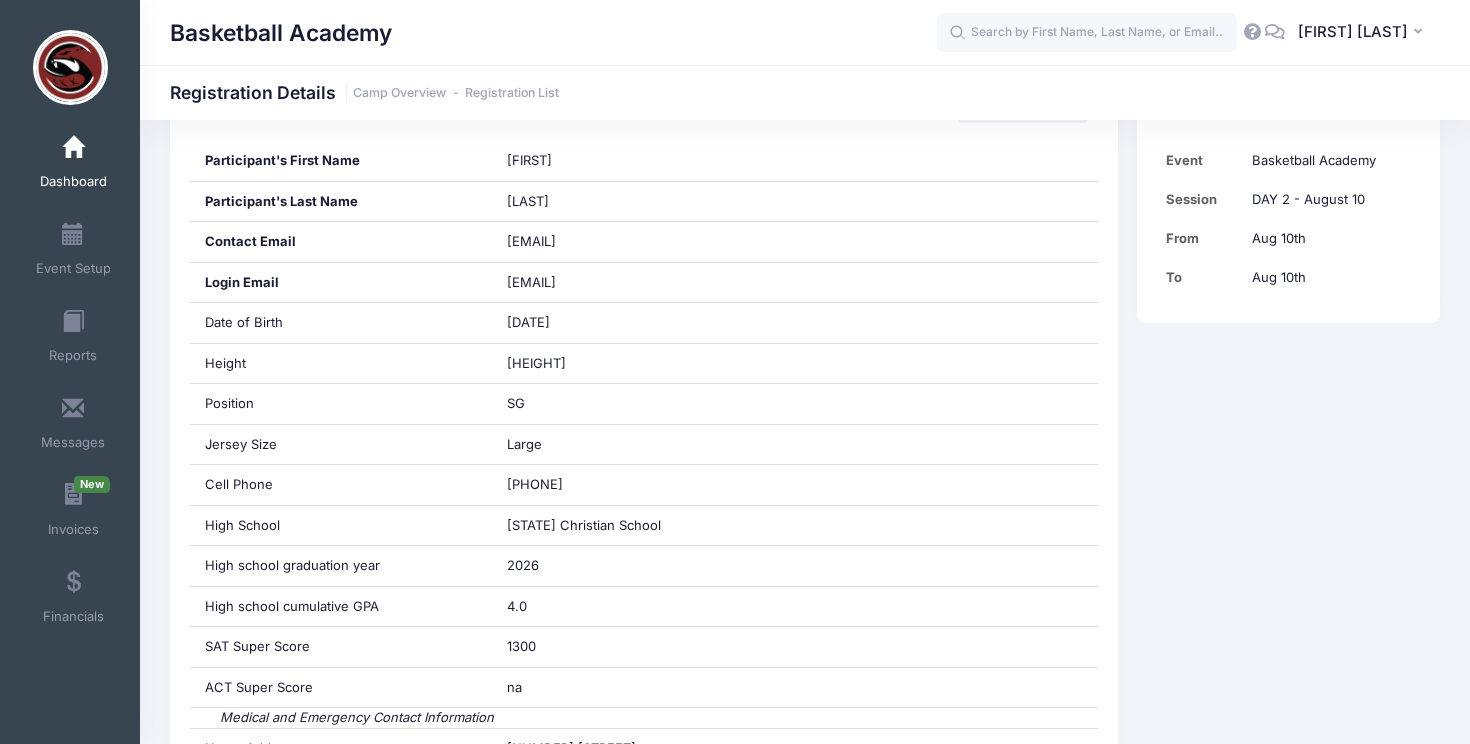 scroll, scrollTop: 413, scrollLeft: 0, axis: vertical 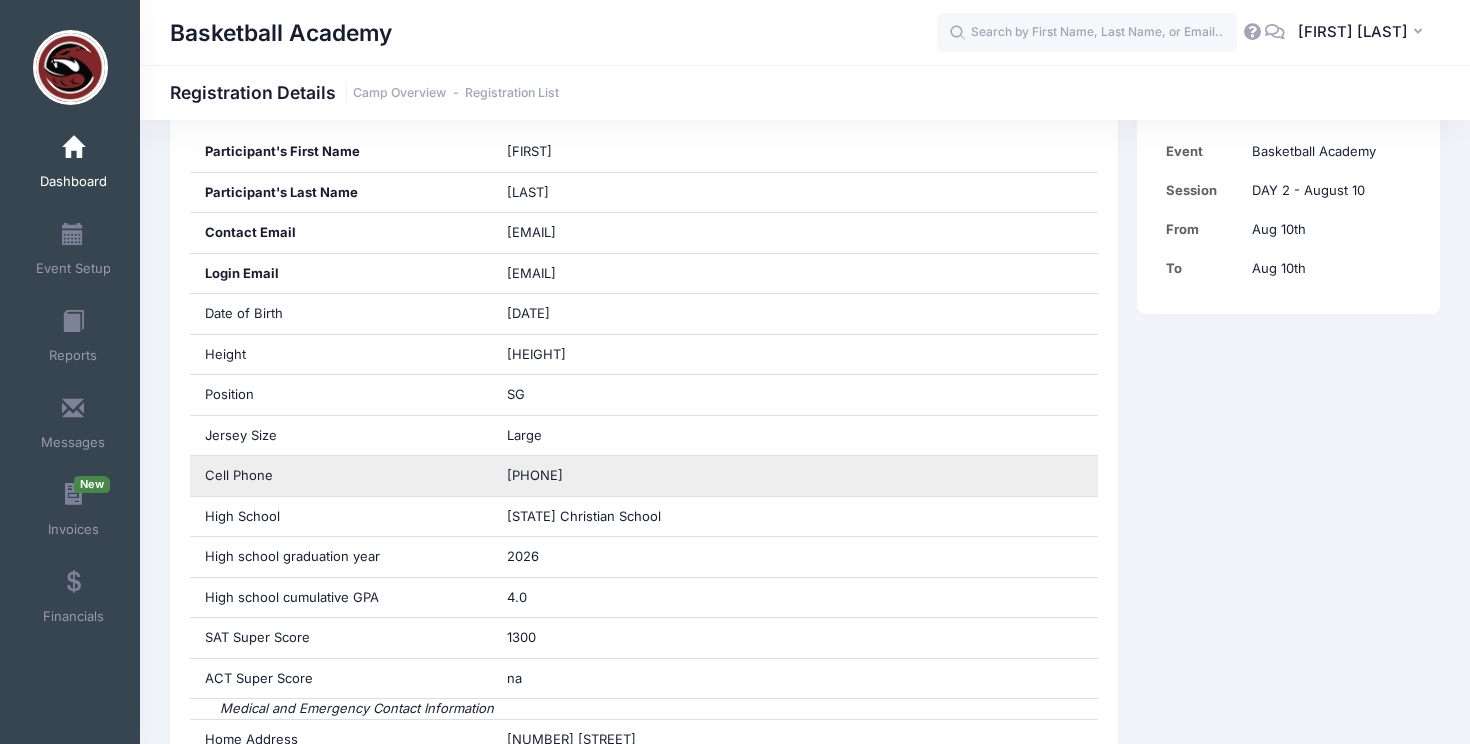 drag, startPoint x: 629, startPoint y: 467, endPoint x: 486, endPoint y: 480, distance: 143.58969 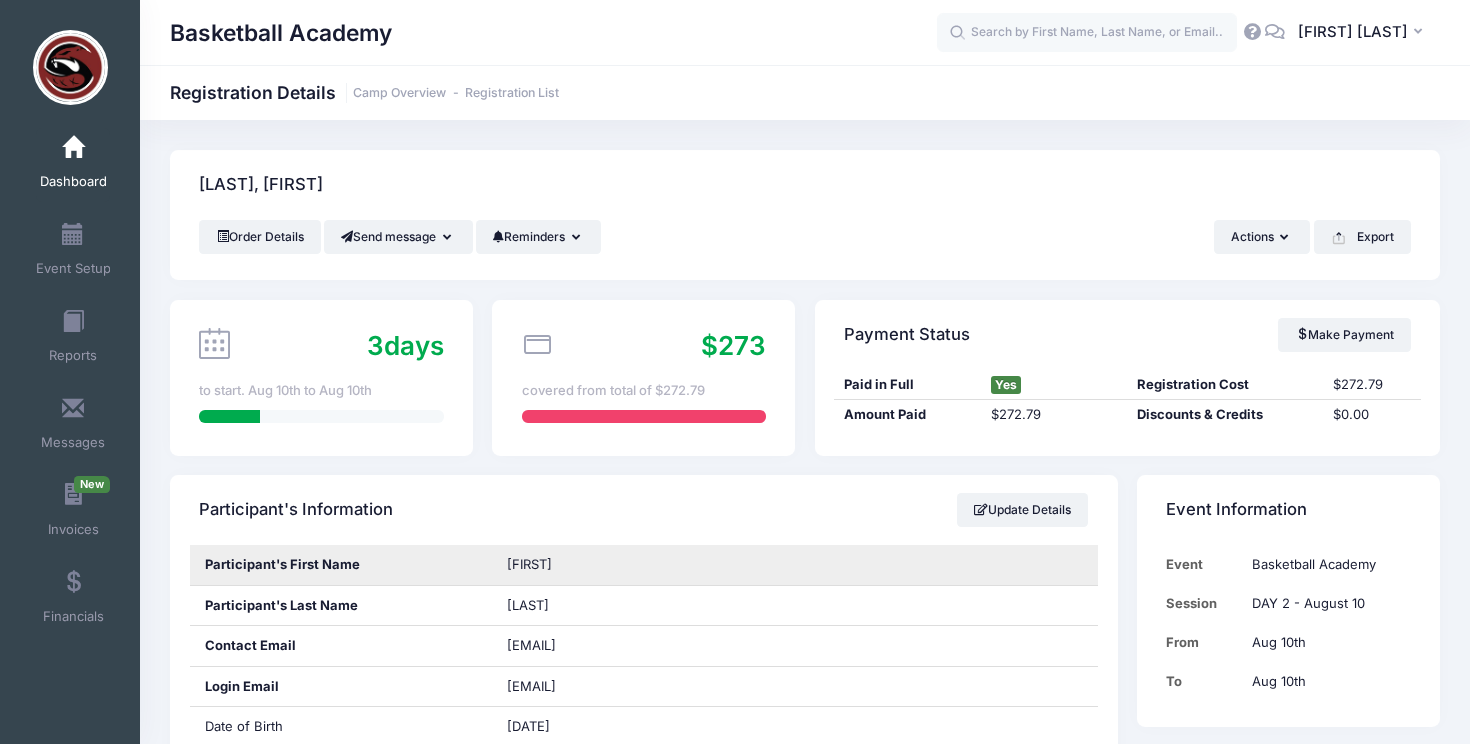 drag, startPoint x: 579, startPoint y: 566, endPoint x: 504, endPoint y: 566, distance: 75 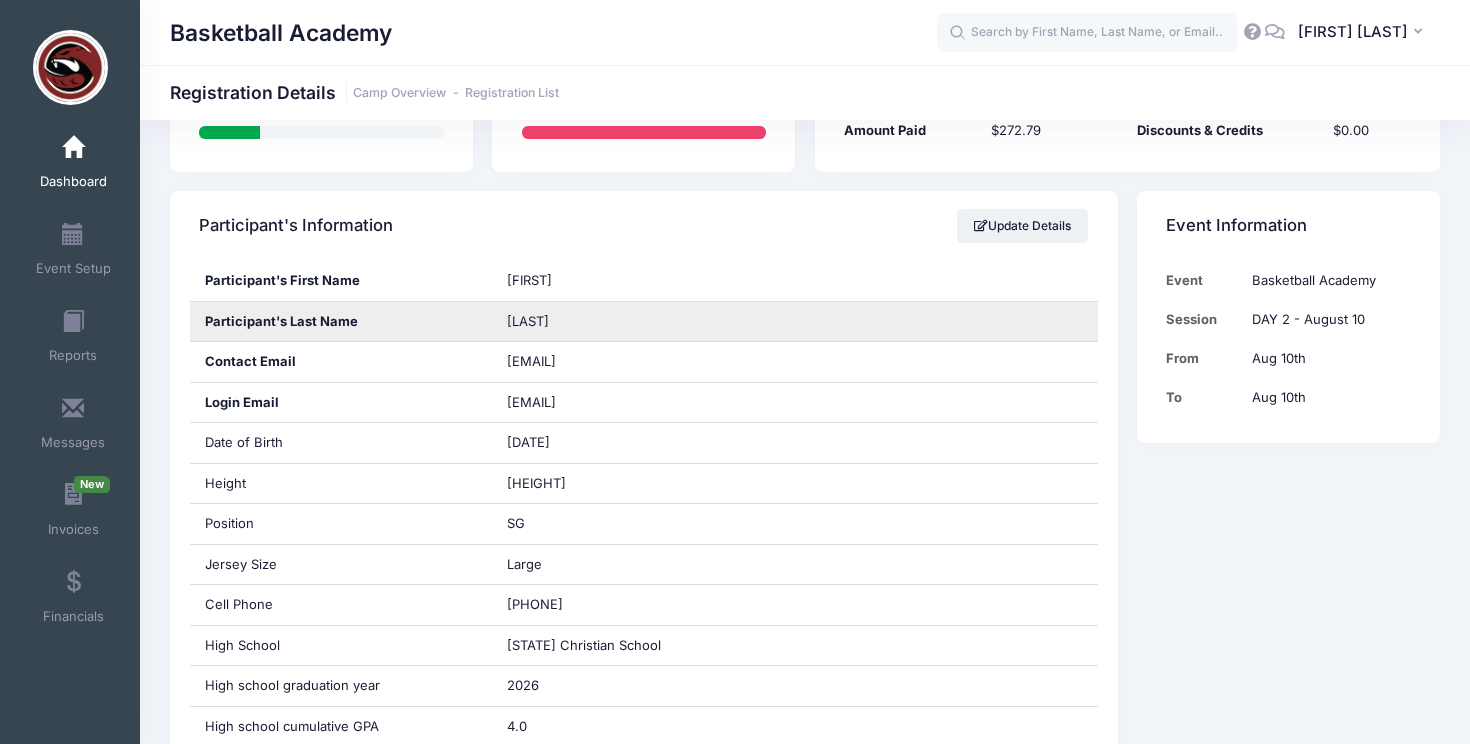 scroll, scrollTop: 0, scrollLeft: 0, axis: both 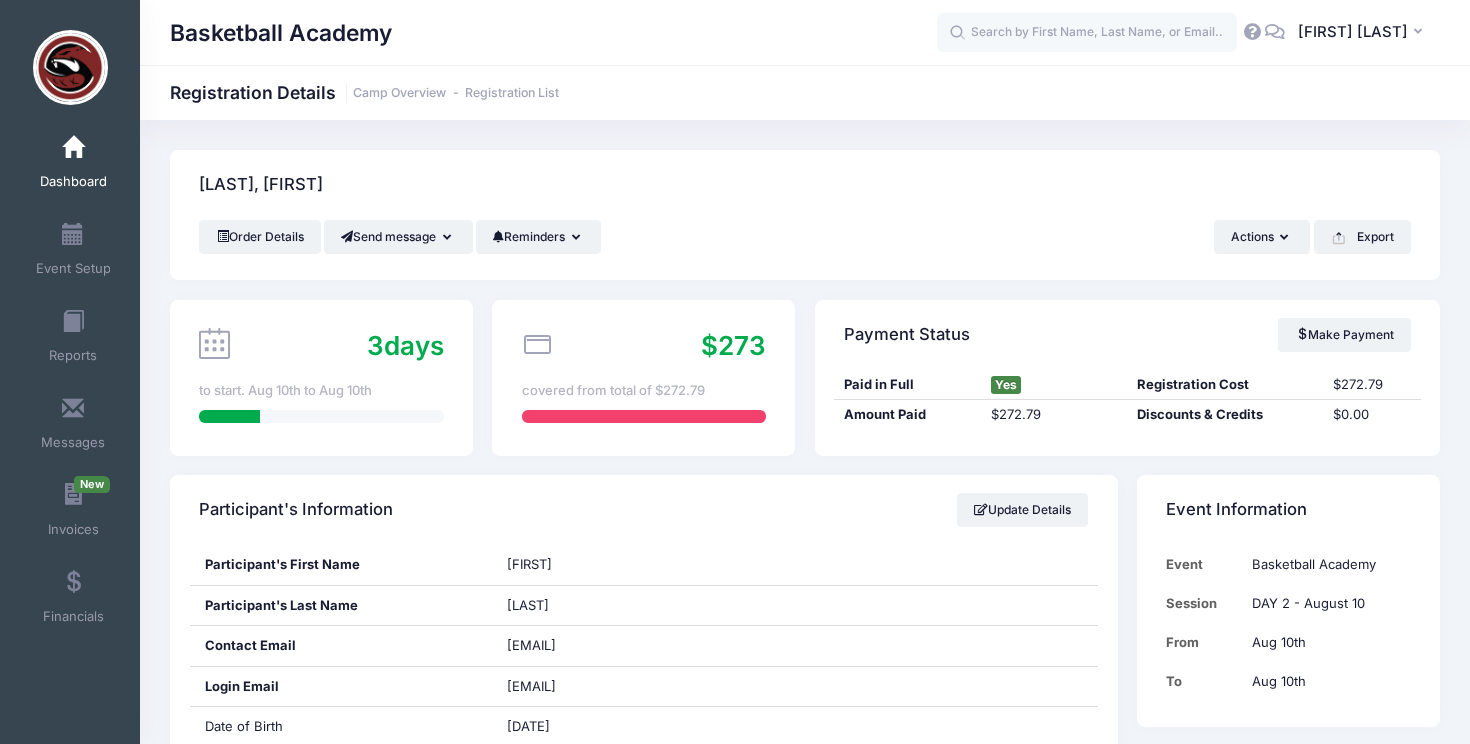 copy on "Jonathan" 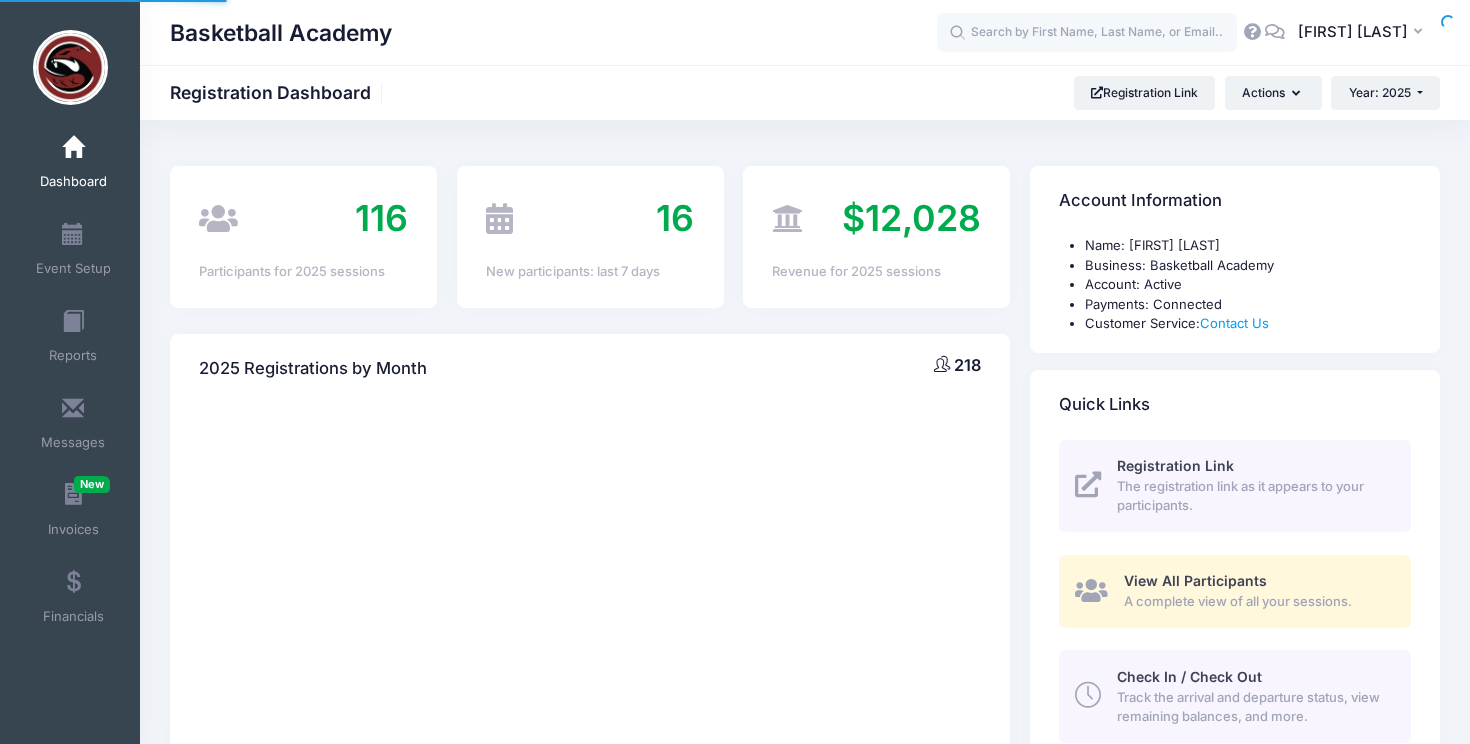 scroll, scrollTop: 935, scrollLeft: 0, axis: vertical 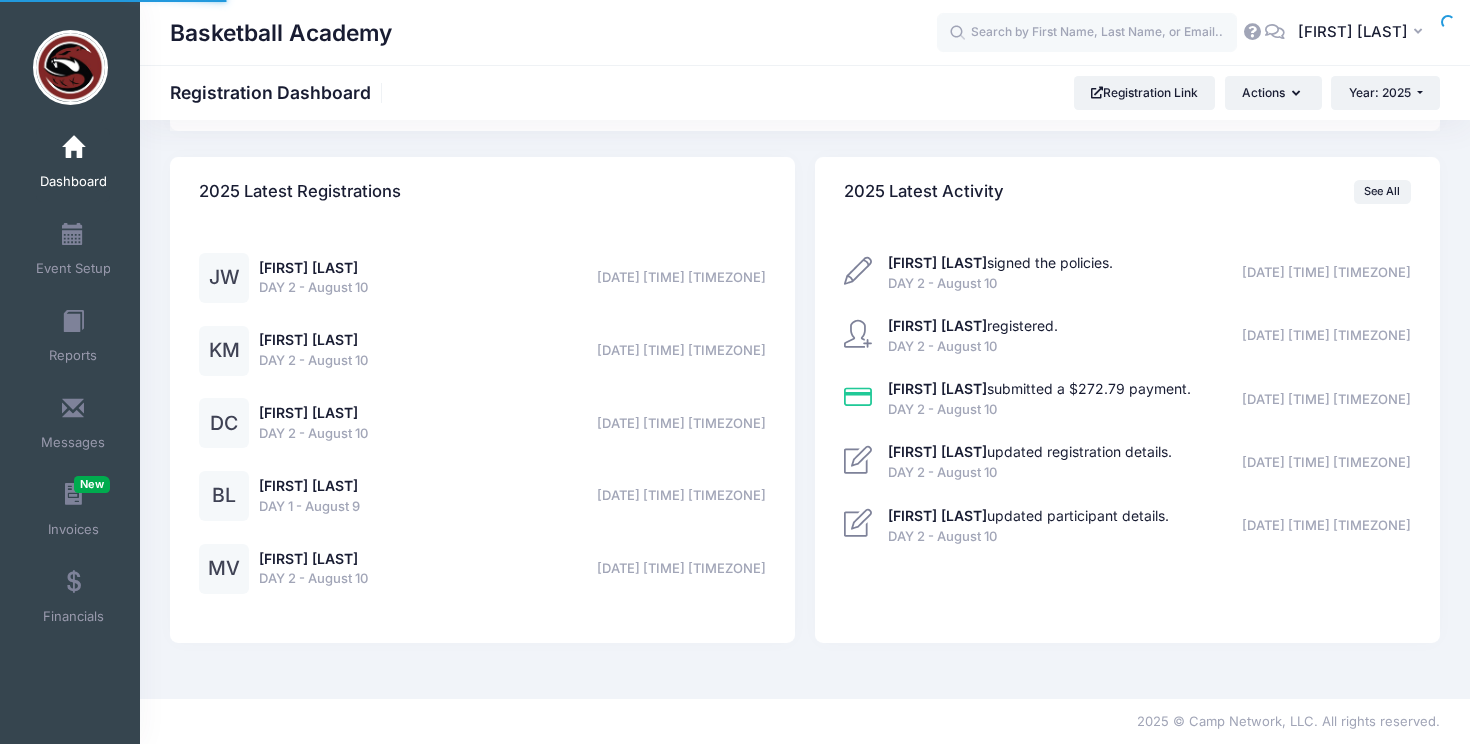select 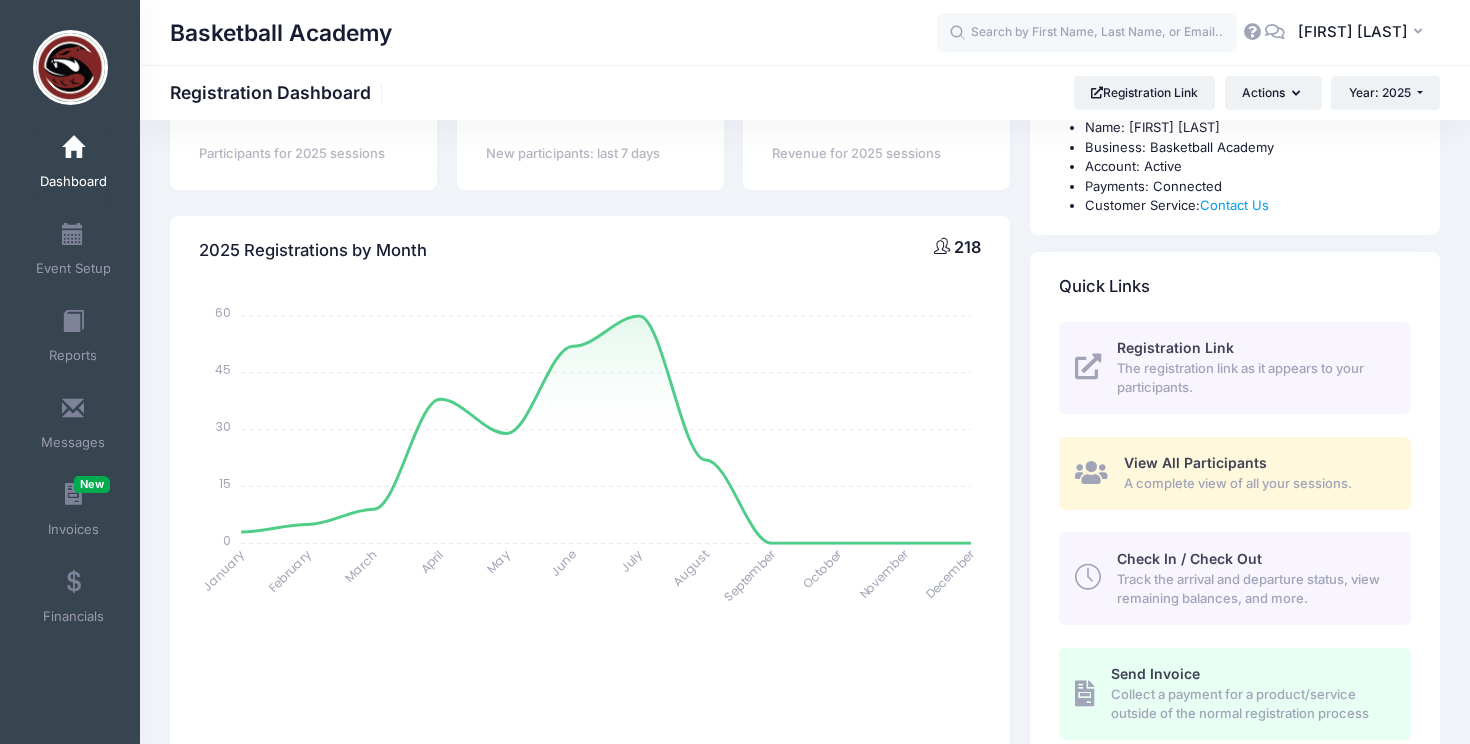 scroll, scrollTop: 125, scrollLeft: 0, axis: vertical 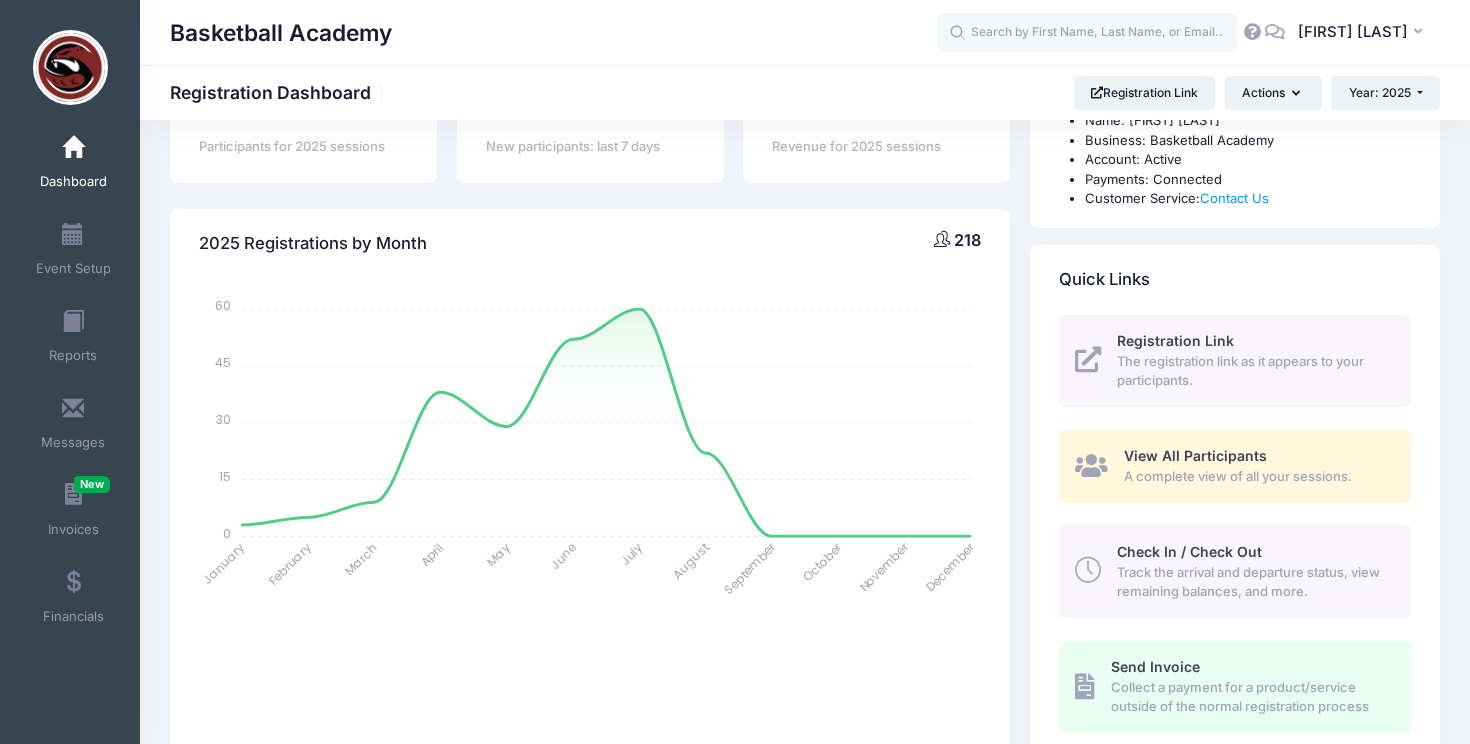 click on "View All Participants" at bounding box center [1195, 455] 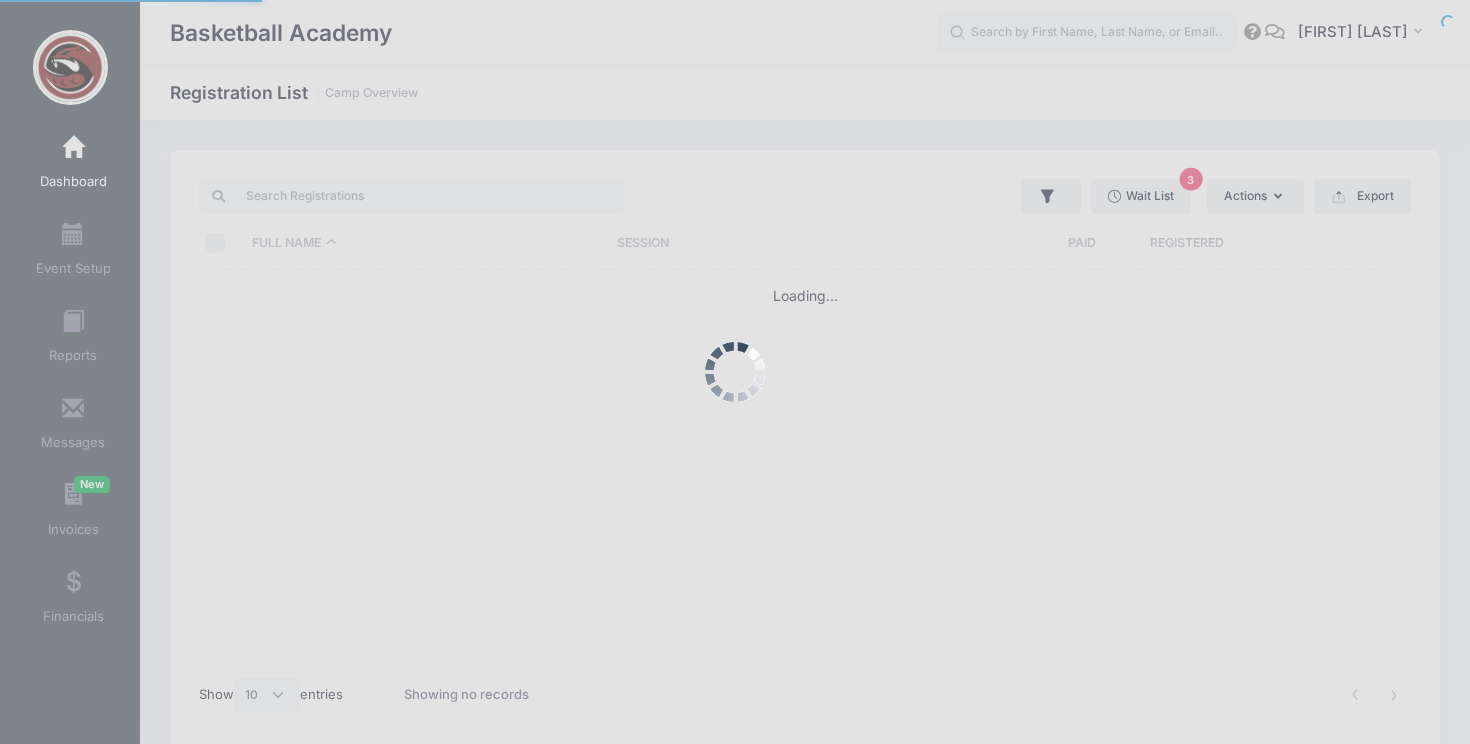 select on "10" 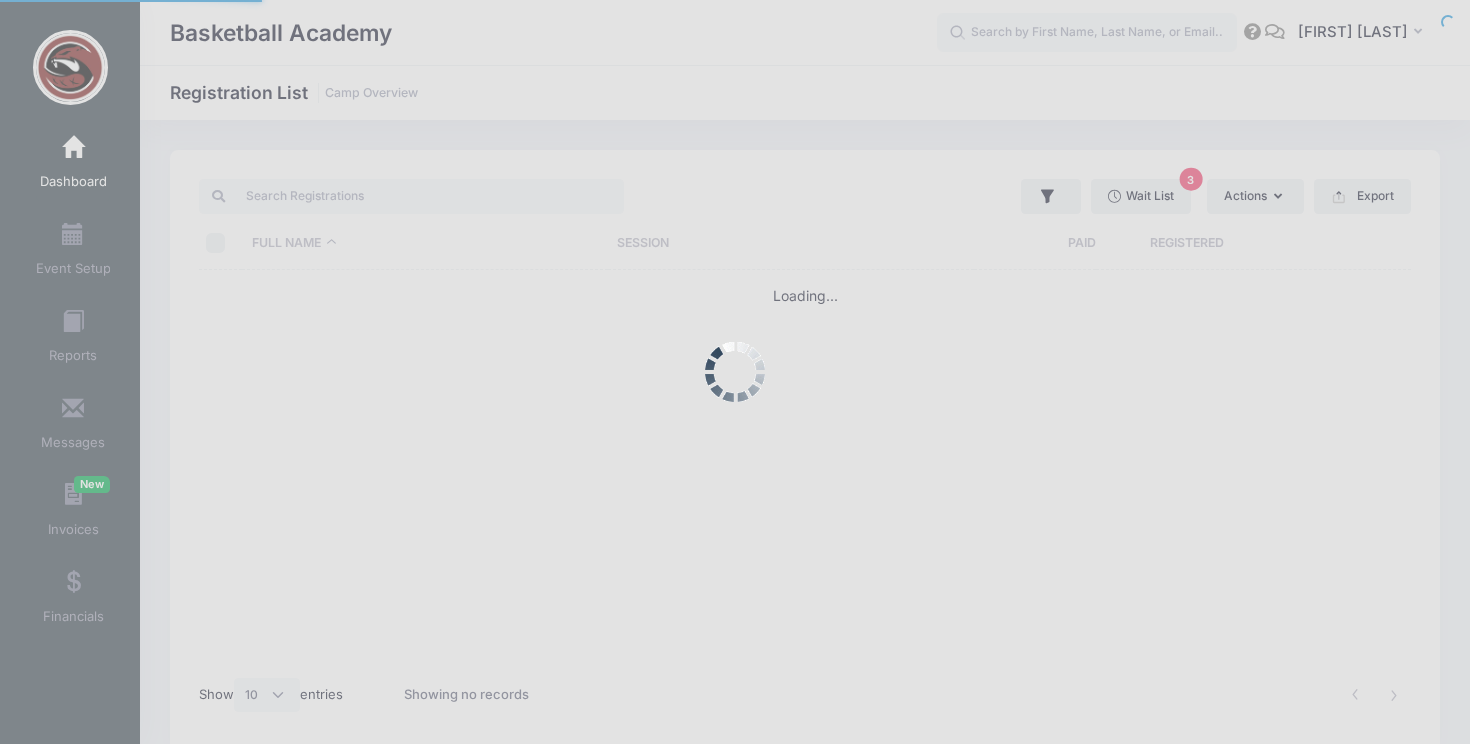 scroll, scrollTop: 0, scrollLeft: 0, axis: both 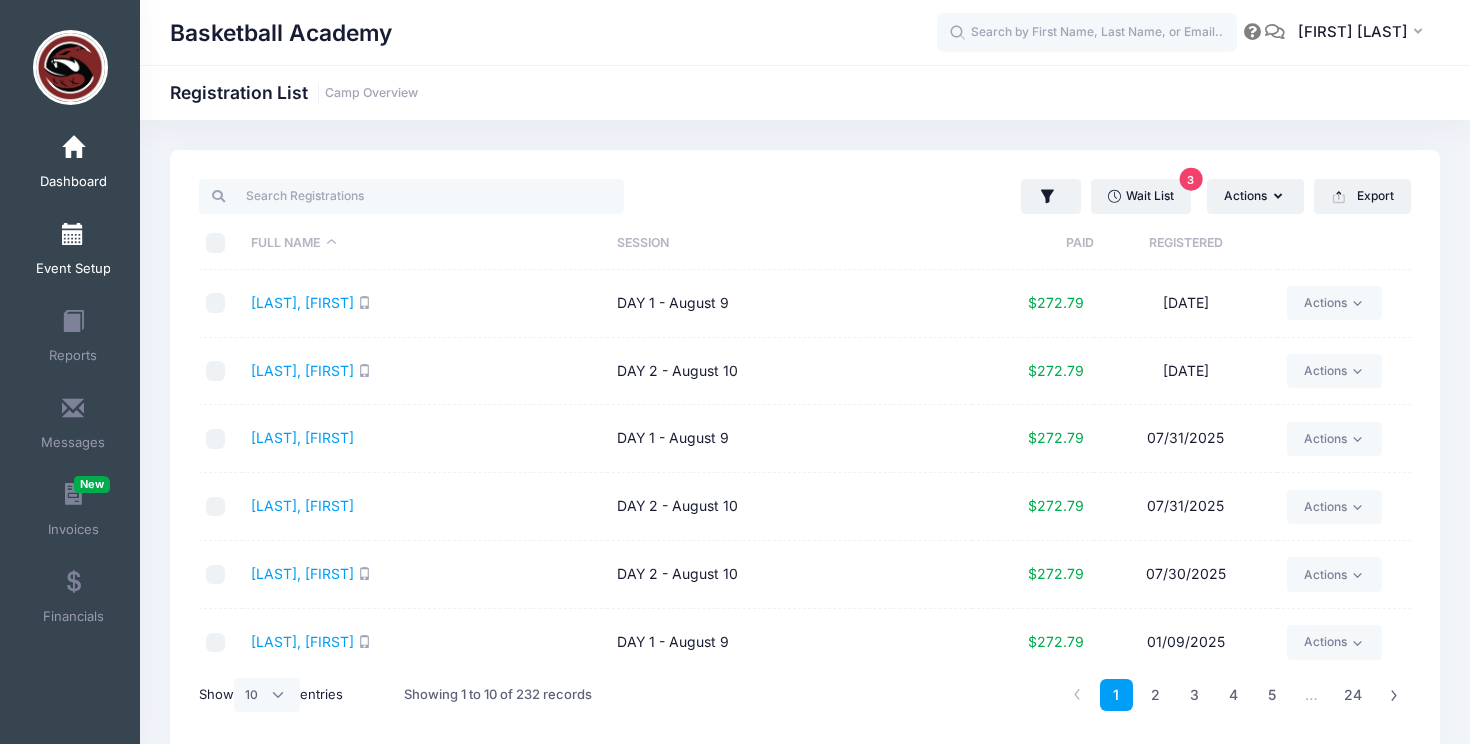 click at bounding box center [73, 235] 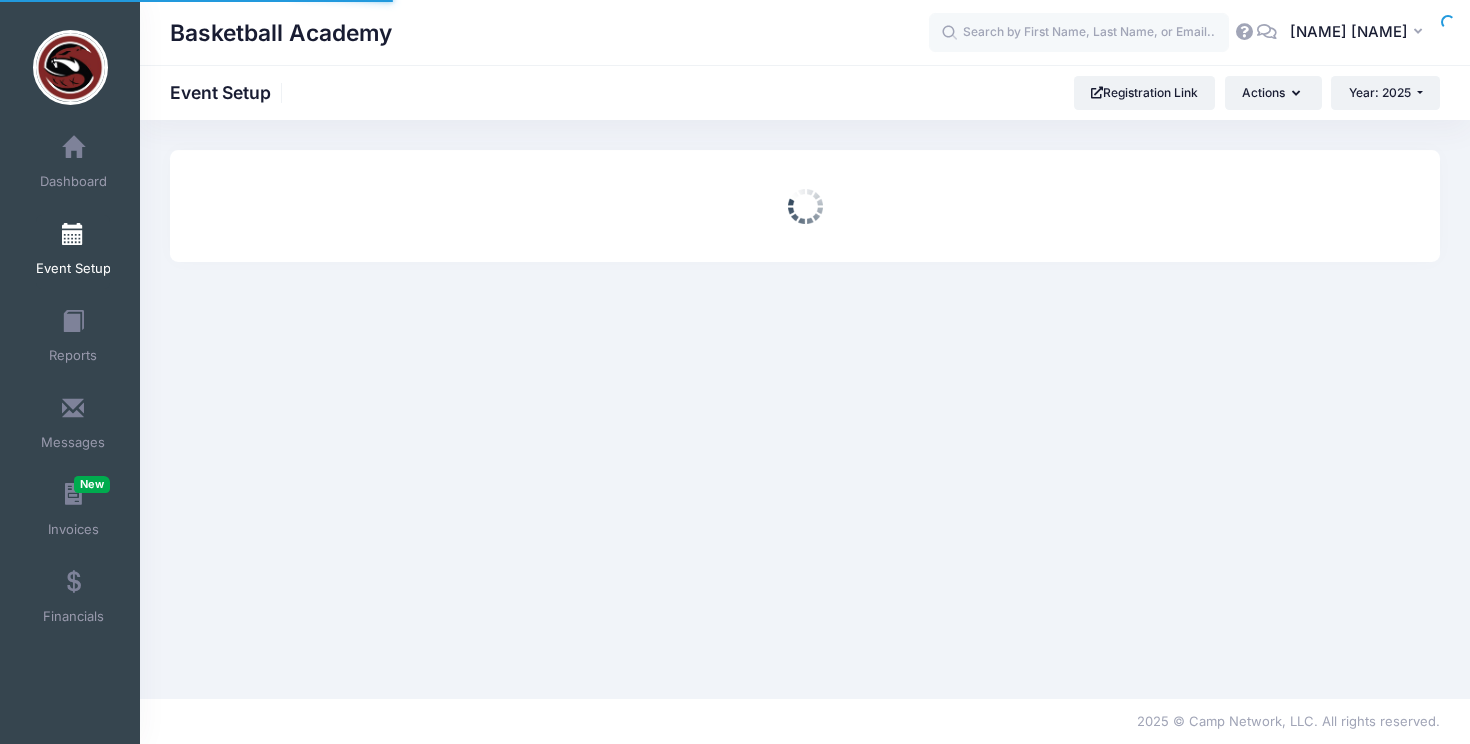scroll, scrollTop: 0, scrollLeft: 0, axis: both 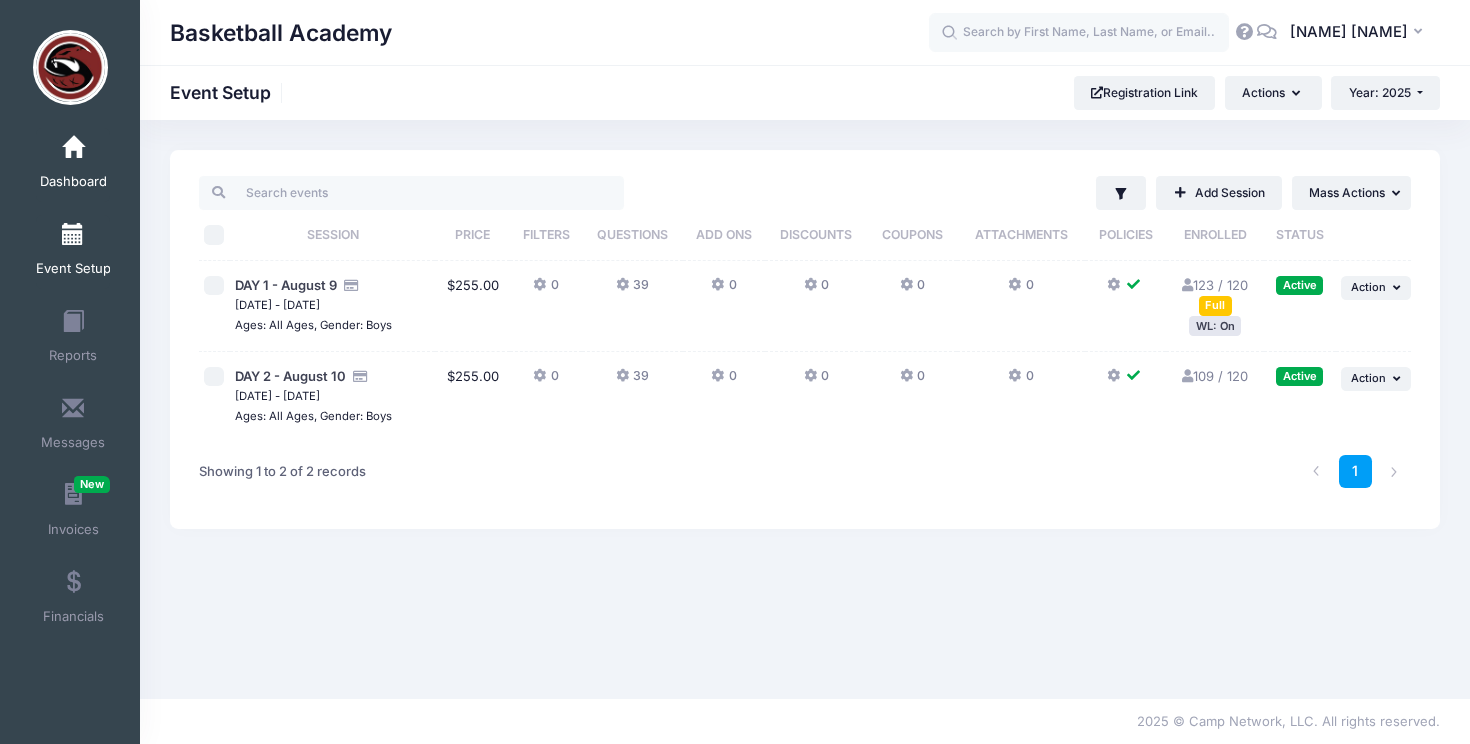 click on "Dashboard" at bounding box center (73, 165) 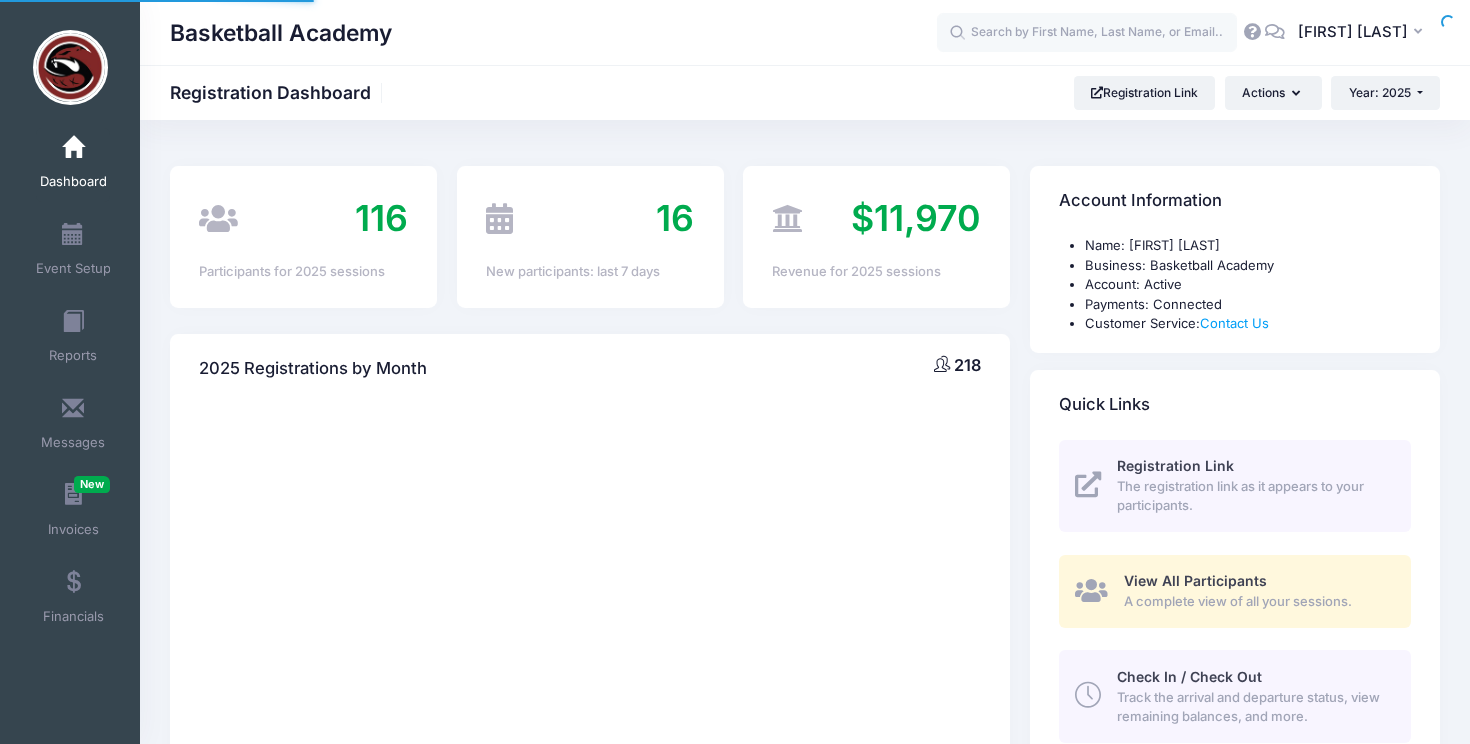 scroll, scrollTop: 0, scrollLeft: 0, axis: both 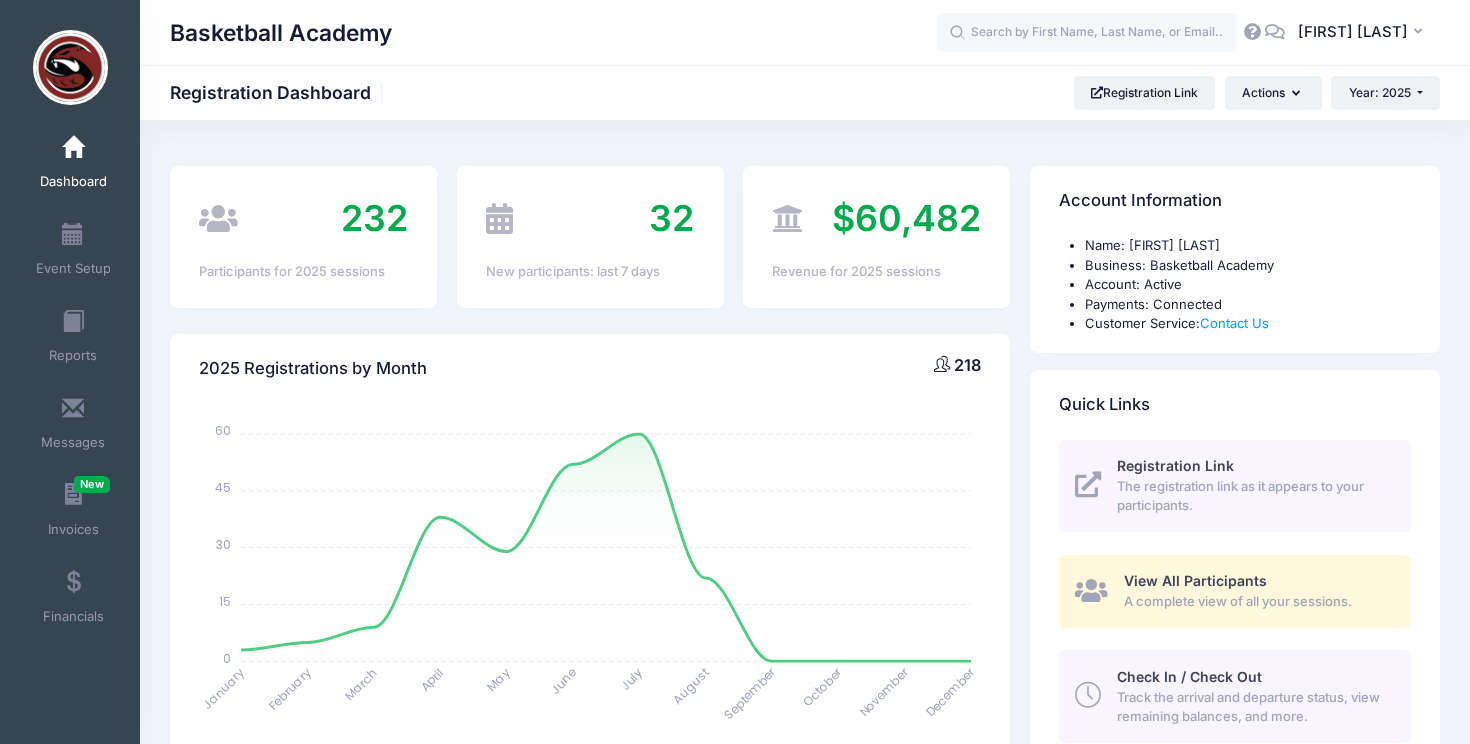 click on "View All Participants" at bounding box center [1195, 580] 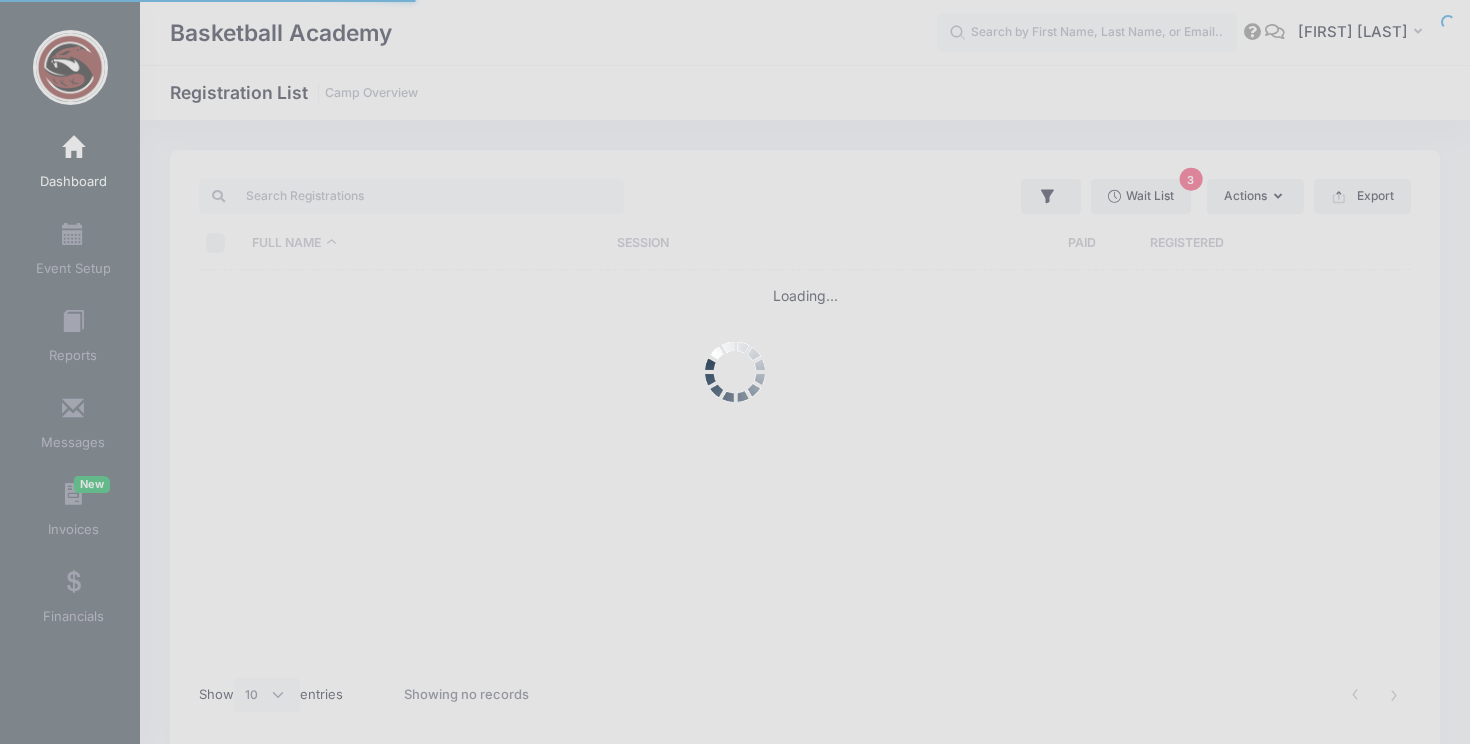 select on "10" 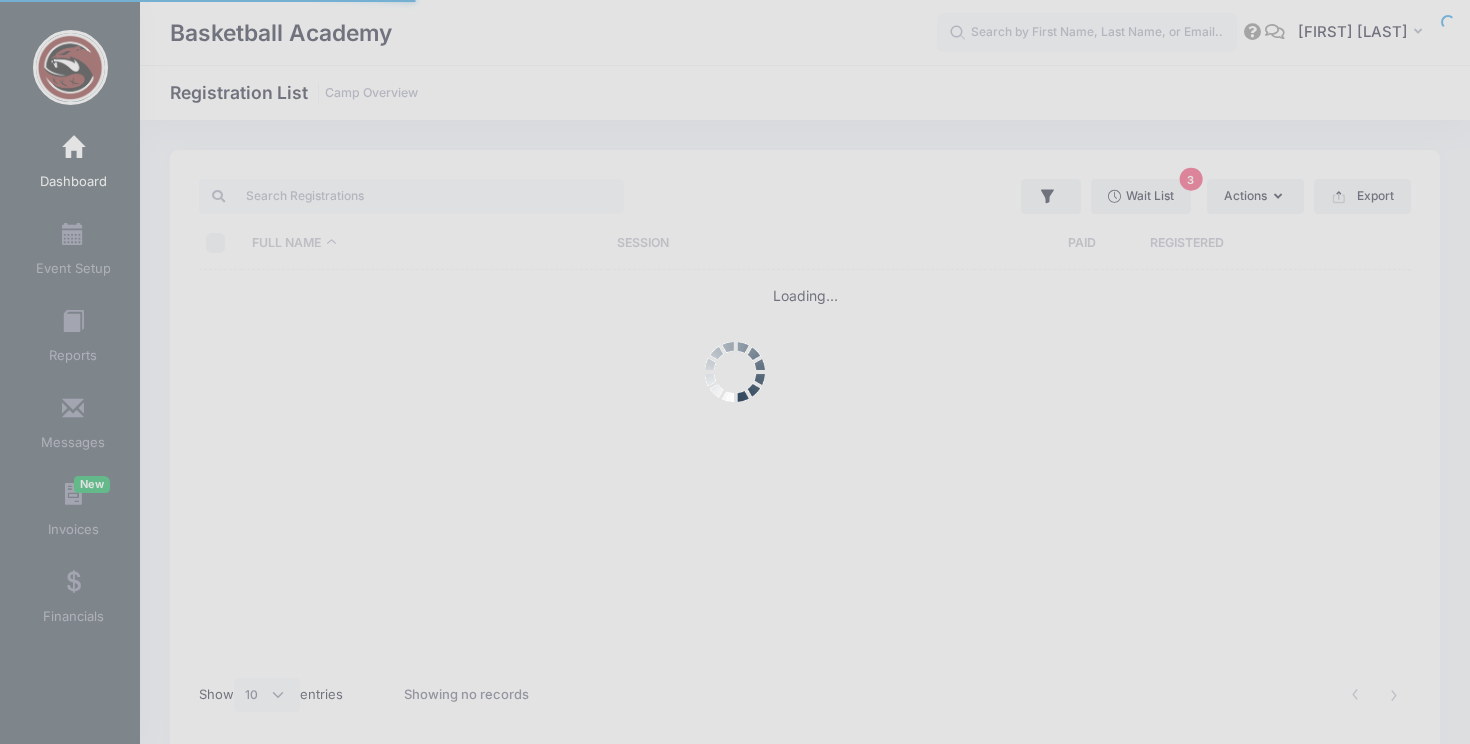 scroll, scrollTop: 0, scrollLeft: 0, axis: both 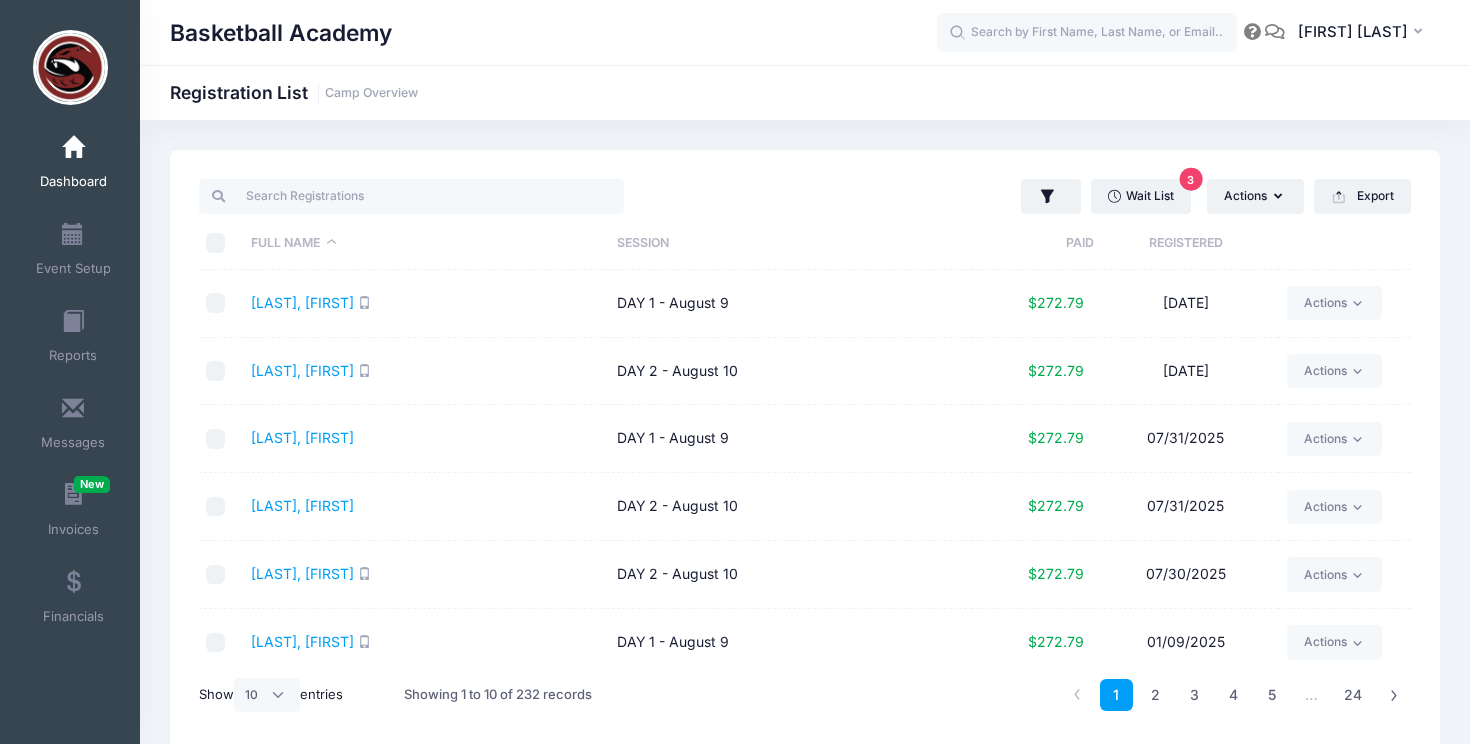 click on "Registered" at bounding box center [1185, 243] 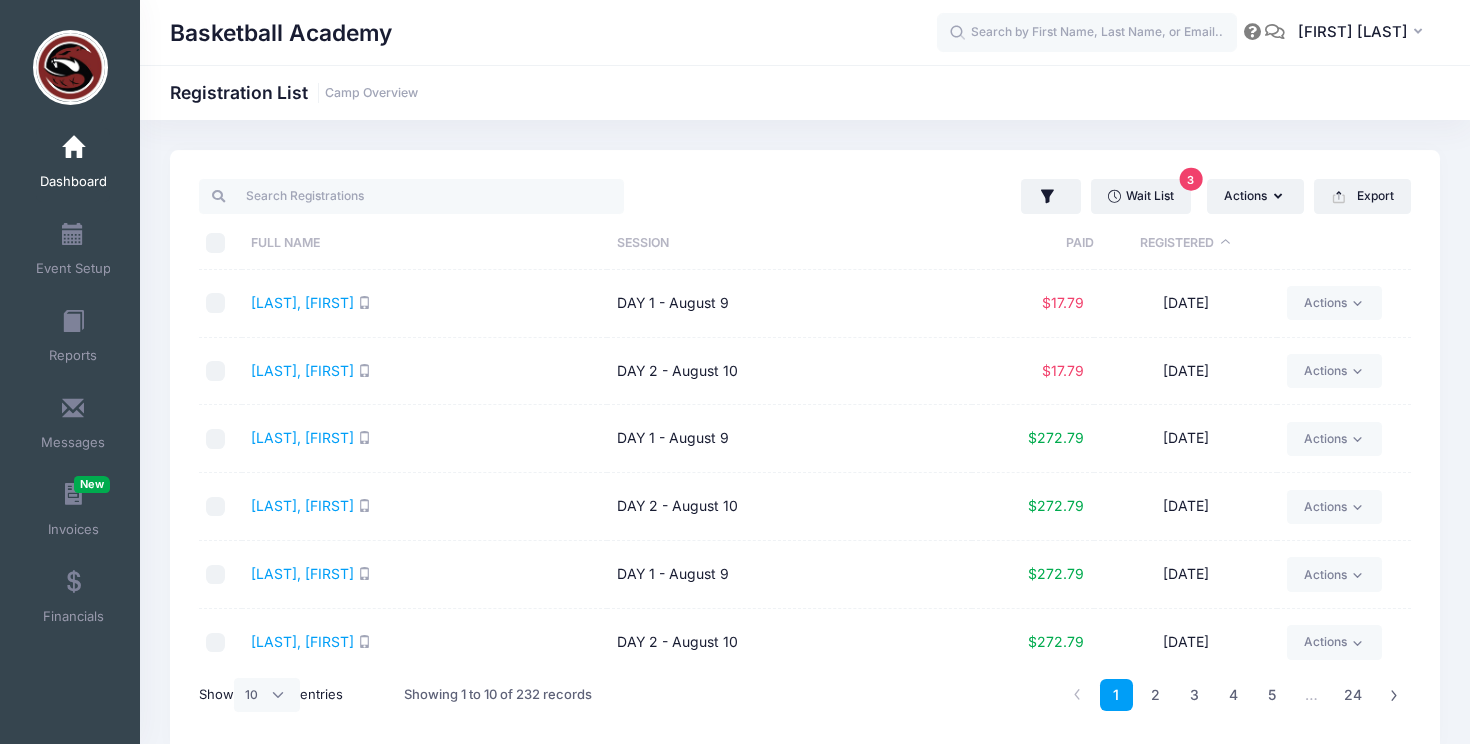 click on "Registered" at bounding box center [1185, 243] 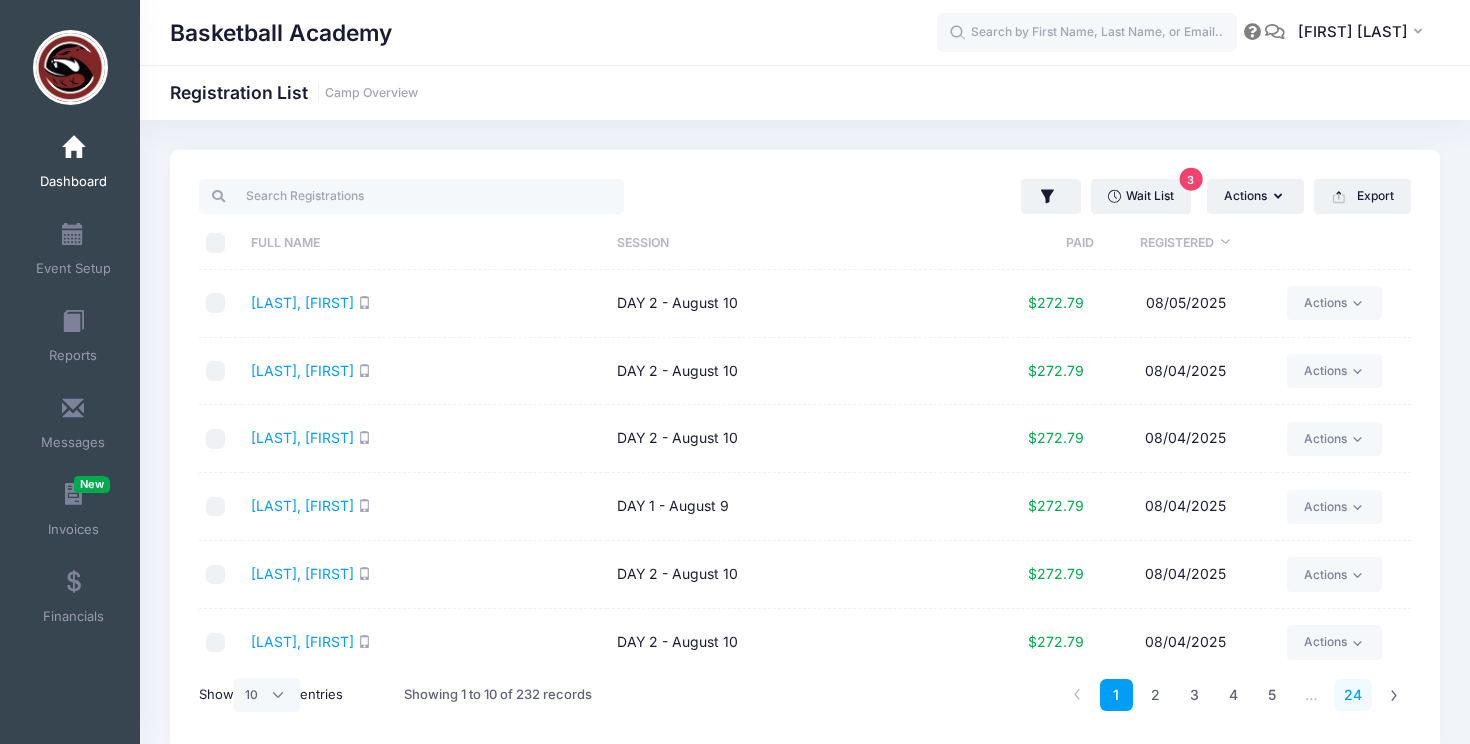 click on "24" at bounding box center [1353, 695] 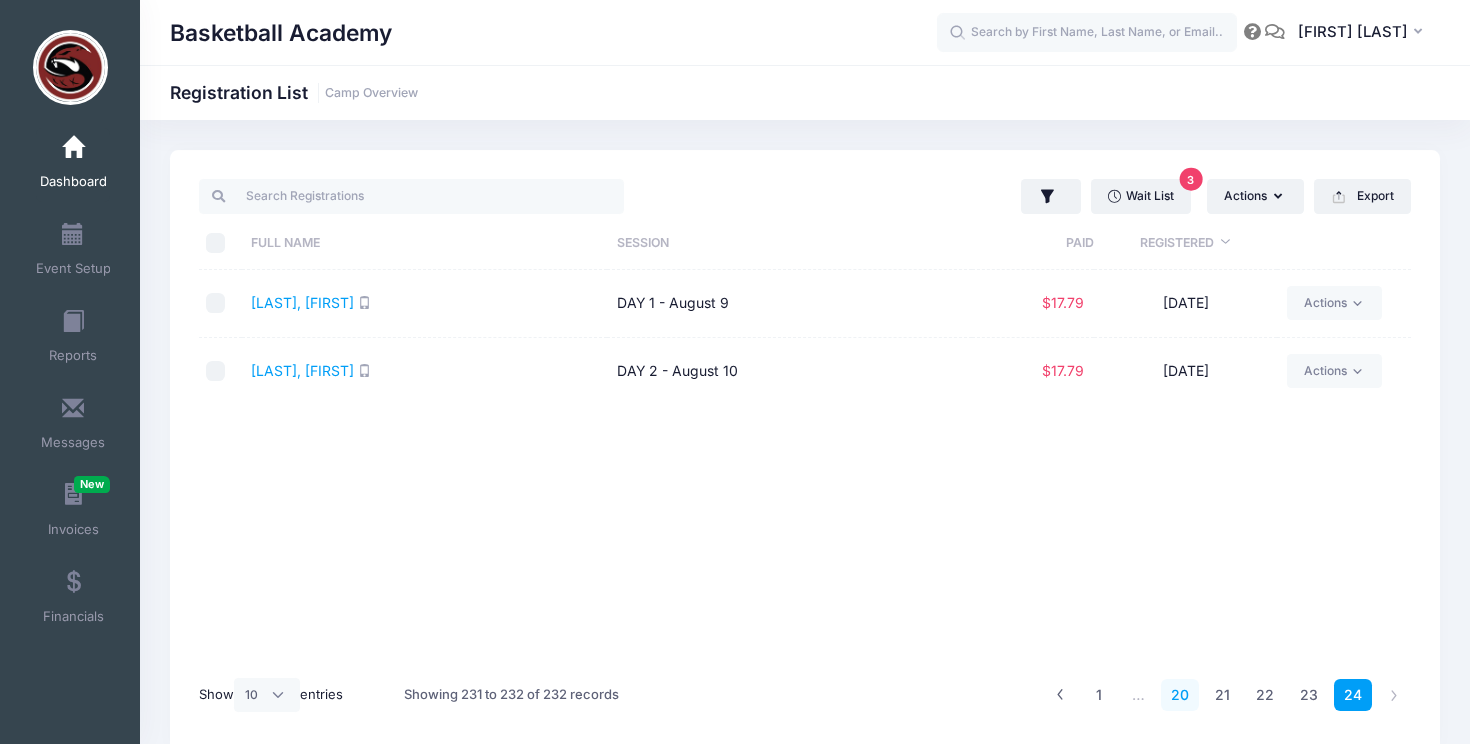 click on "20" at bounding box center (1180, 695) 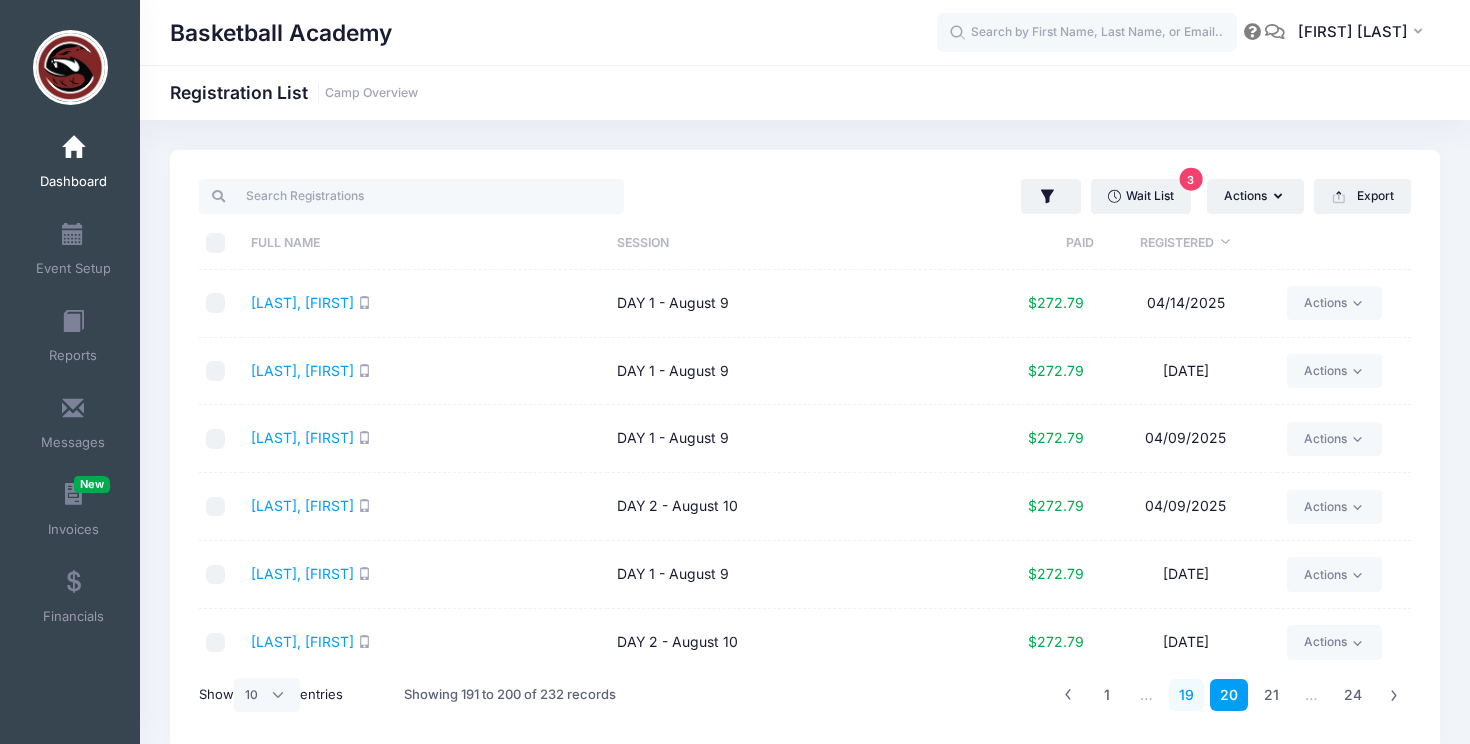 click on "19" at bounding box center [1186, 695] 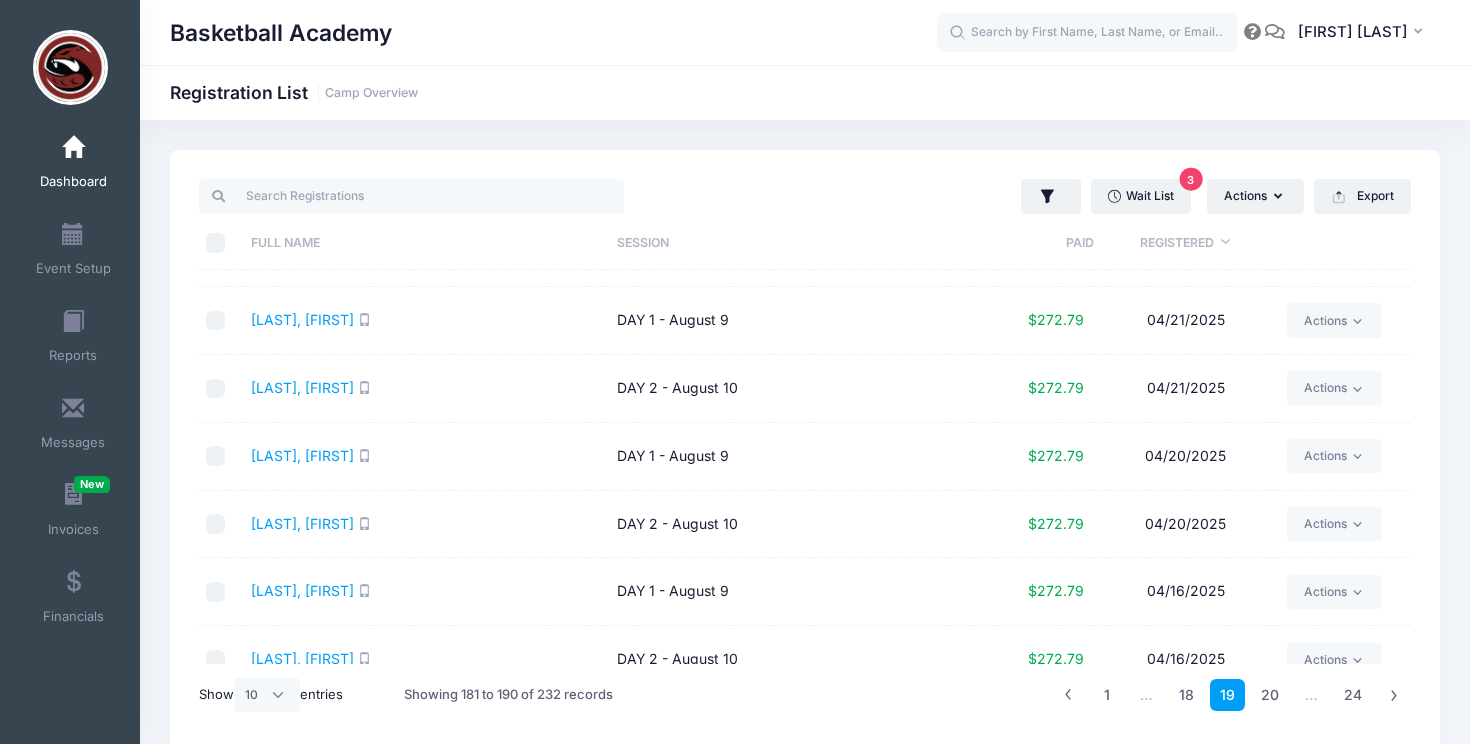 scroll, scrollTop: 283, scrollLeft: 0, axis: vertical 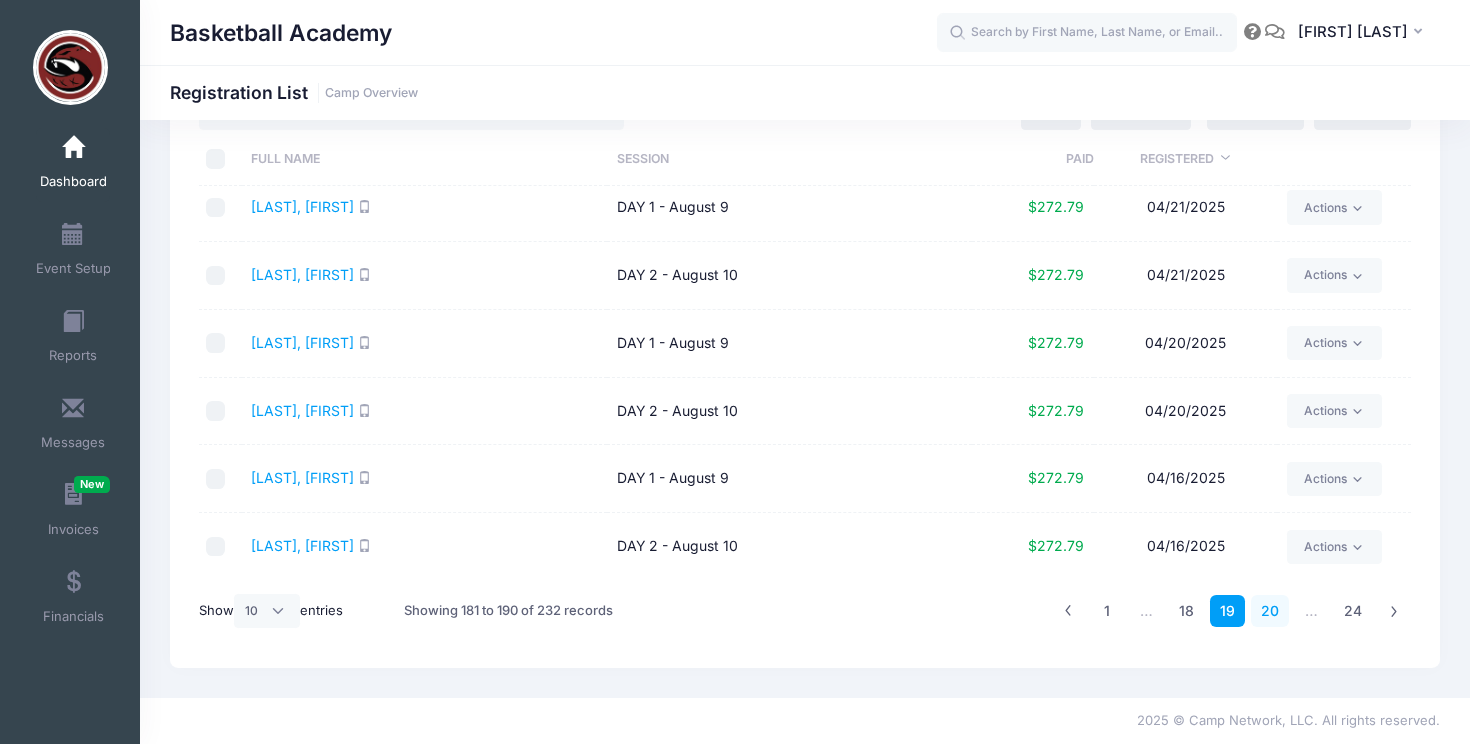 click on "20" at bounding box center (1270, 611) 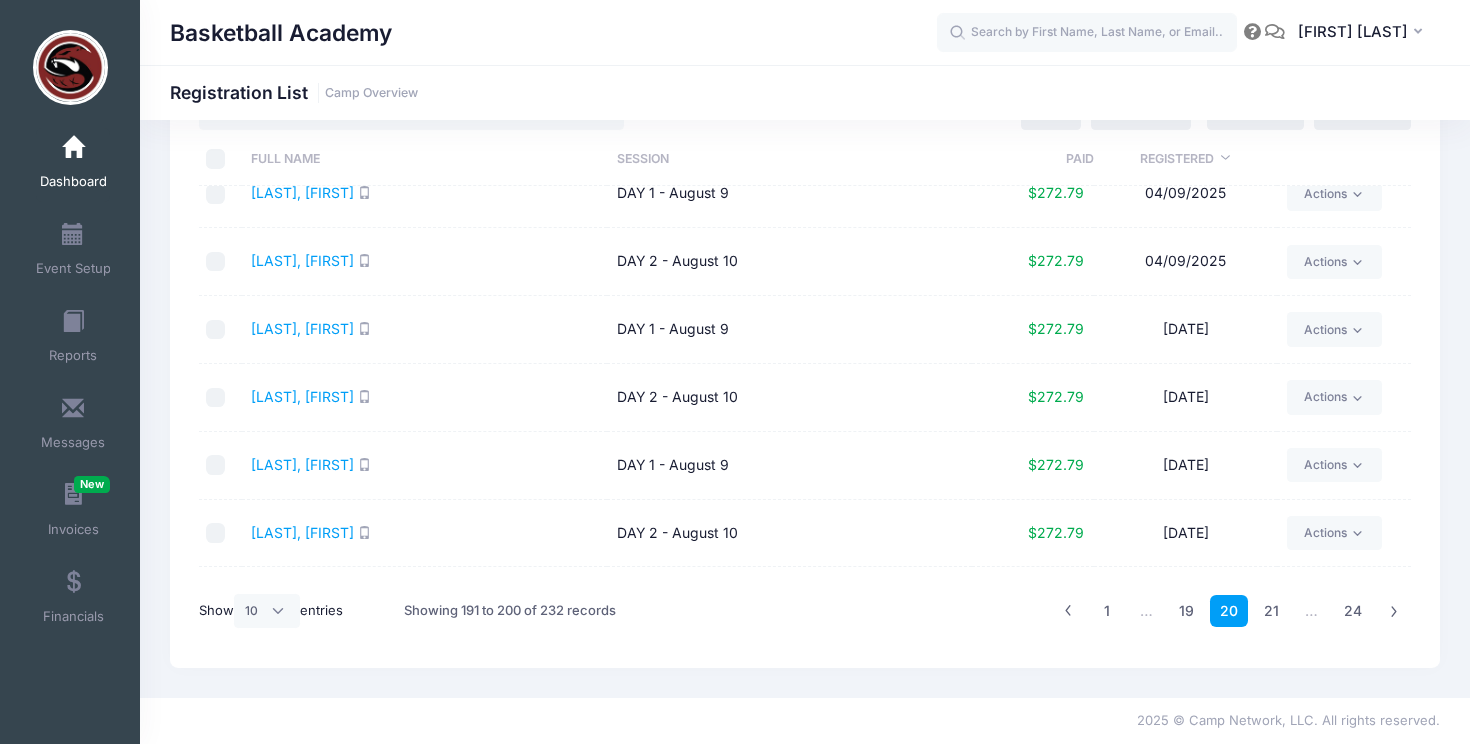 scroll, scrollTop: 0, scrollLeft: 0, axis: both 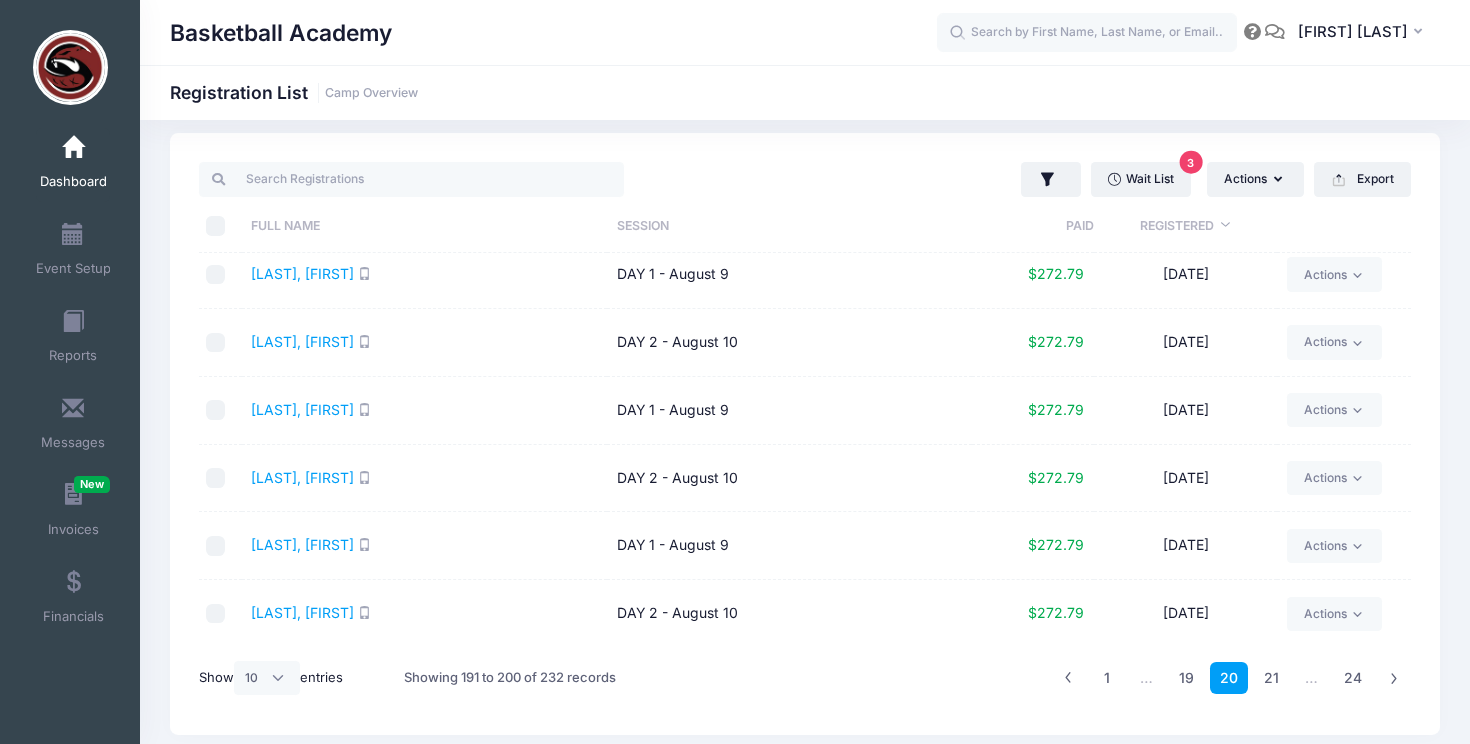 click on "Weeresinghe, Cainan" at bounding box center [424, 546] 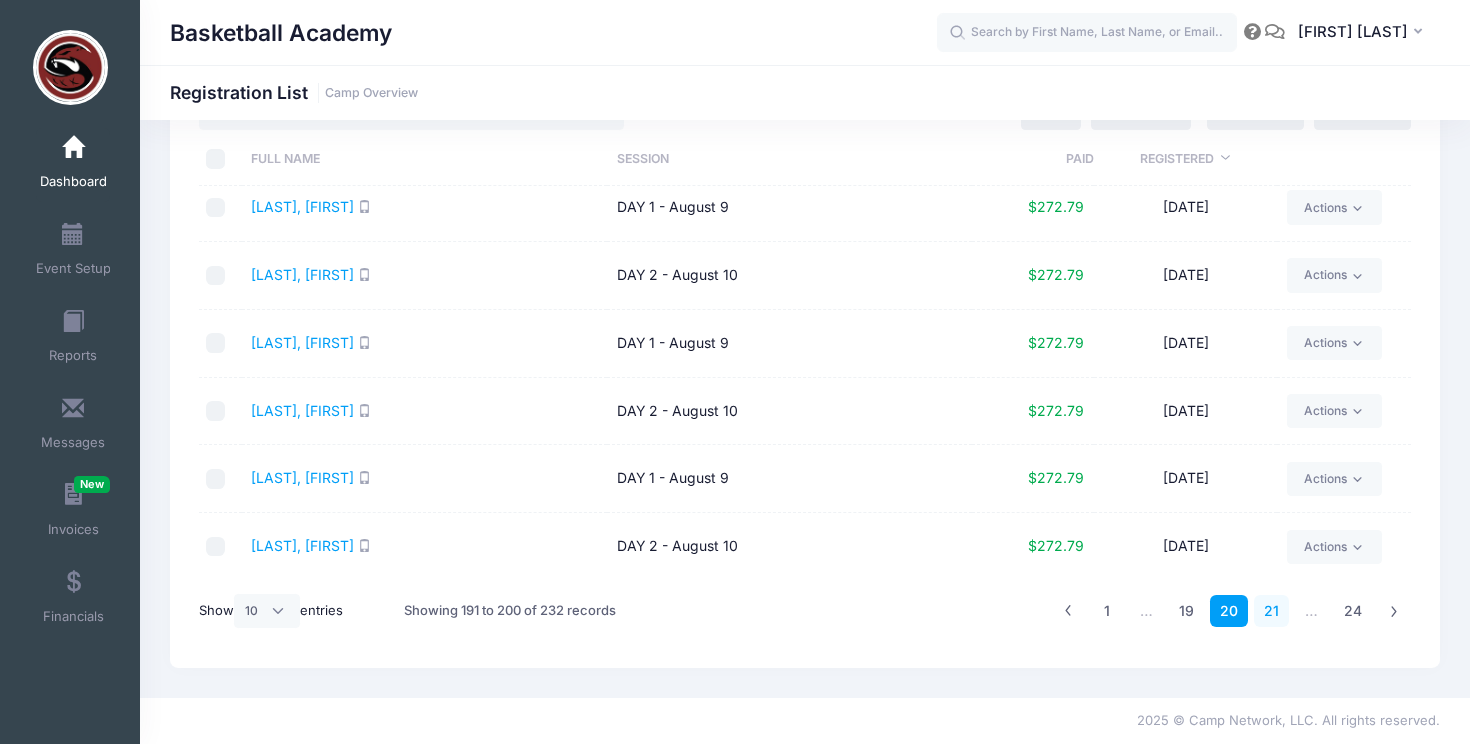 click on "21" at bounding box center (1271, 611) 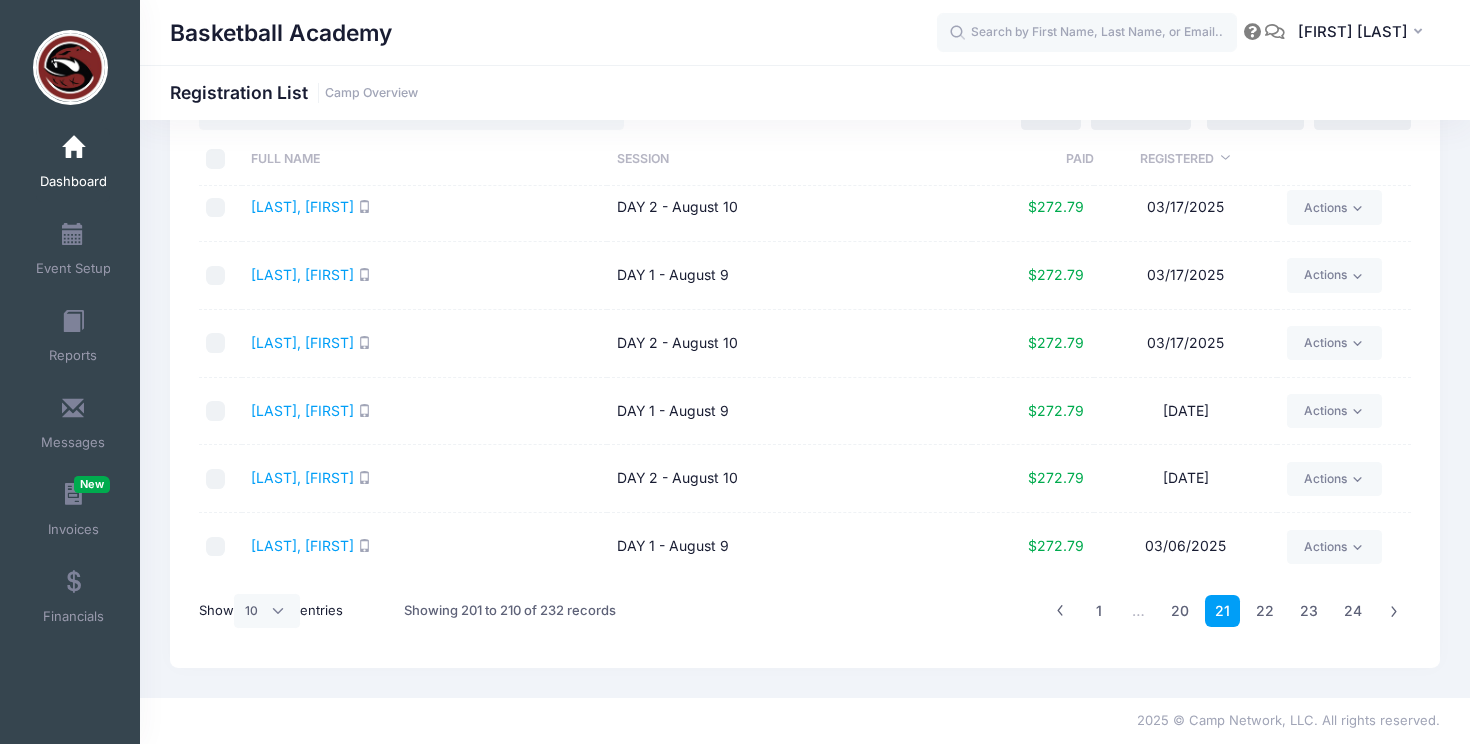 scroll, scrollTop: 0, scrollLeft: 0, axis: both 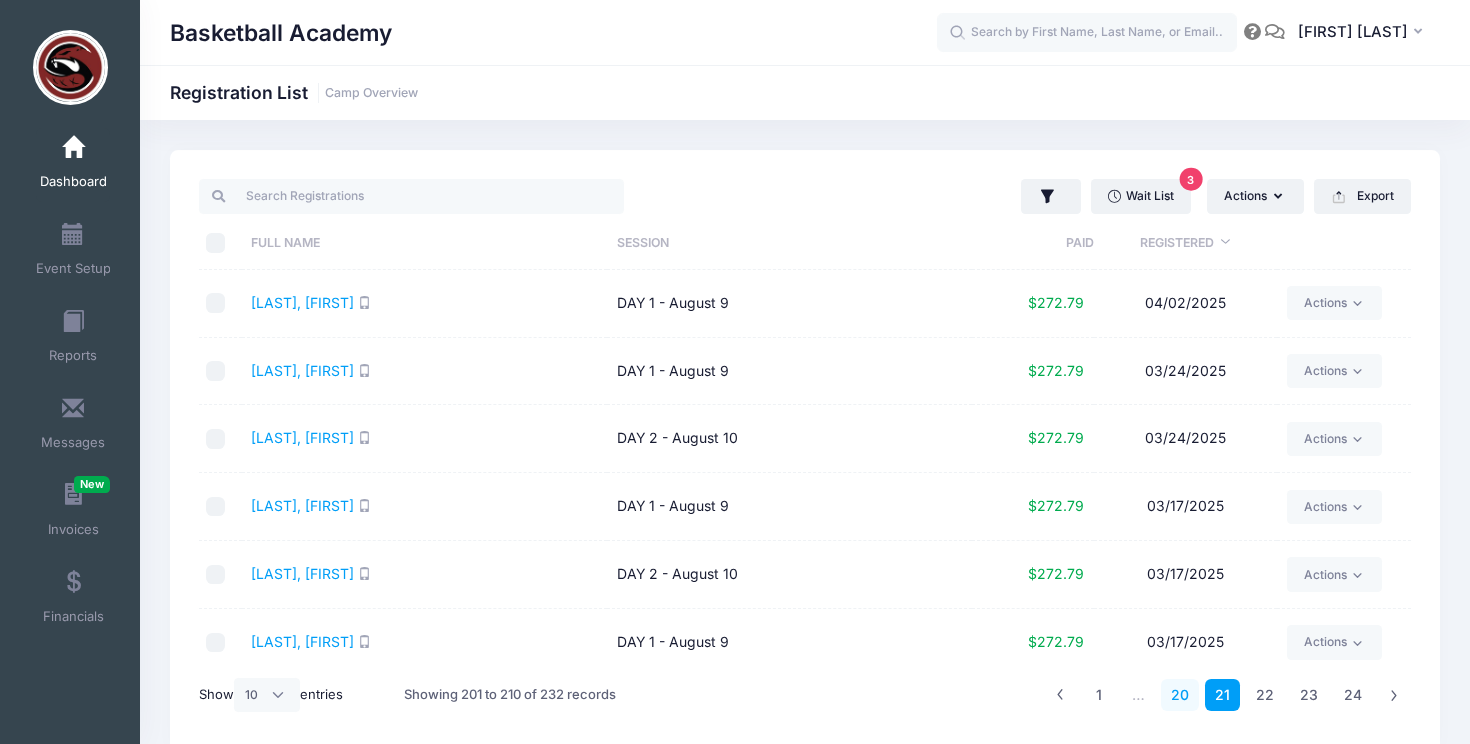click on "20" at bounding box center (1180, 695) 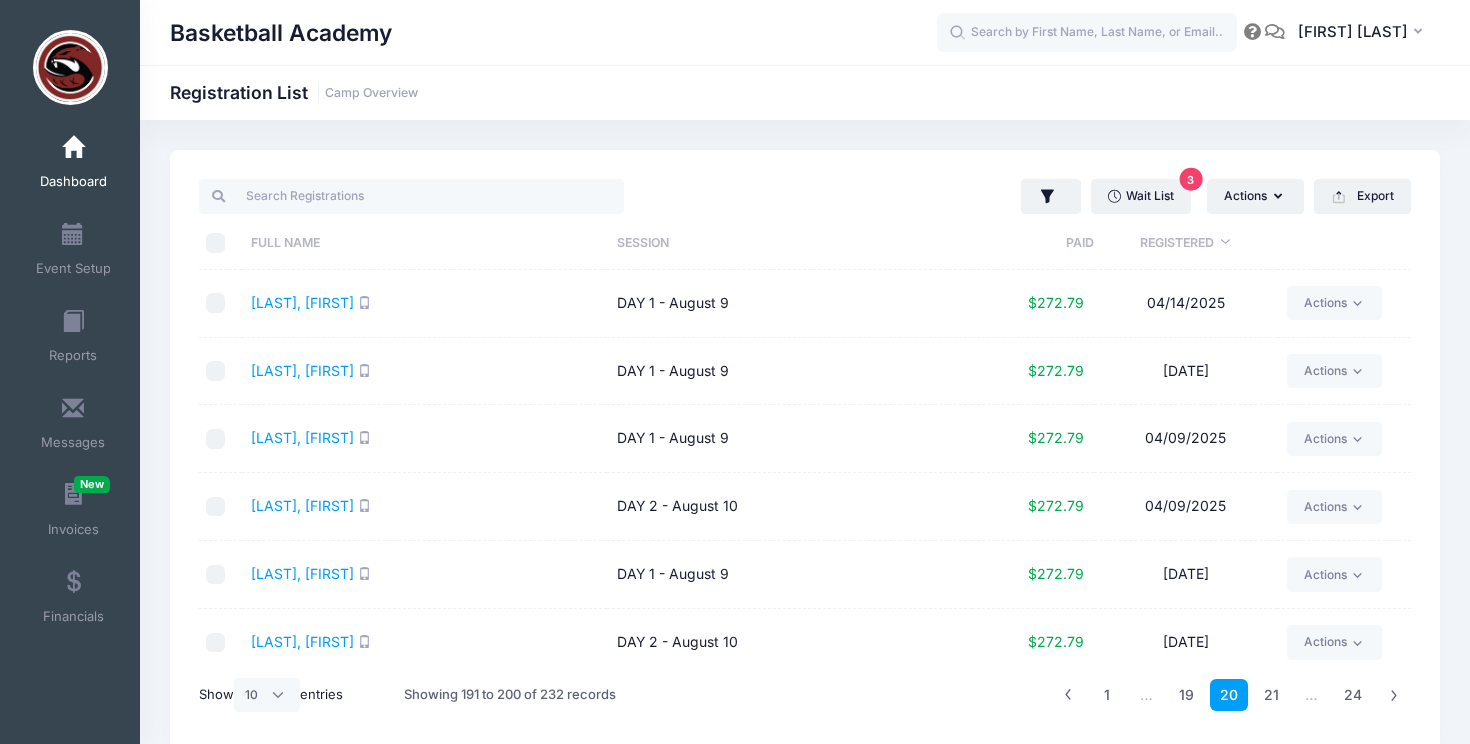 scroll, scrollTop: 283, scrollLeft: 0, axis: vertical 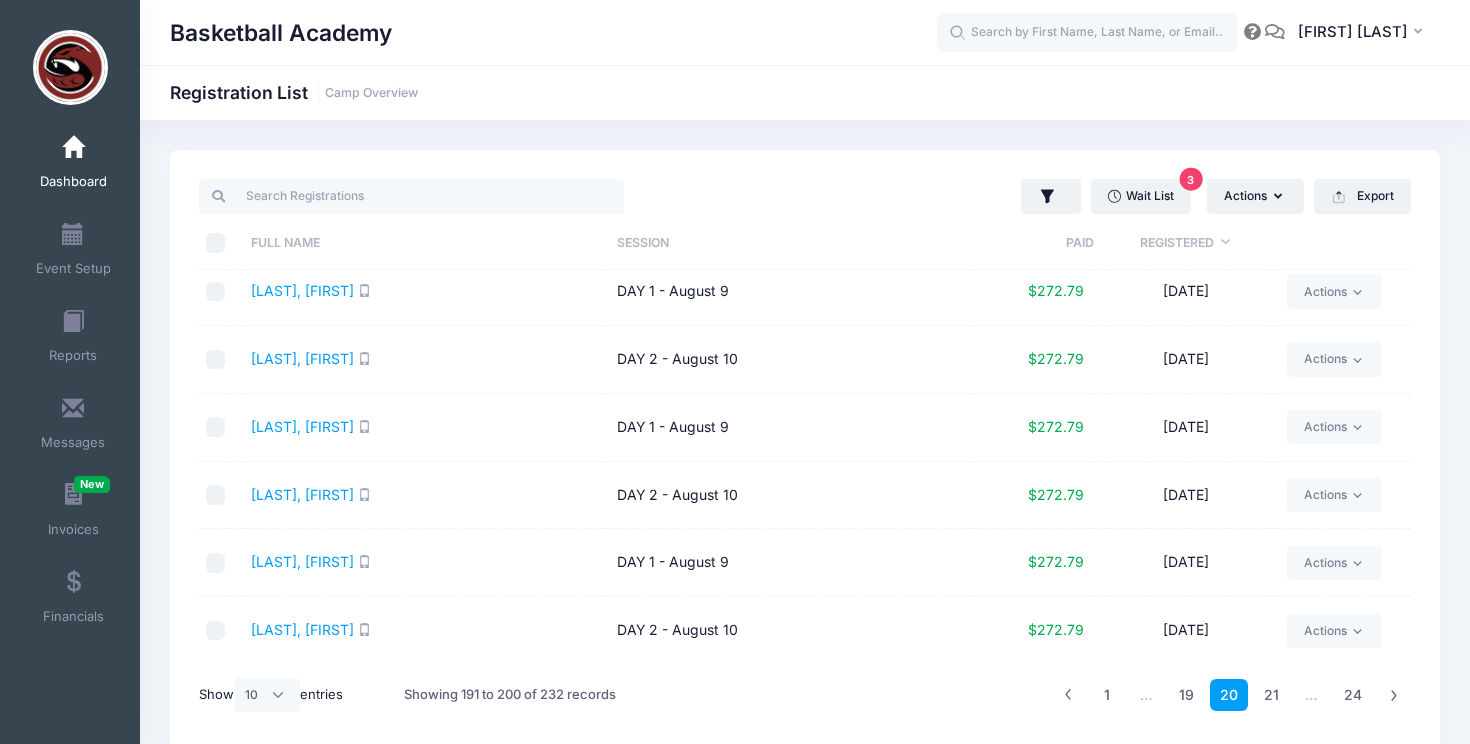click on "1 … 19 20 21 … 24" at bounding box center (1231, 695) 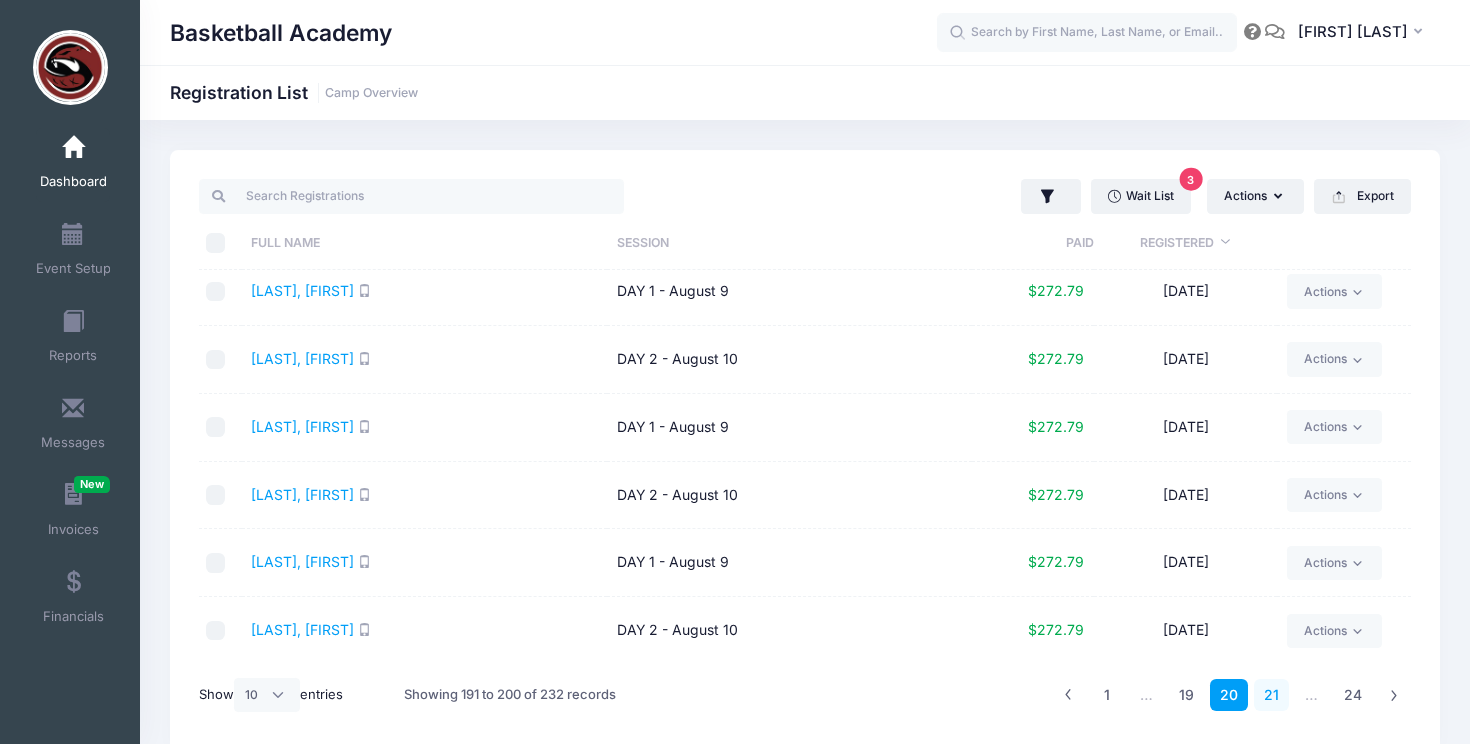 click on "21" at bounding box center (1271, 695) 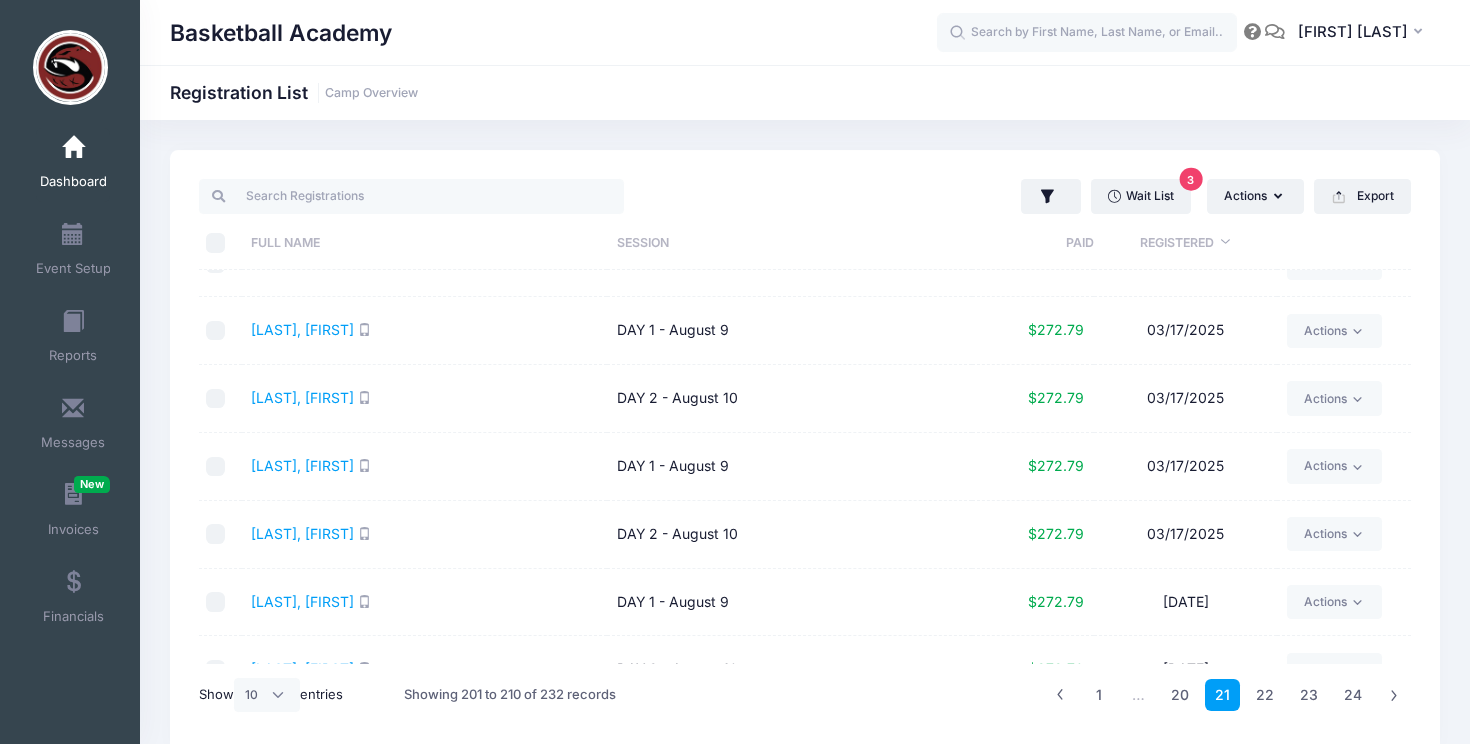 scroll, scrollTop: 0, scrollLeft: 0, axis: both 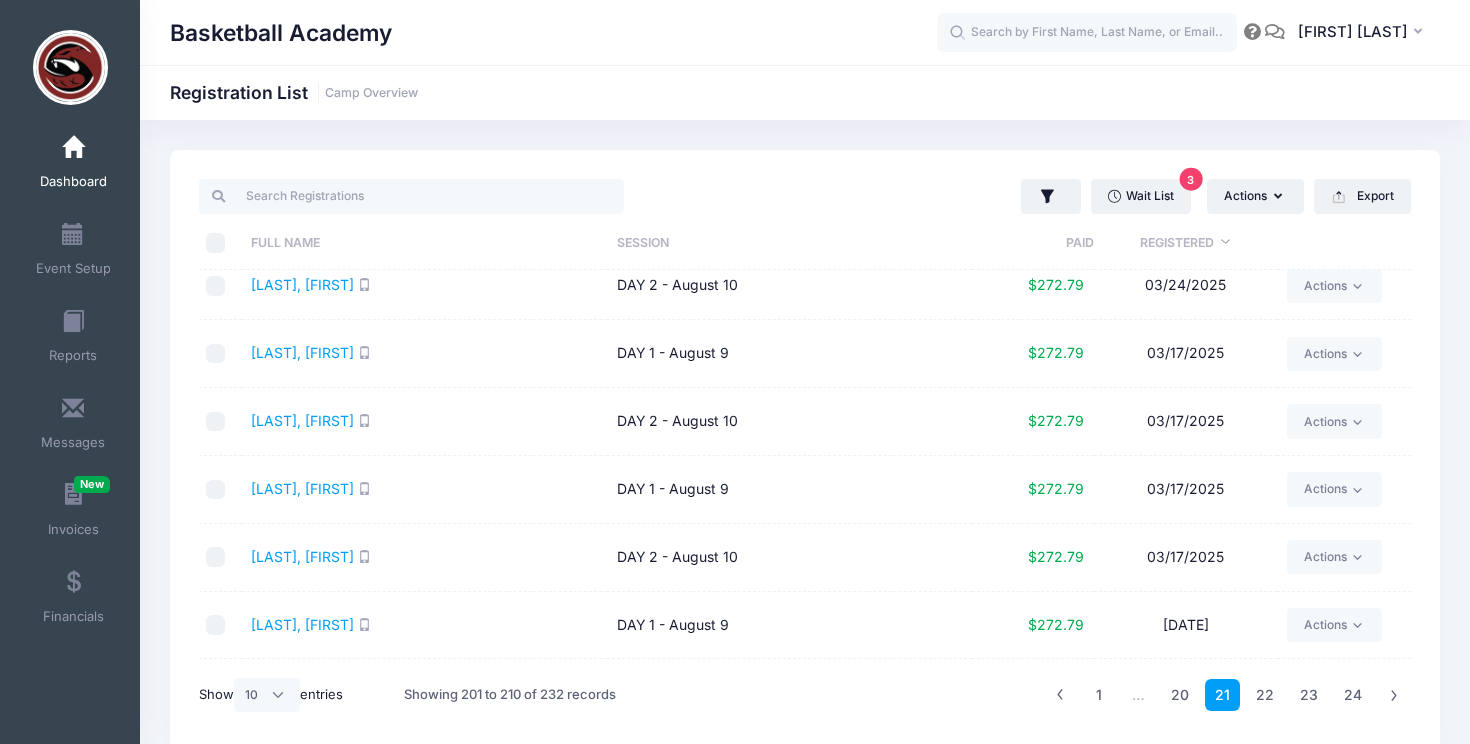 click on "Belanger, Matthew" at bounding box center [424, 422] 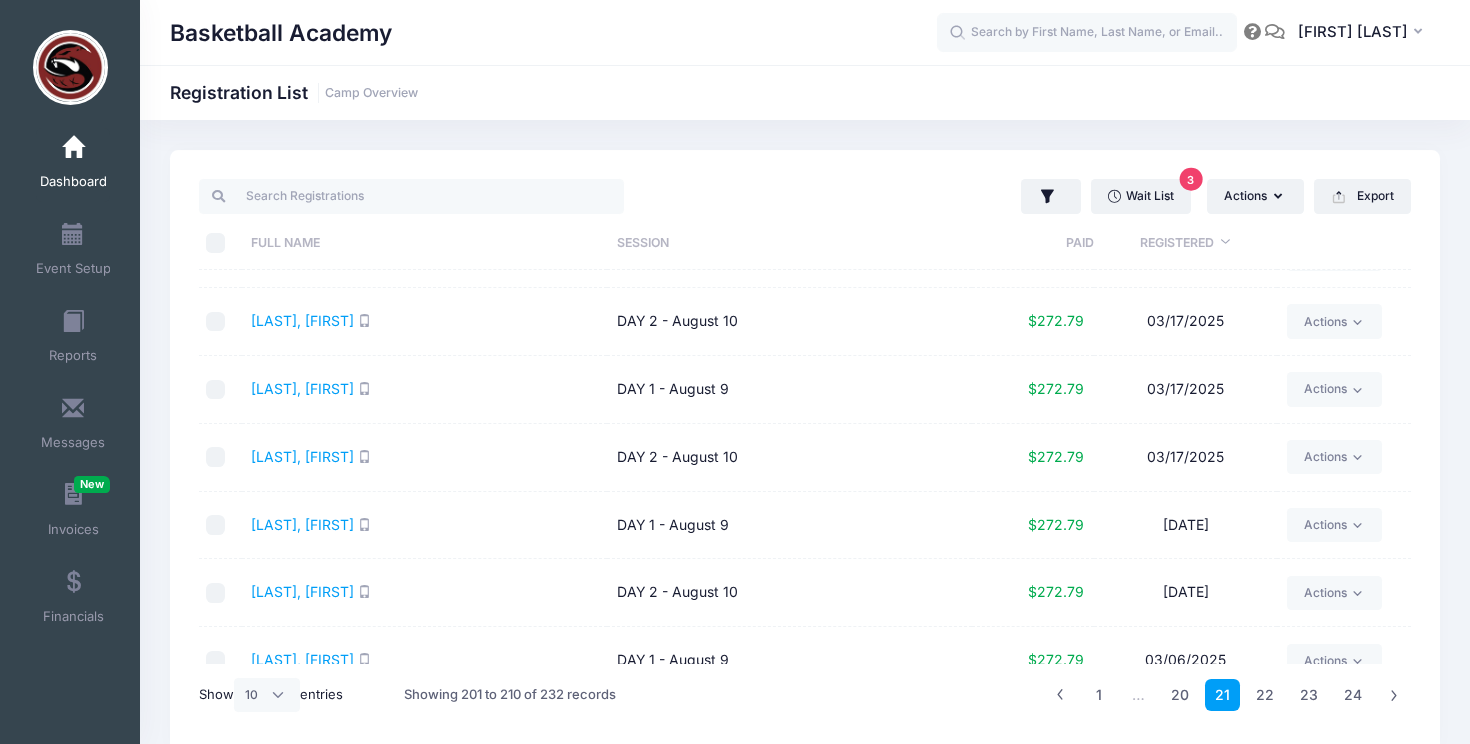 scroll, scrollTop: 283, scrollLeft: 0, axis: vertical 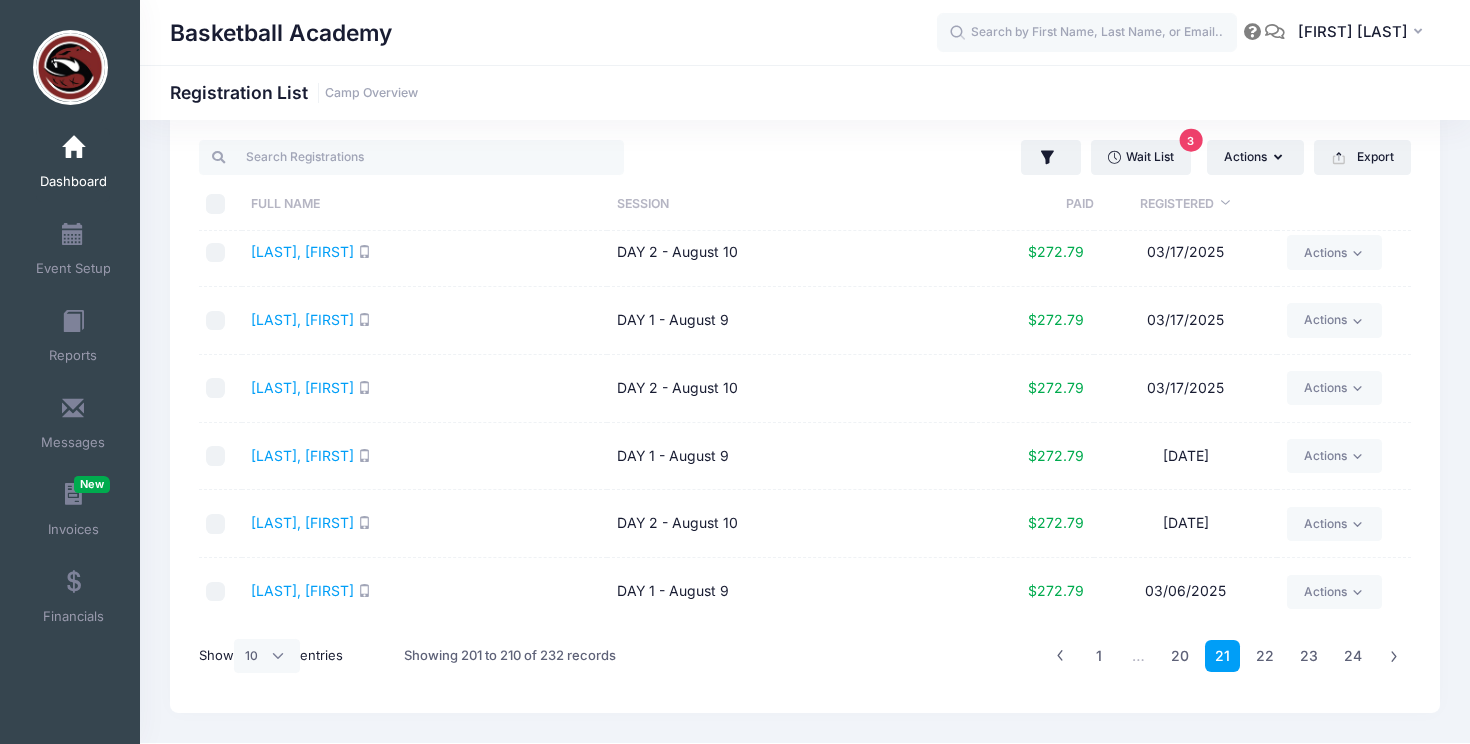 click on "Belanger, Philip" at bounding box center (424, 389) 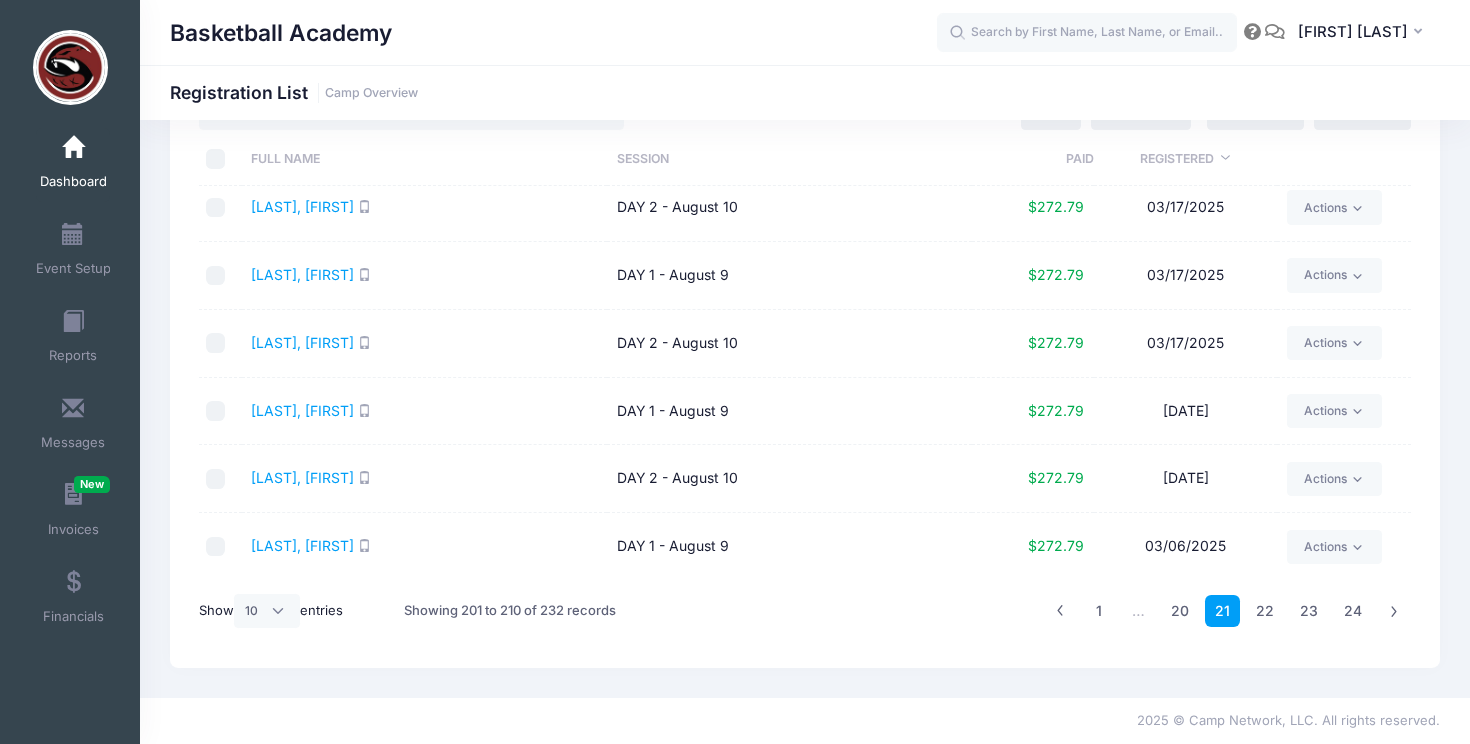click on "DAY 2 - August 10" at bounding box center [789, 479] 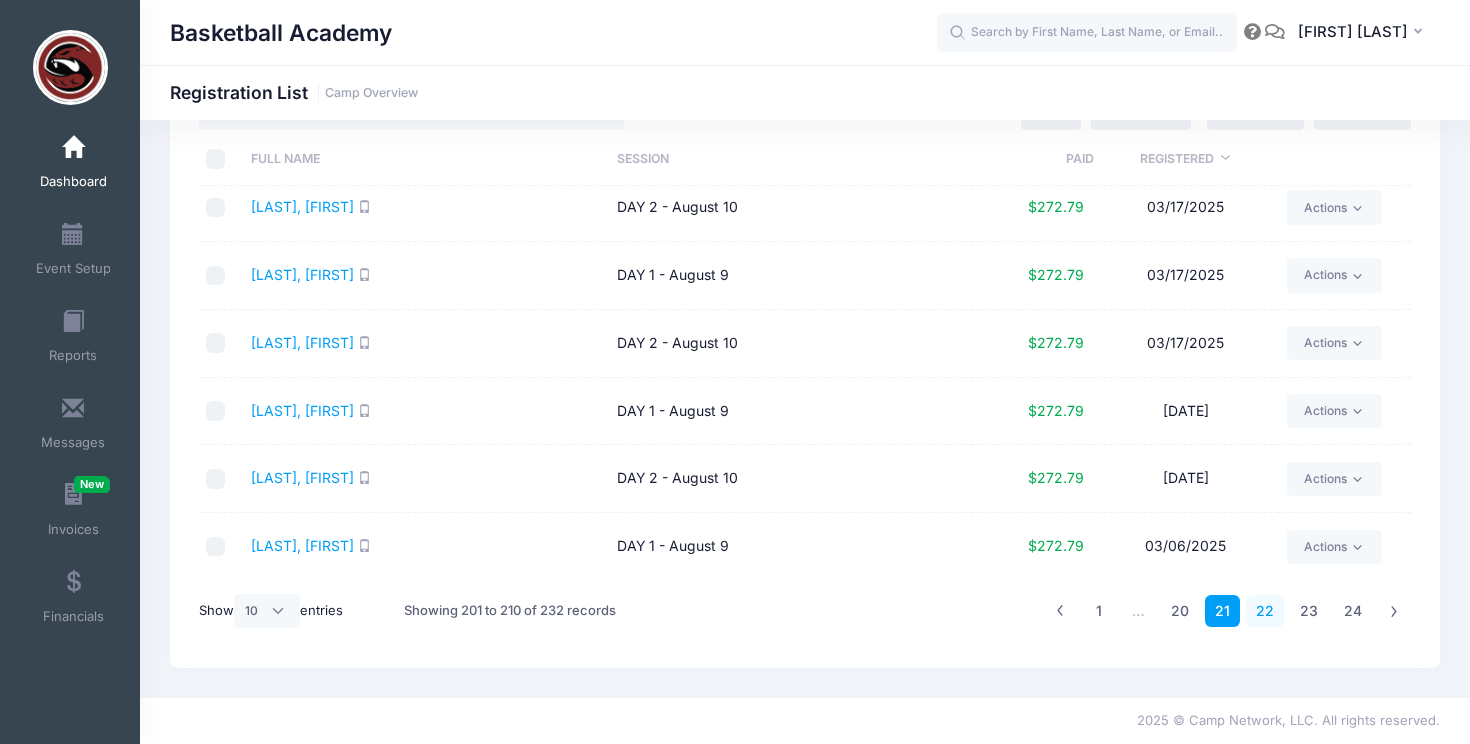 click on "22" at bounding box center [1265, 611] 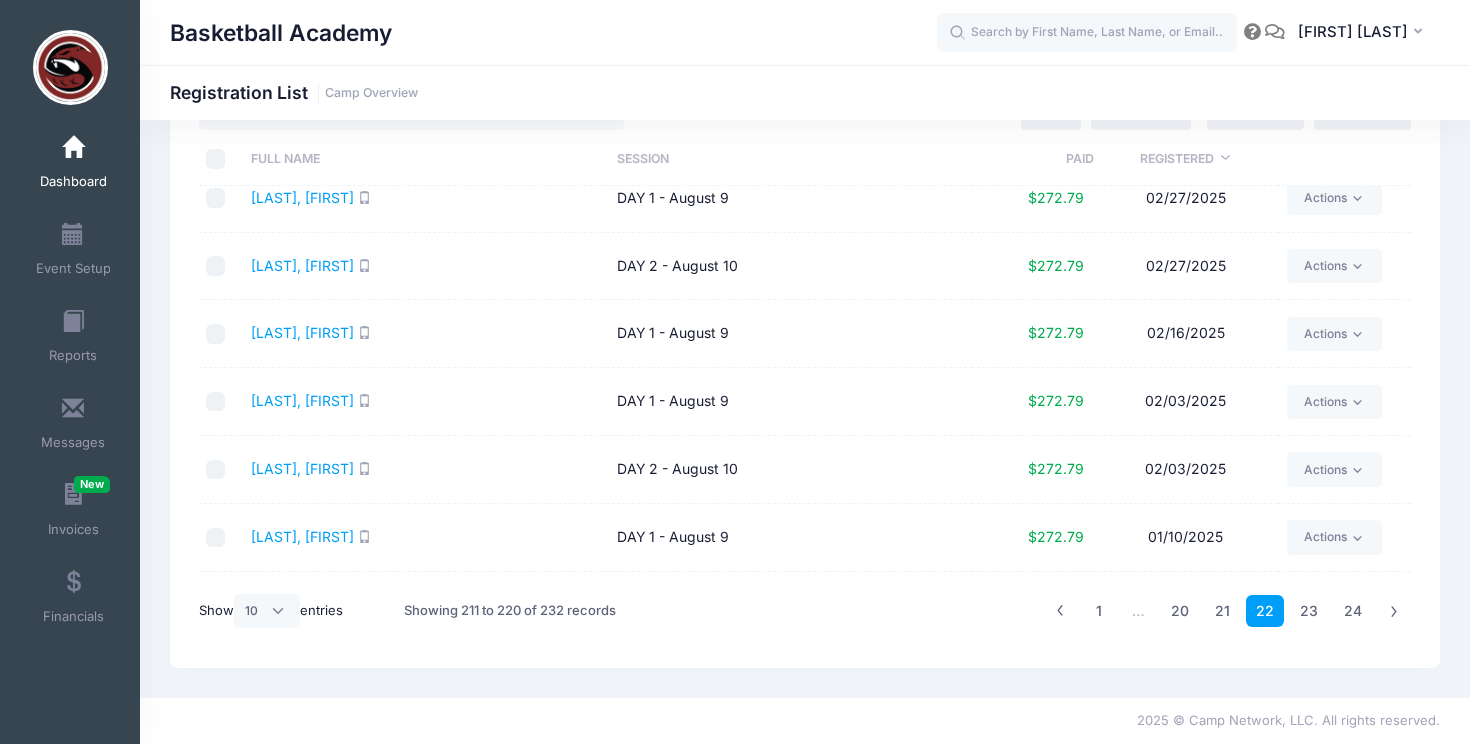 scroll, scrollTop: 0, scrollLeft: 0, axis: both 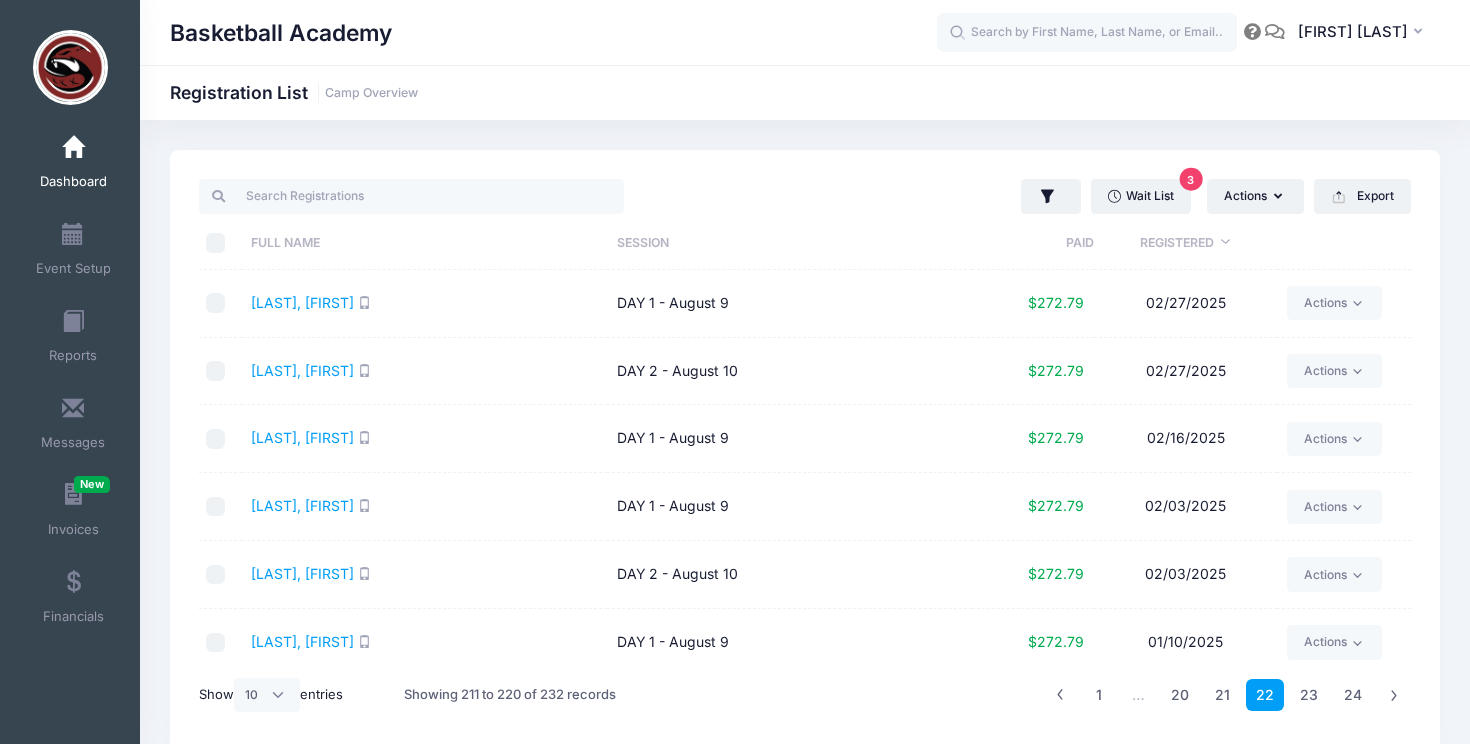 click on "Jain, Armaan" at bounding box center [424, 439] 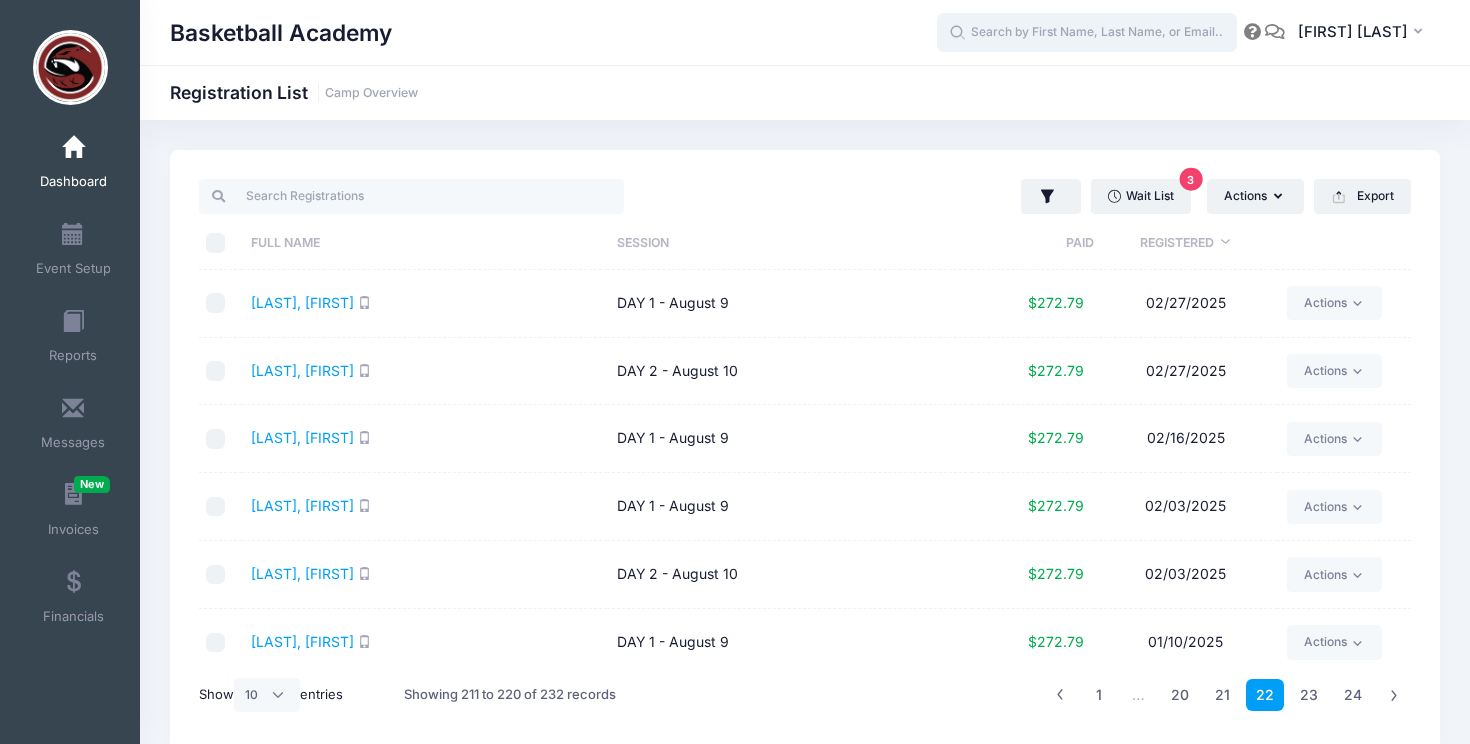 click at bounding box center [1087, 33] 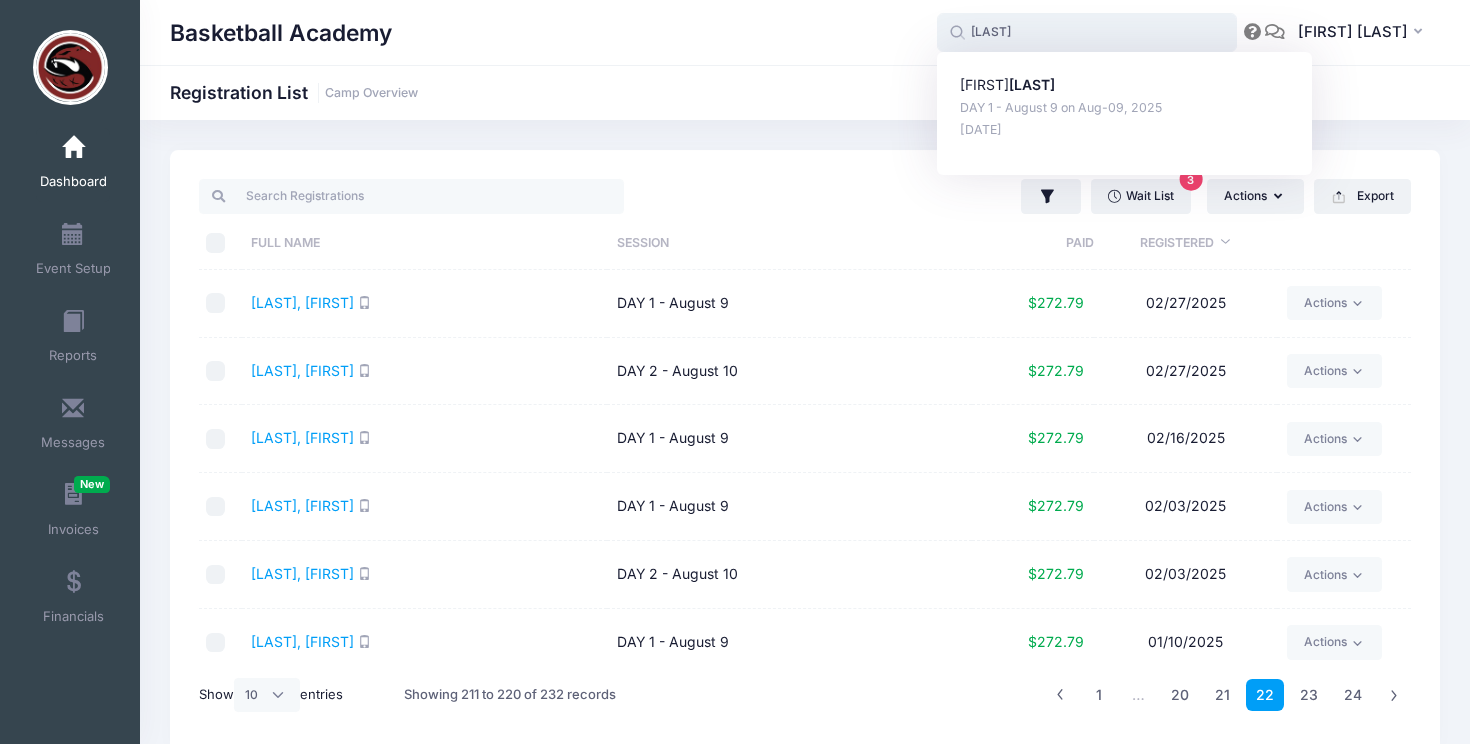 type on "jain" 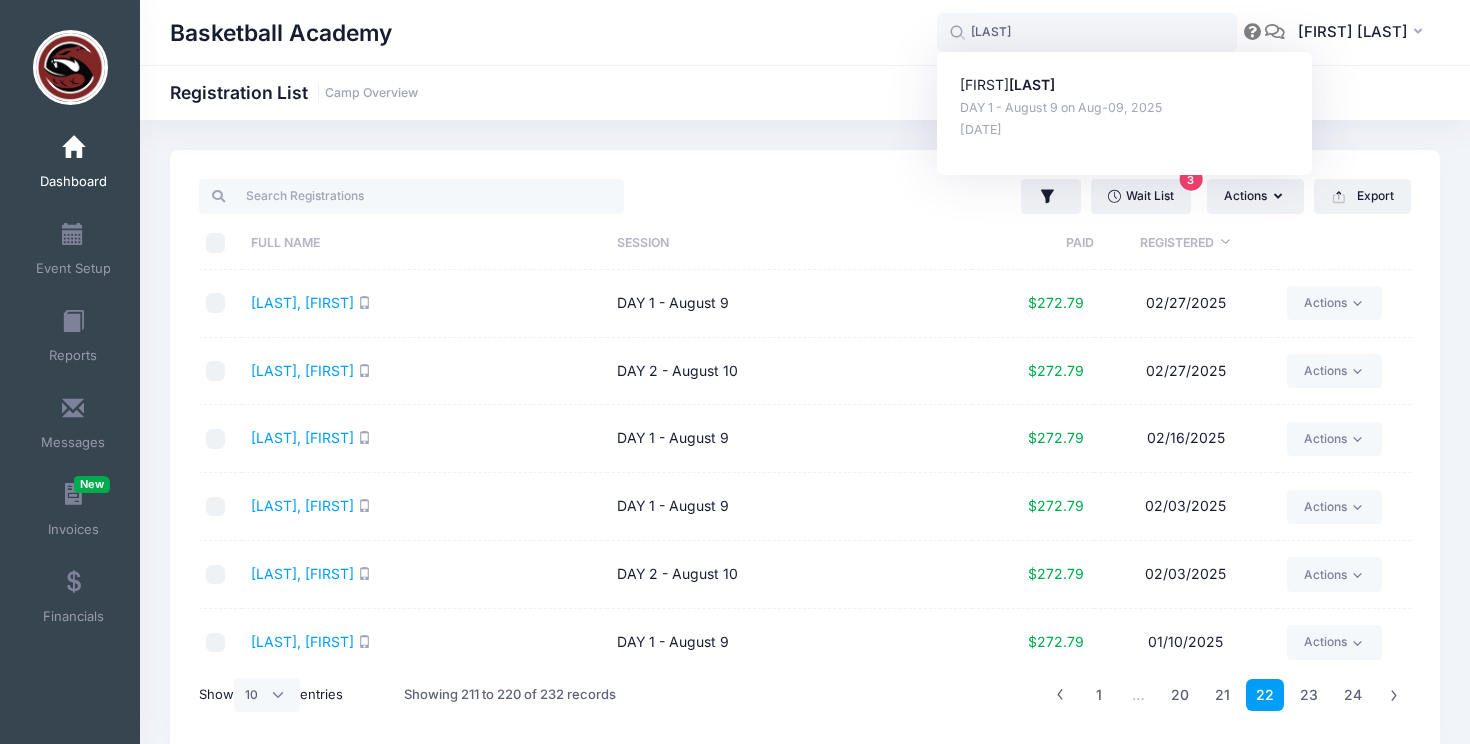 click on "Basketball Academy
Registration List
Camp Overview" at bounding box center (805, 92) 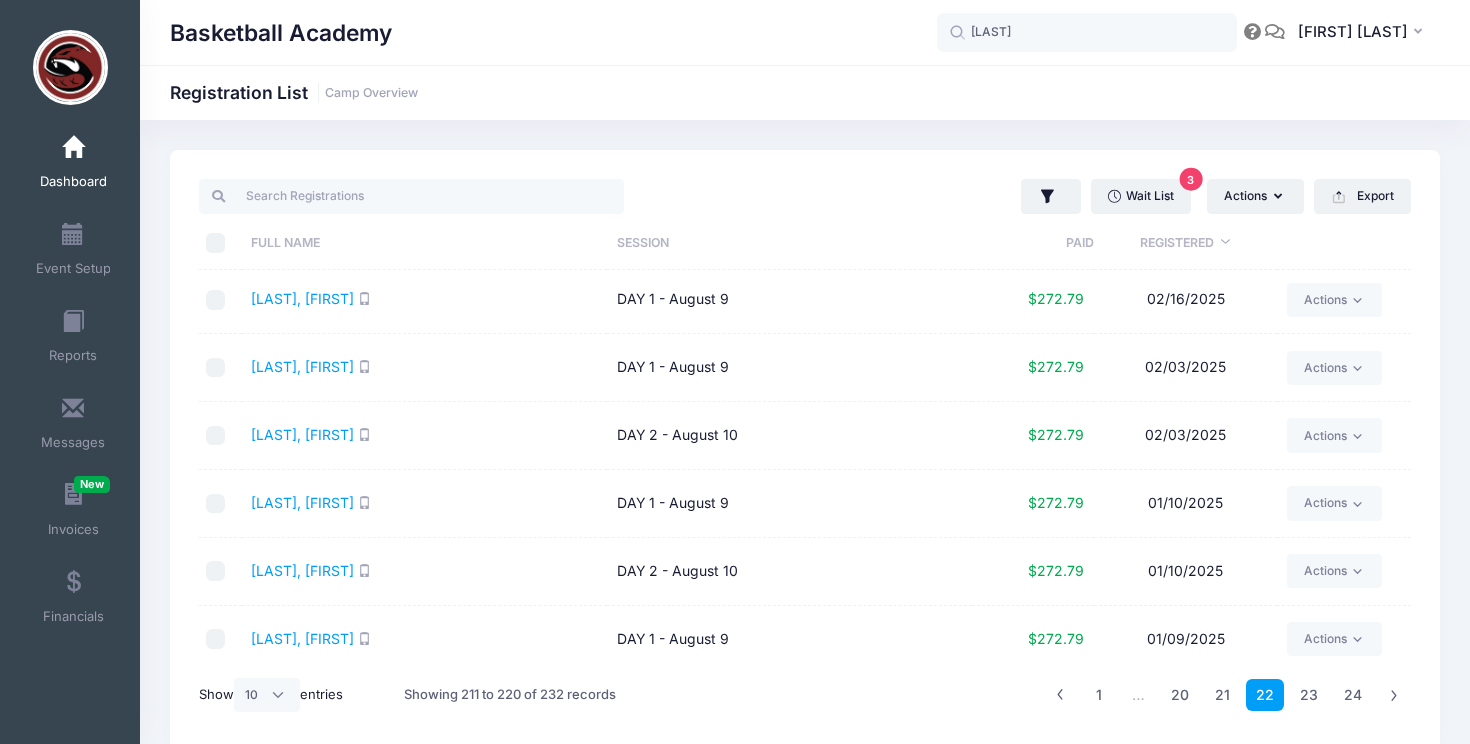 scroll, scrollTop: 0, scrollLeft: 0, axis: both 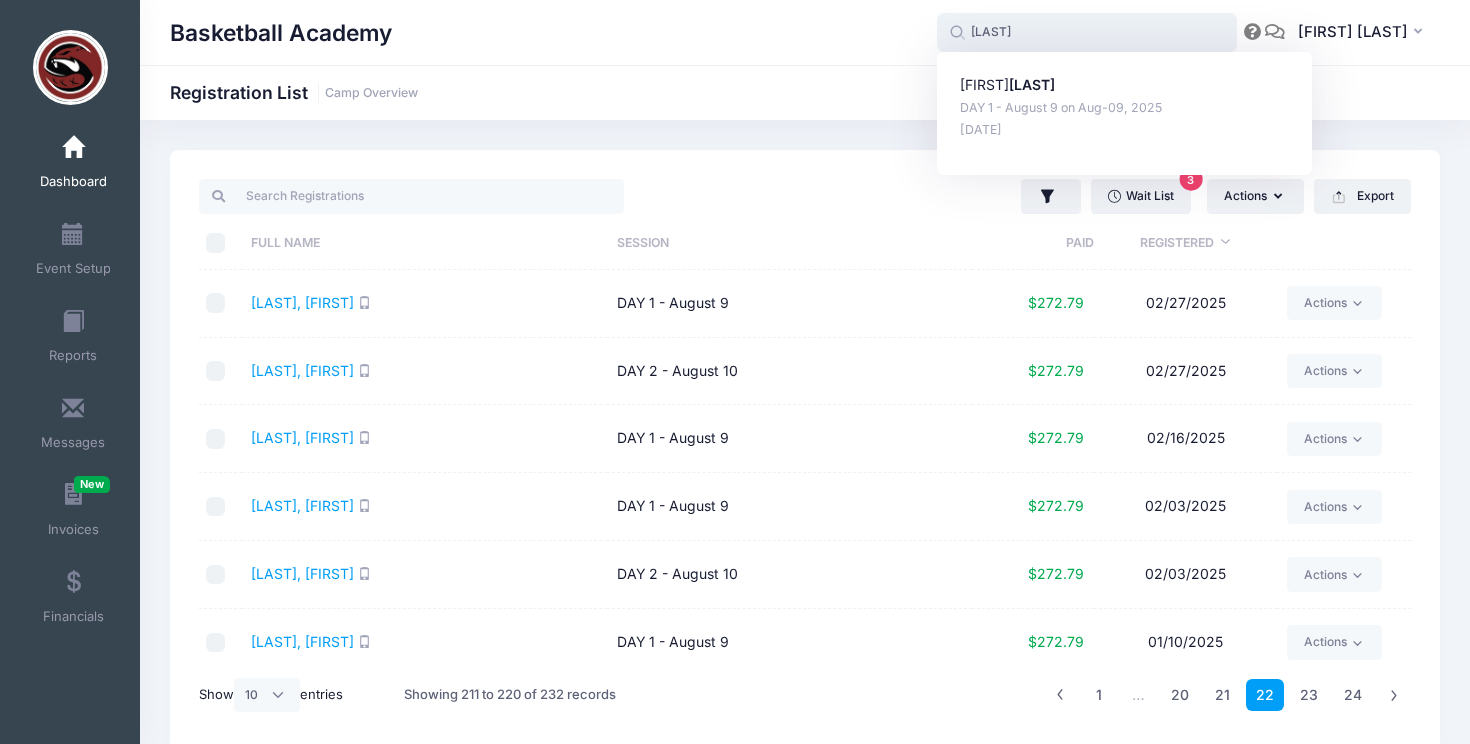 drag, startPoint x: 1085, startPoint y: 27, endPoint x: 999, endPoint y: 23, distance: 86.09297 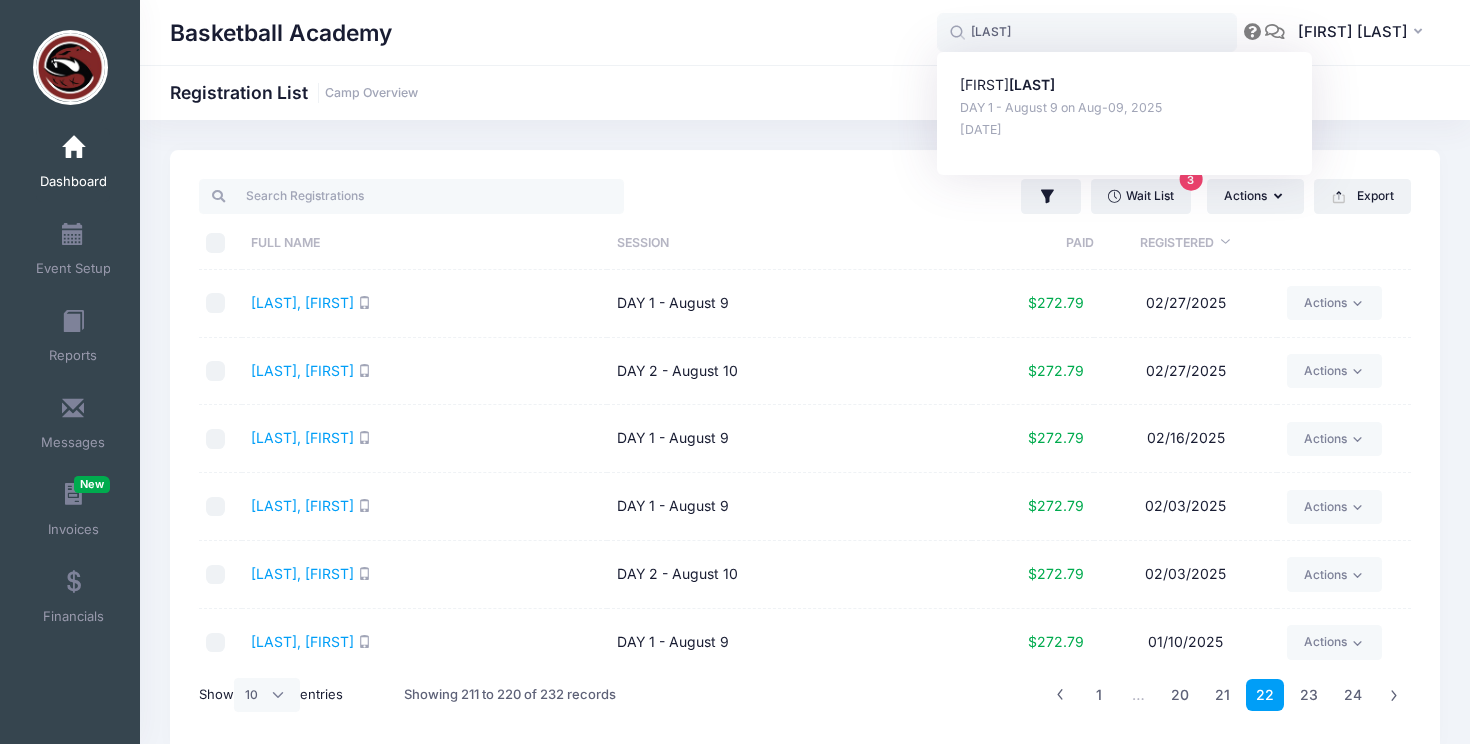 click on "Basketball Academy
Registration List
Camp Overview" at bounding box center (805, 92) 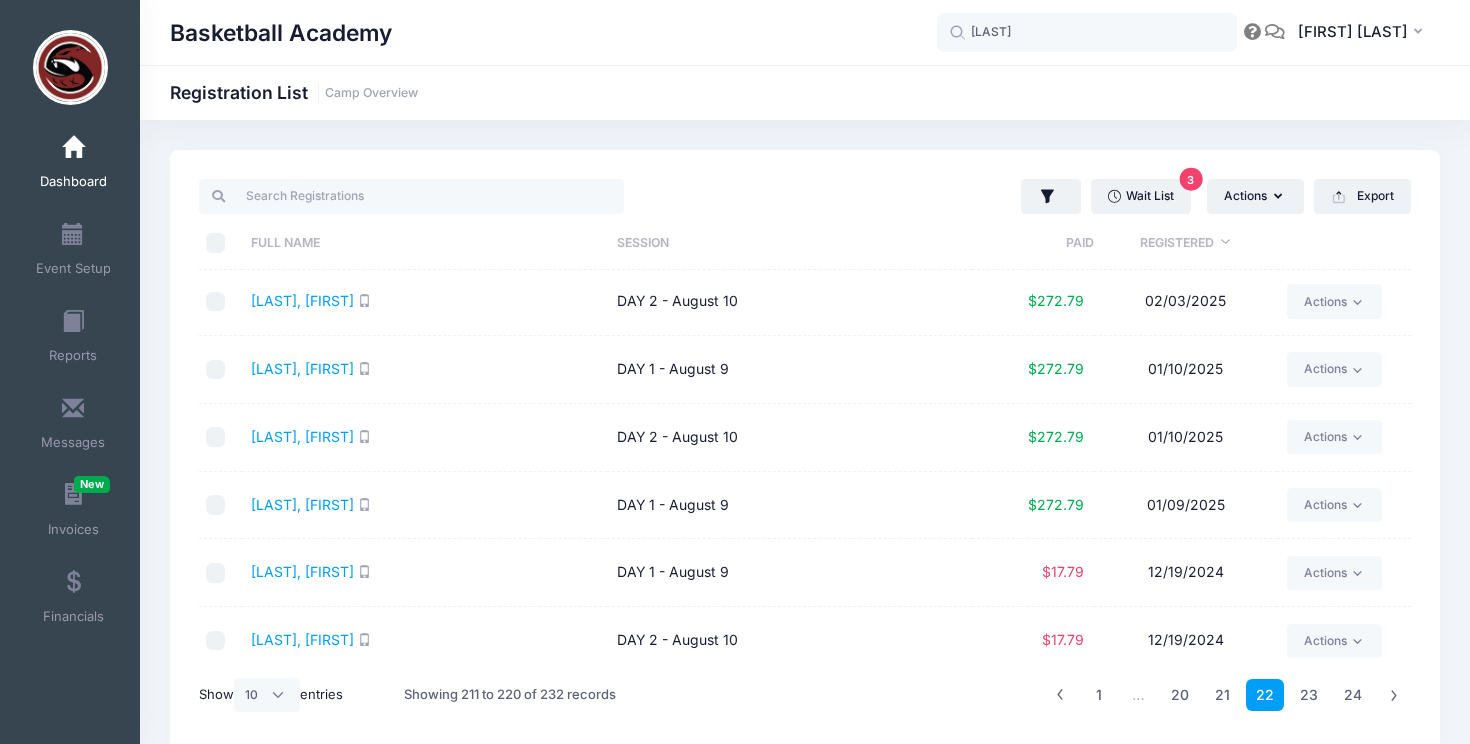 scroll, scrollTop: 283, scrollLeft: 0, axis: vertical 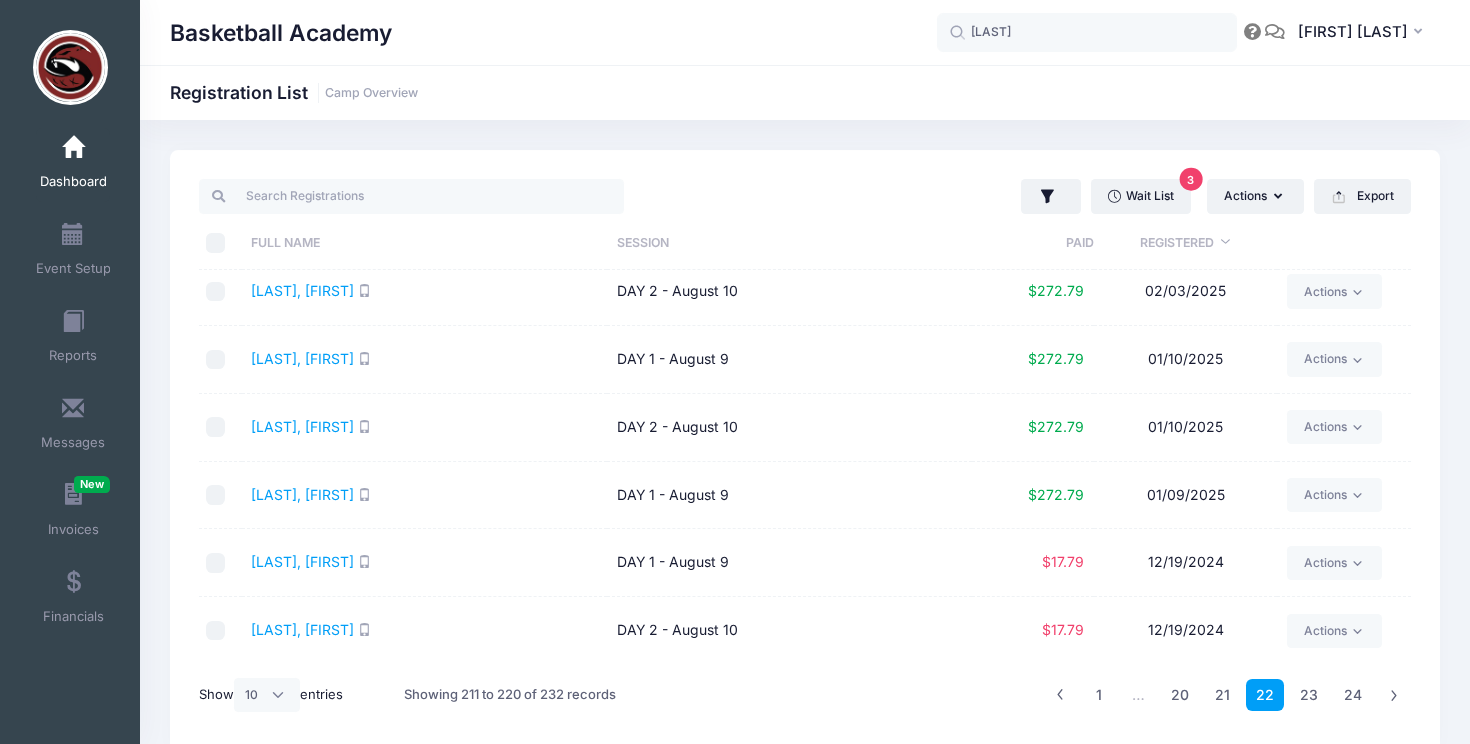 click on "Anthony, John" at bounding box center [424, 496] 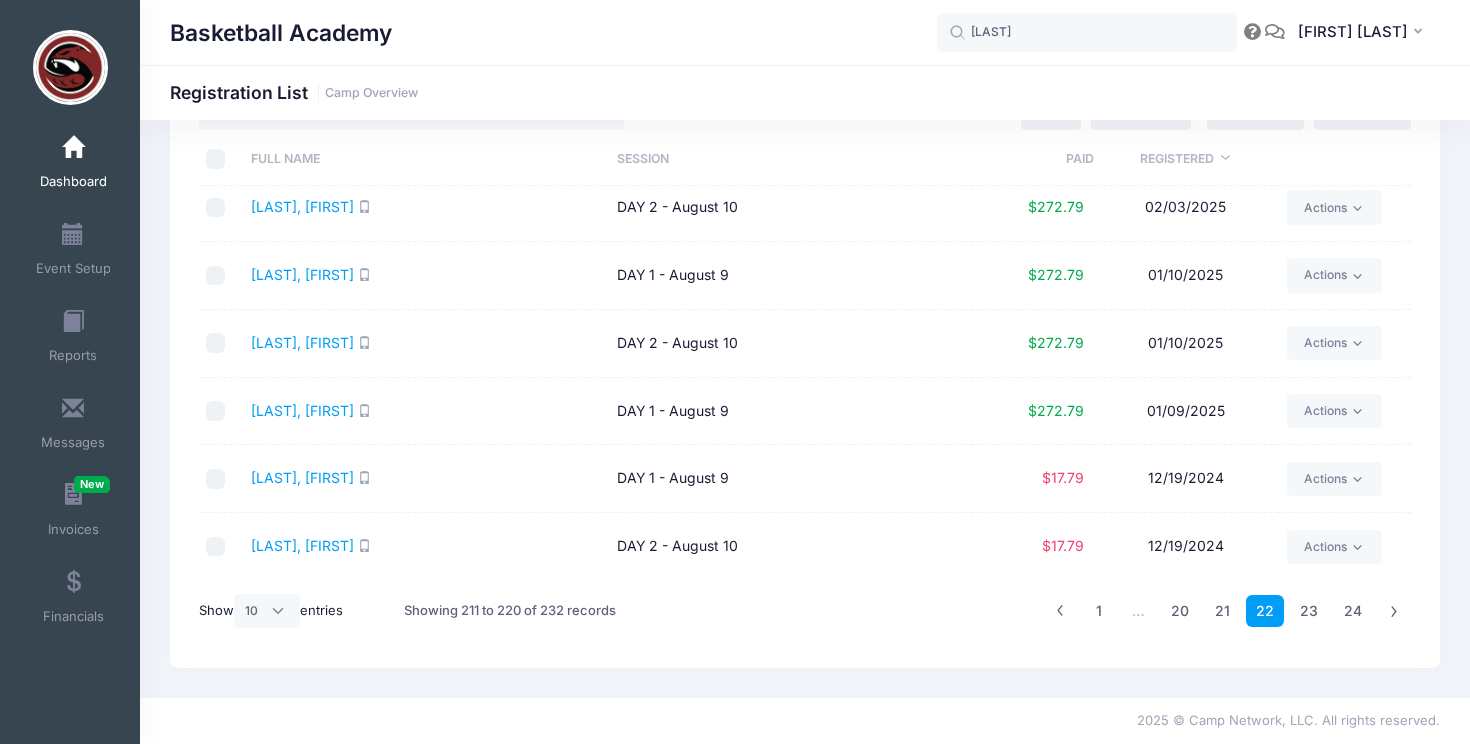 click on "DAY 1 - August 9" at bounding box center (789, 412) 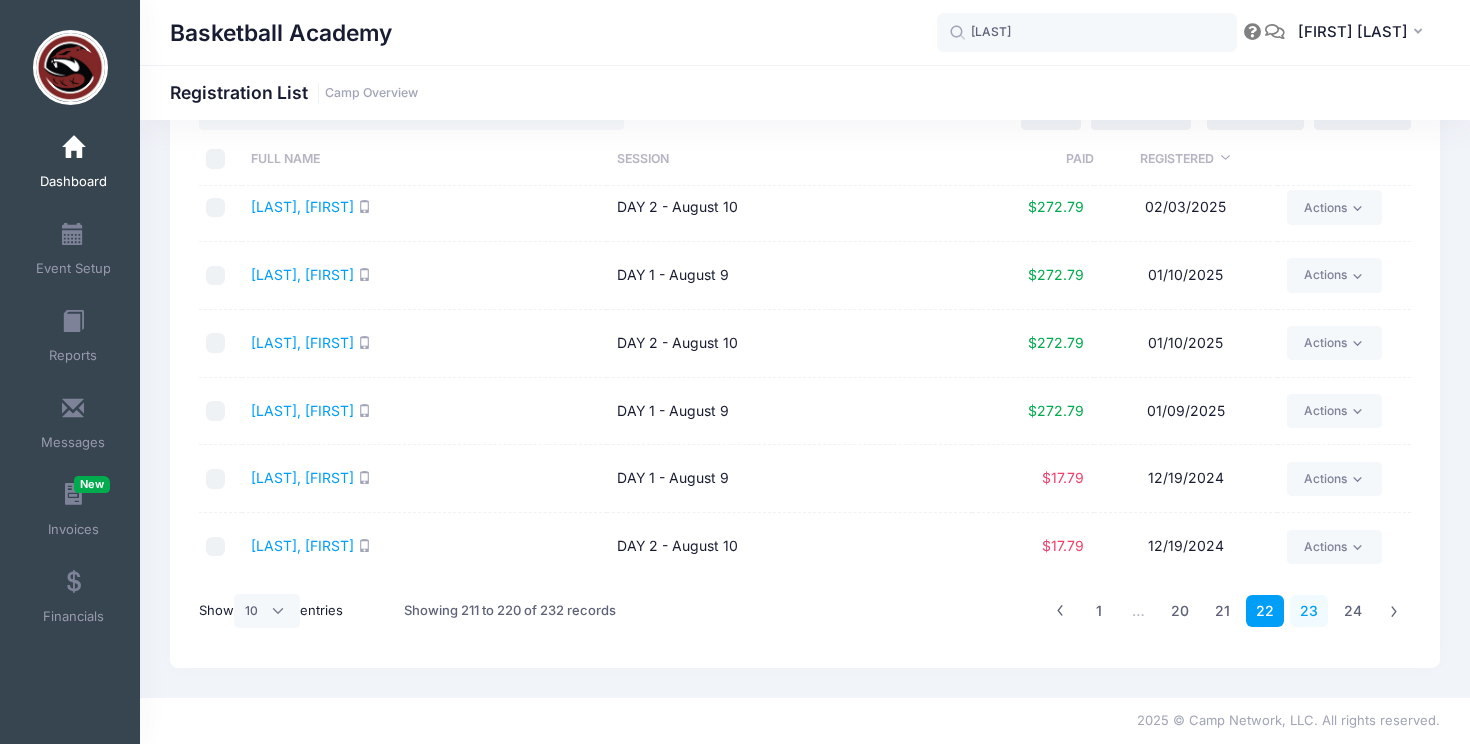 click on "23" at bounding box center (1309, 611) 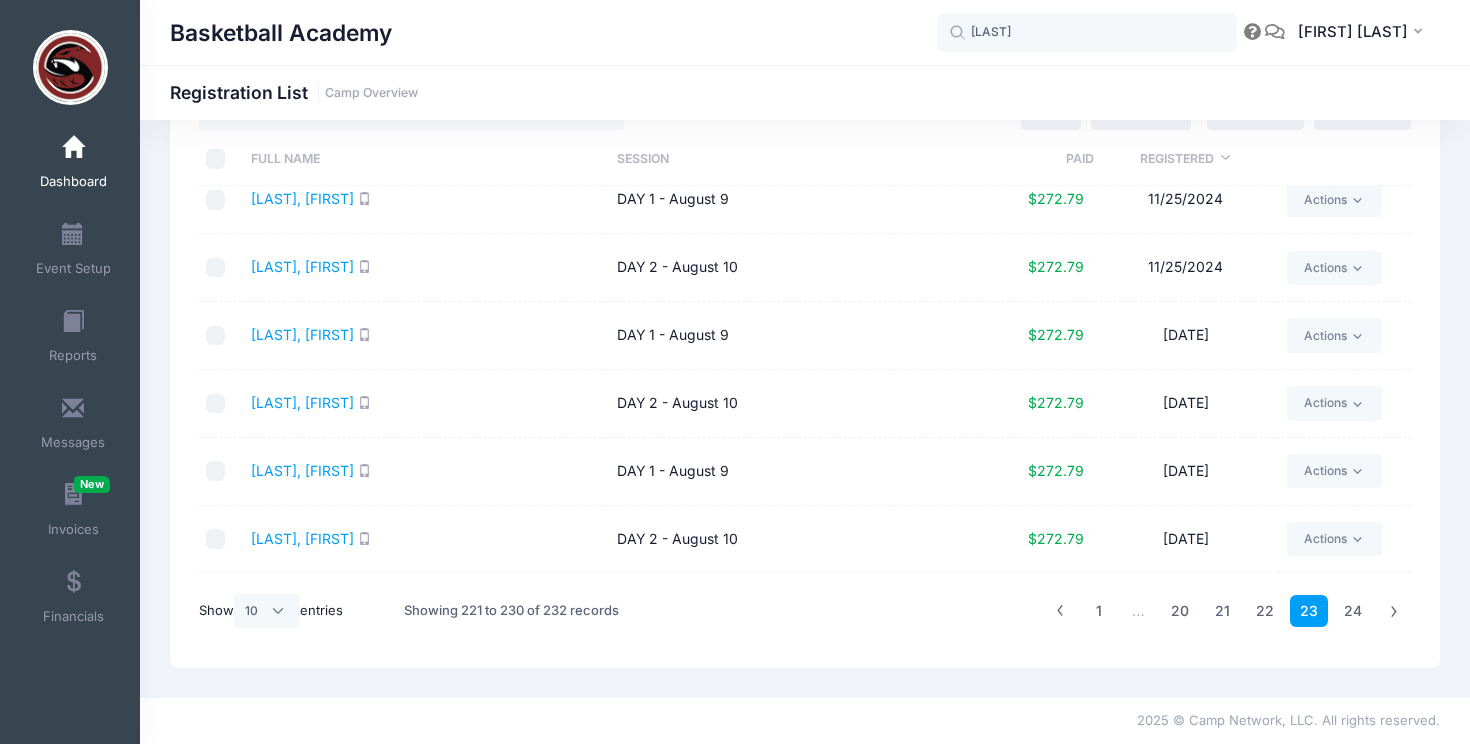 scroll, scrollTop: 0, scrollLeft: 0, axis: both 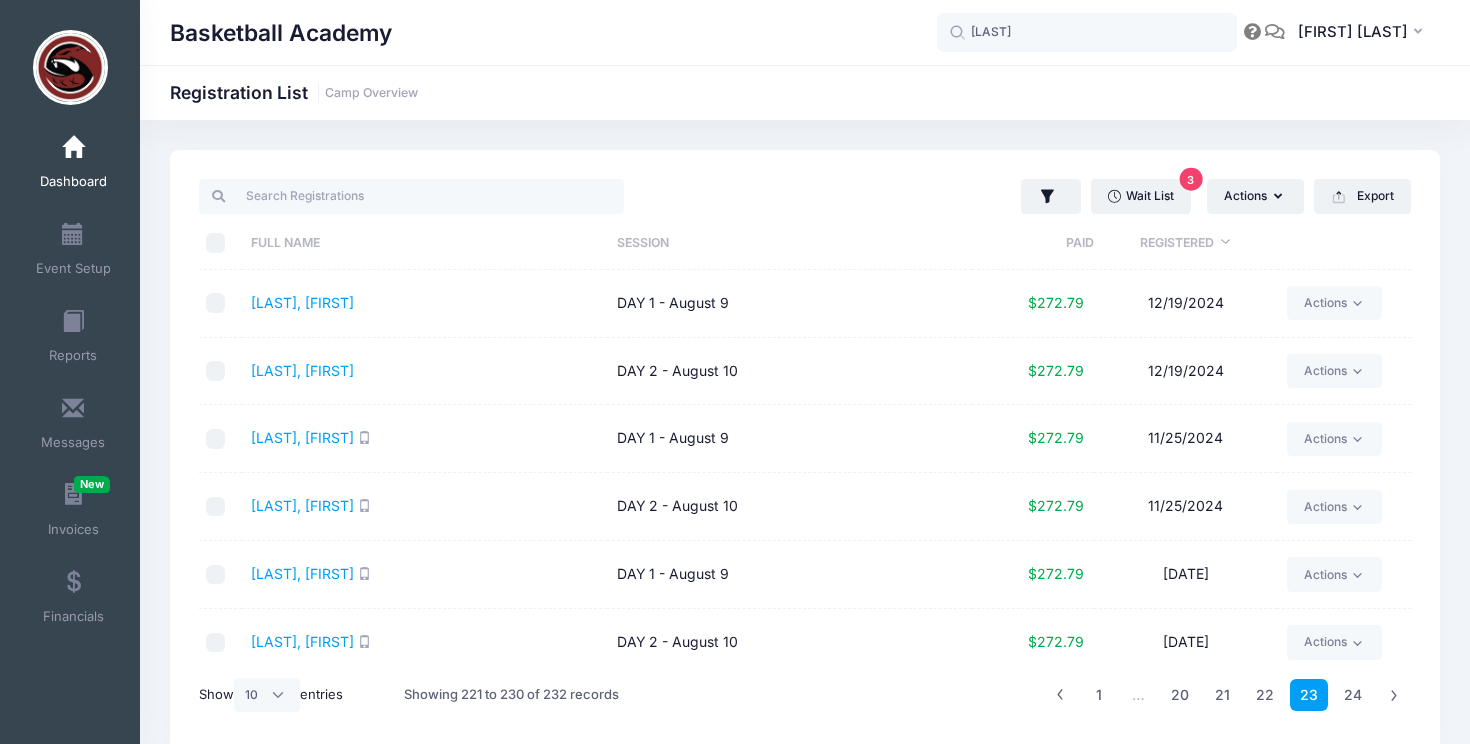 click on "Lin, Andrew" at bounding box center (424, 439) 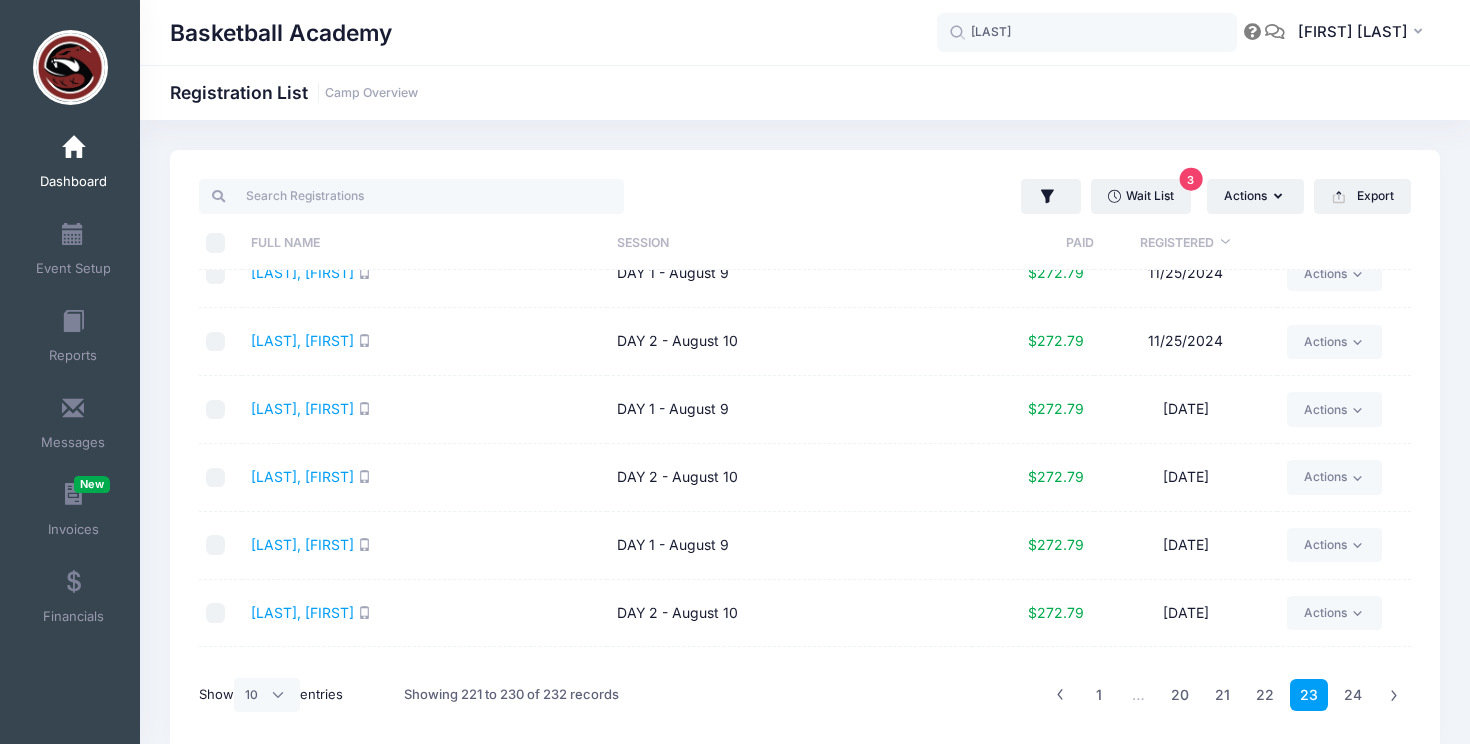 scroll, scrollTop: 123, scrollLeft: 0, axis: vertical 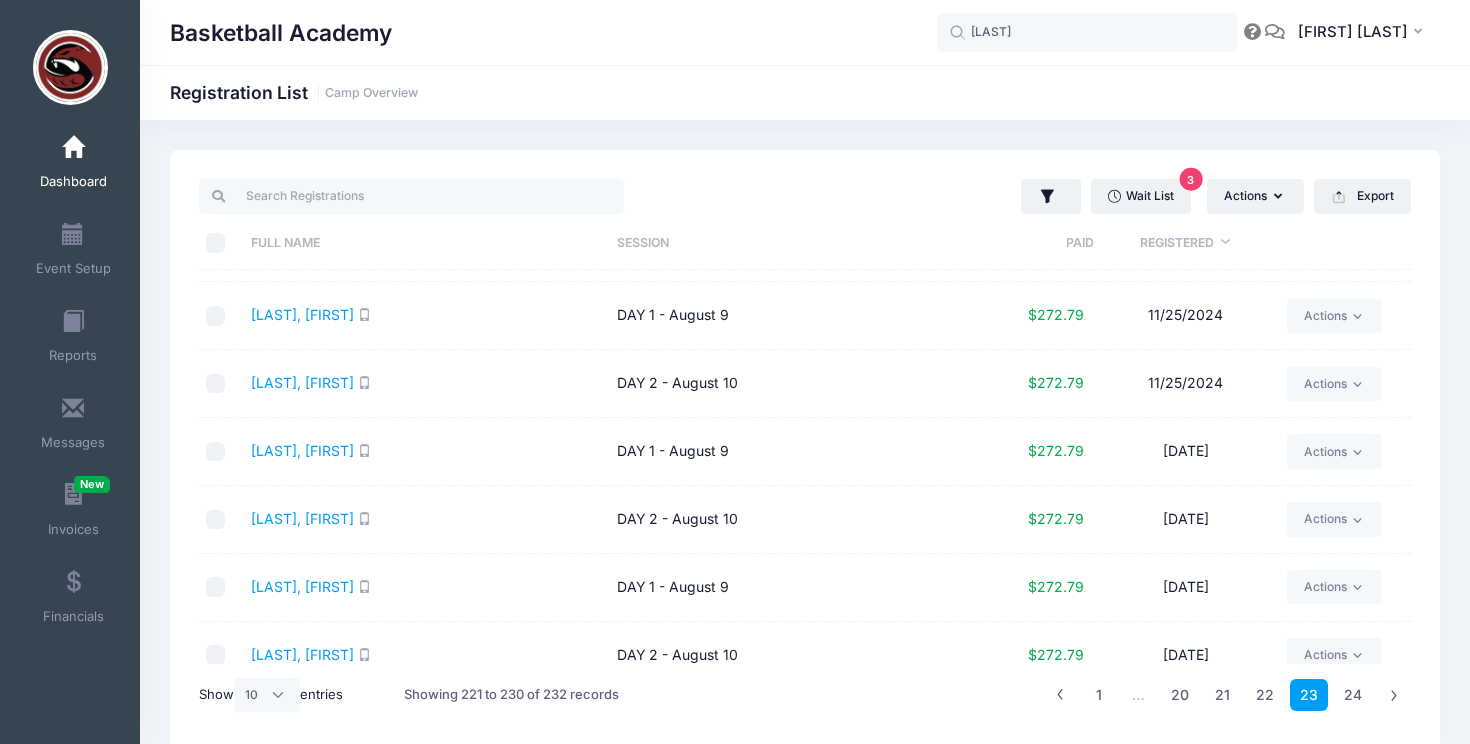 click on "Rebhorn, Erik" at bounding box center (424, 520) 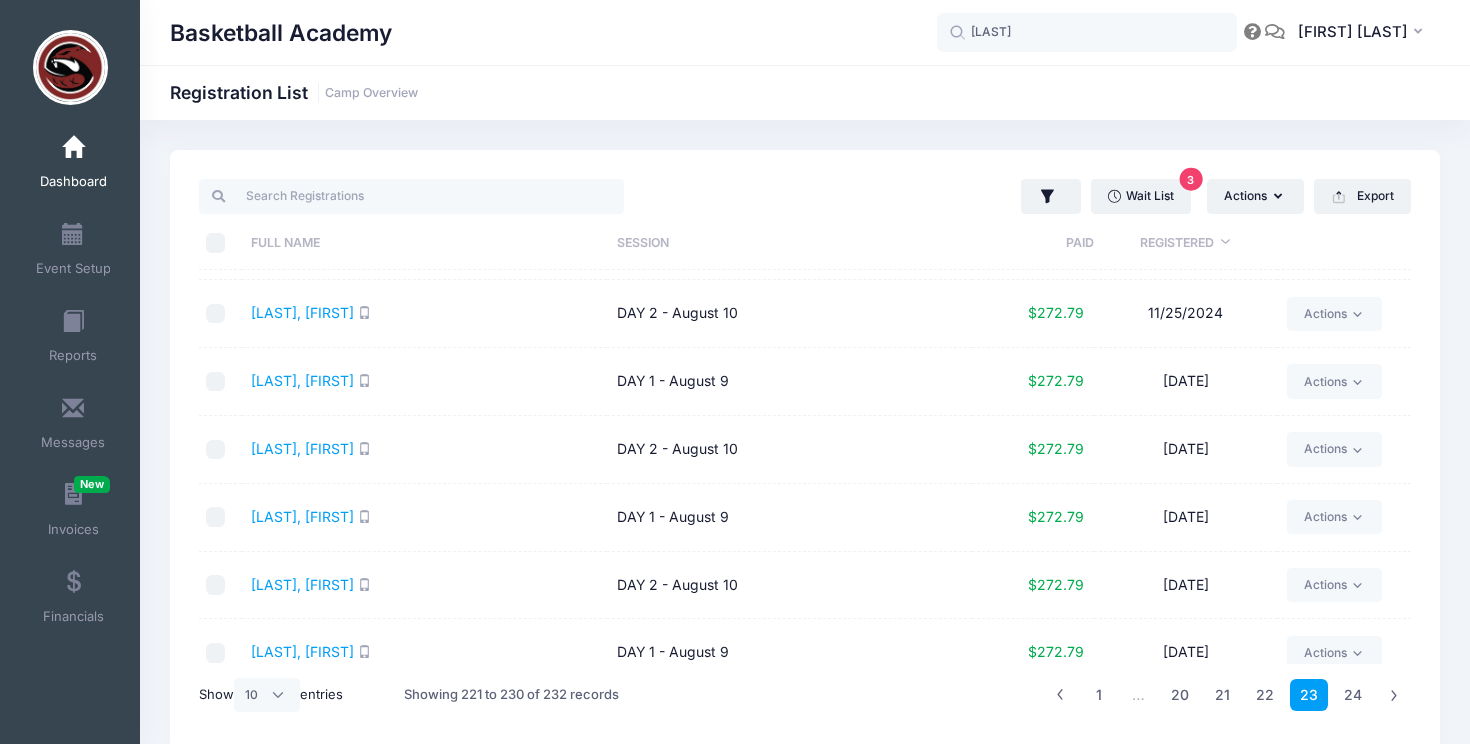 scroll, scrollTop: 185, scrollLeft: 0, axis: vertical 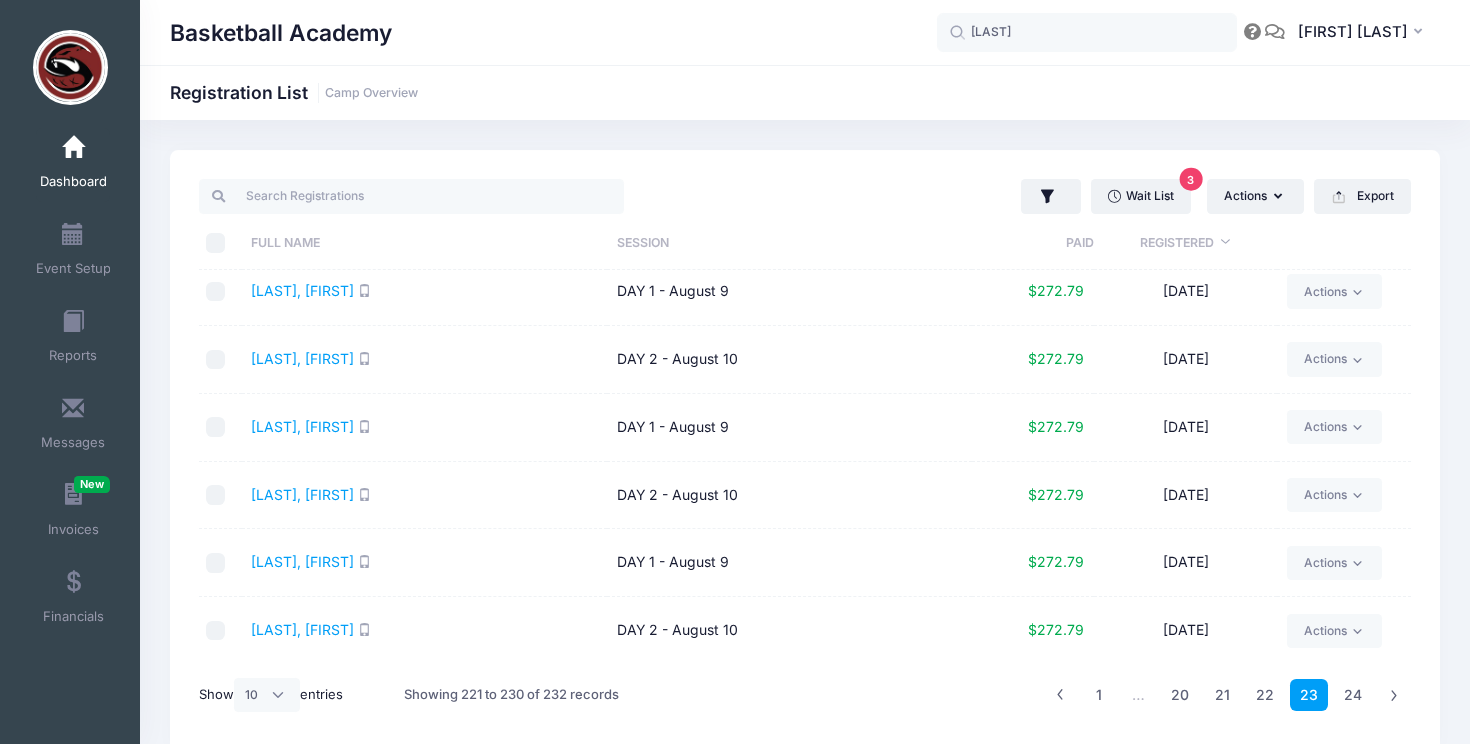 click on "Connolly, Griffin" at bounding box center (424, 563) 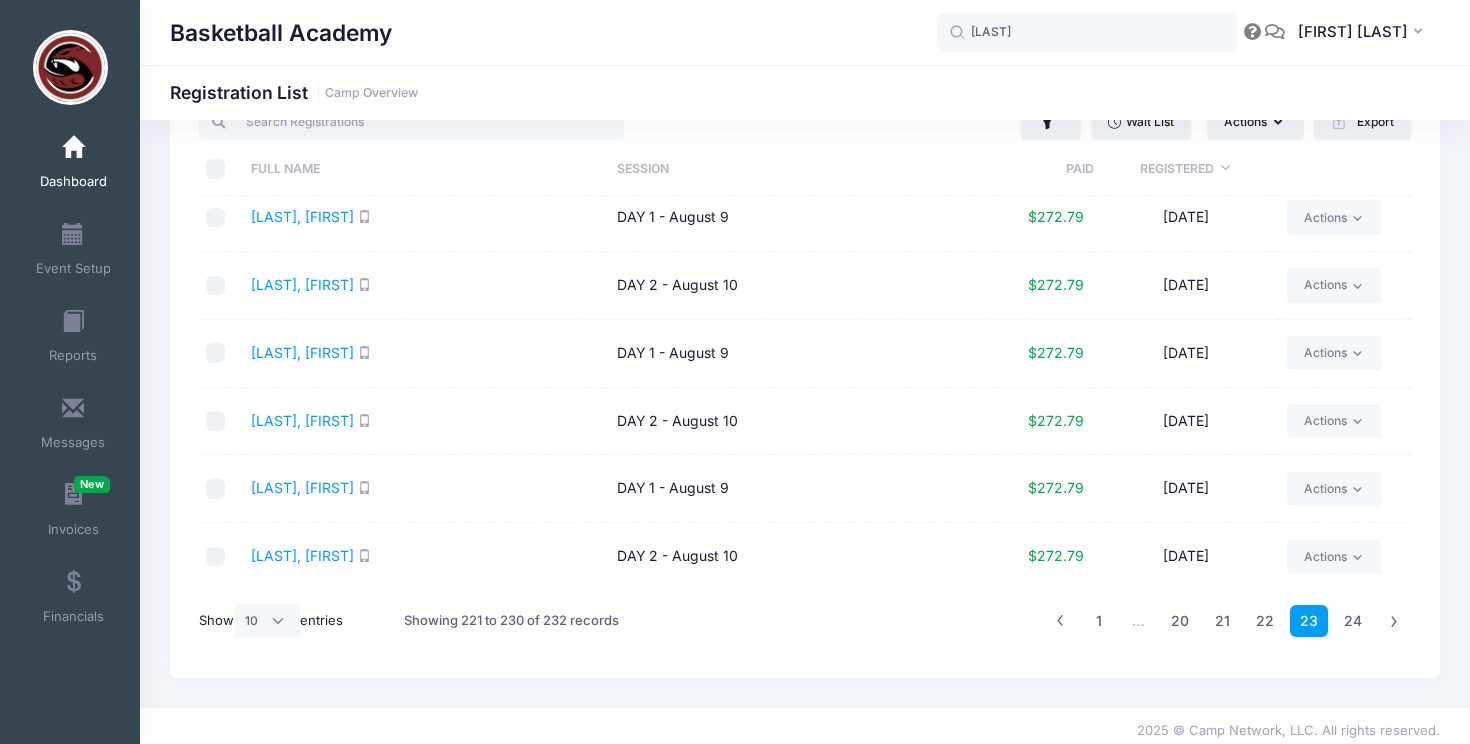 scroll, scrollTop: 84, scrollLeft: 0, axis: vertical 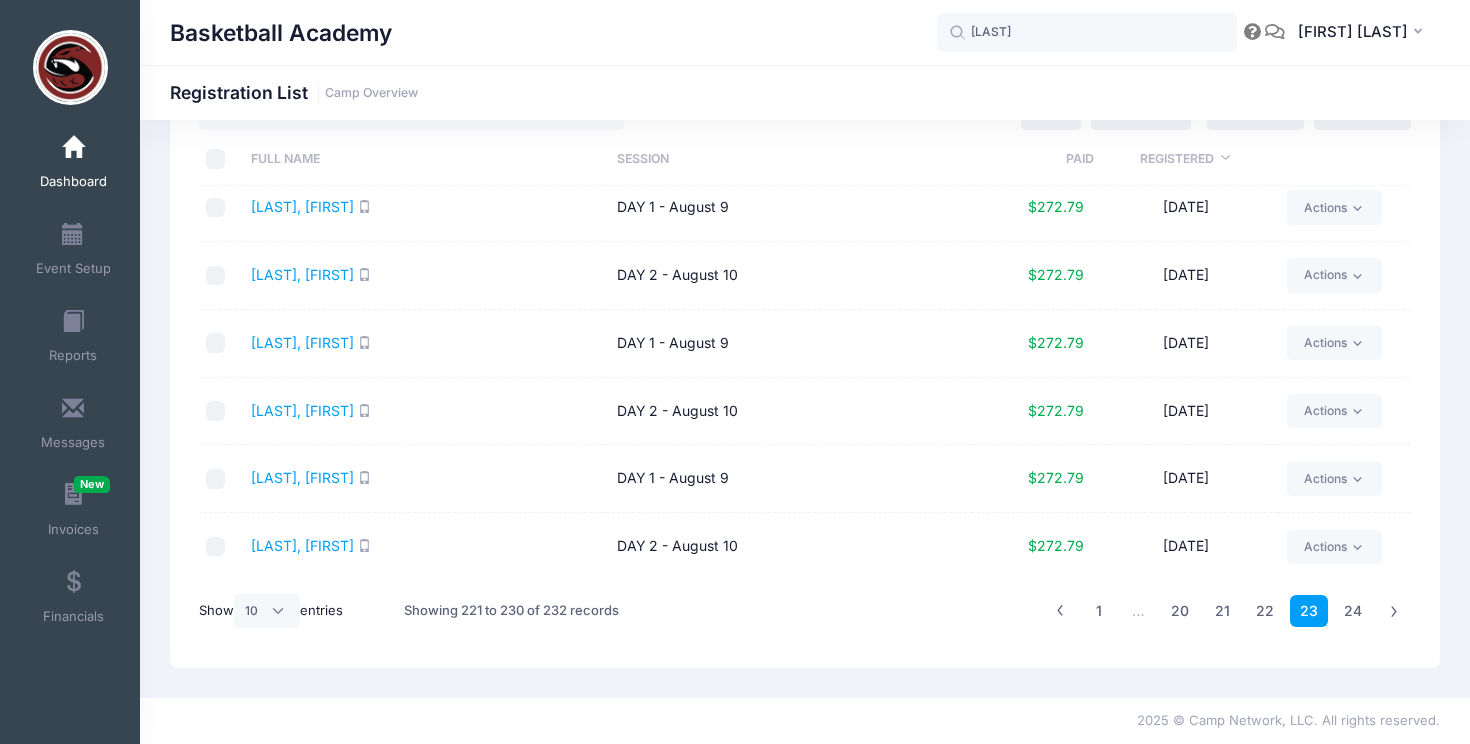 click on "DAY 2 - August 10" at bounding box center [789, 412] 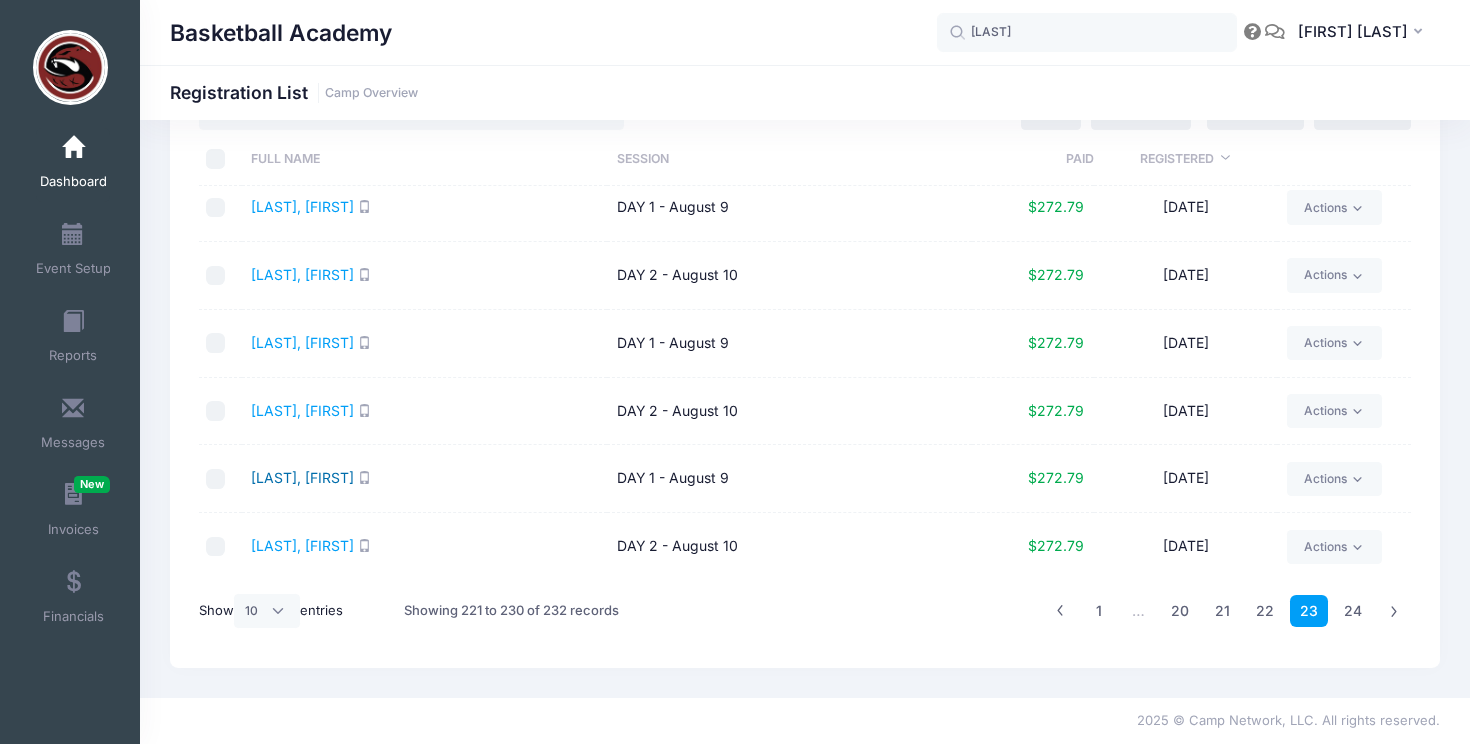 click on "Connolly, Griffin" at bounding box center (302, 477) 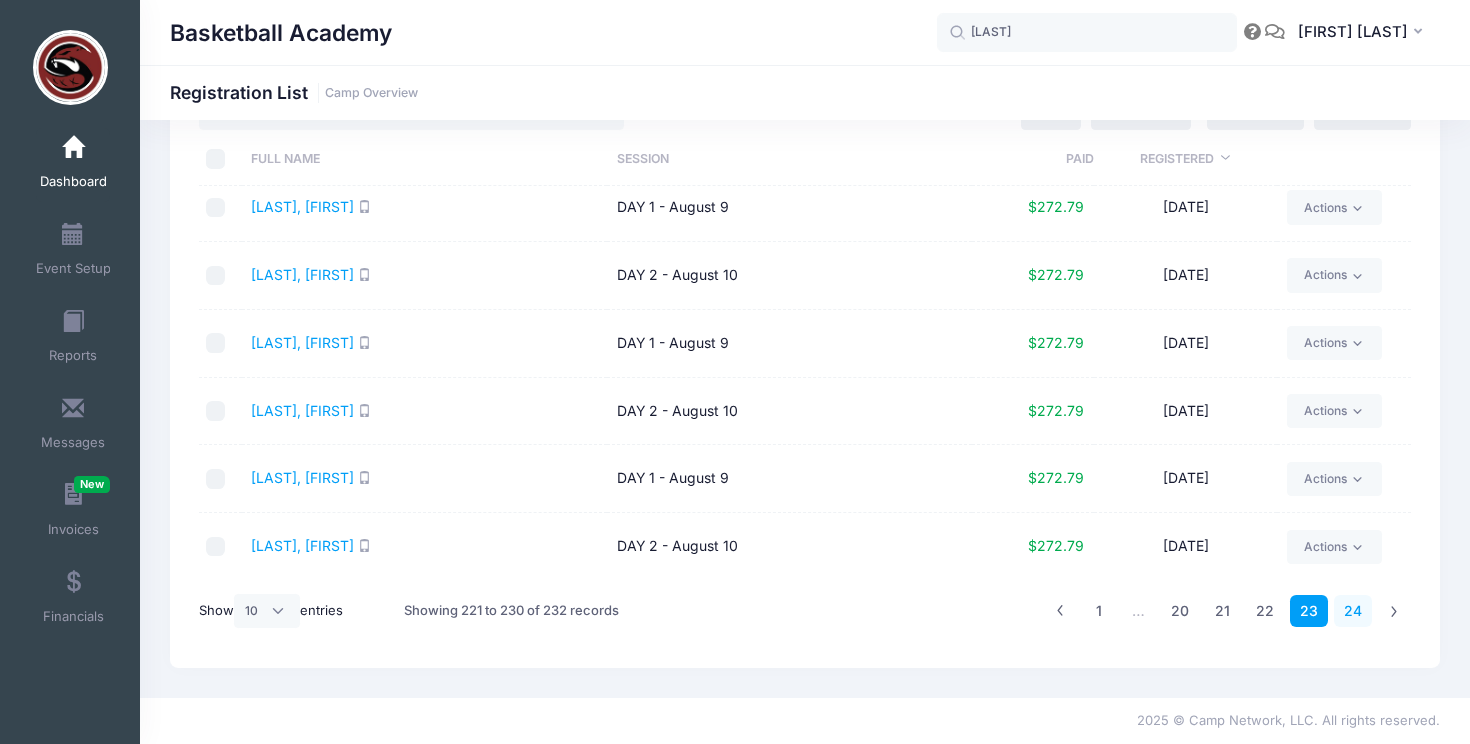 click on "24" at bounding box center [1353, 611] 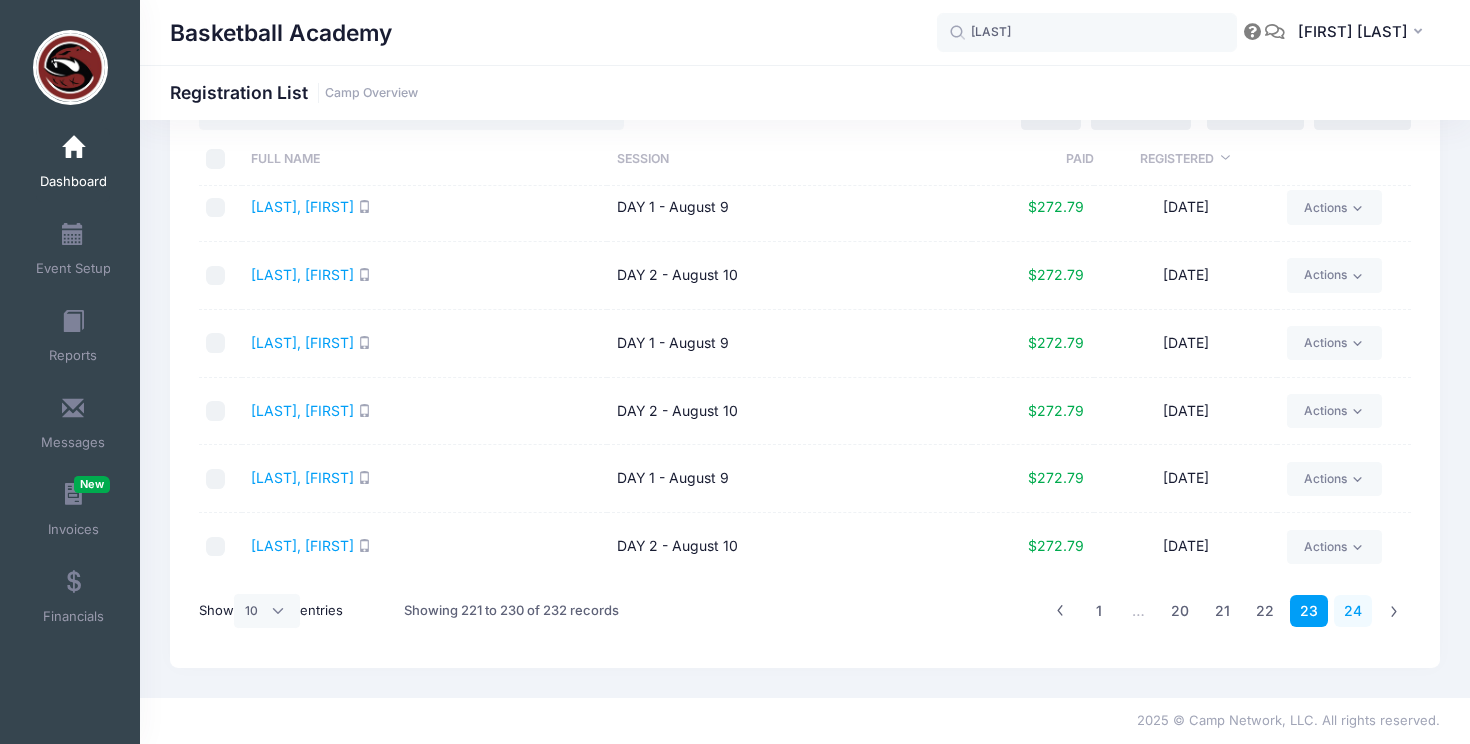 scroll, scrollTop: 0, scrollLeft: 0, axis: both 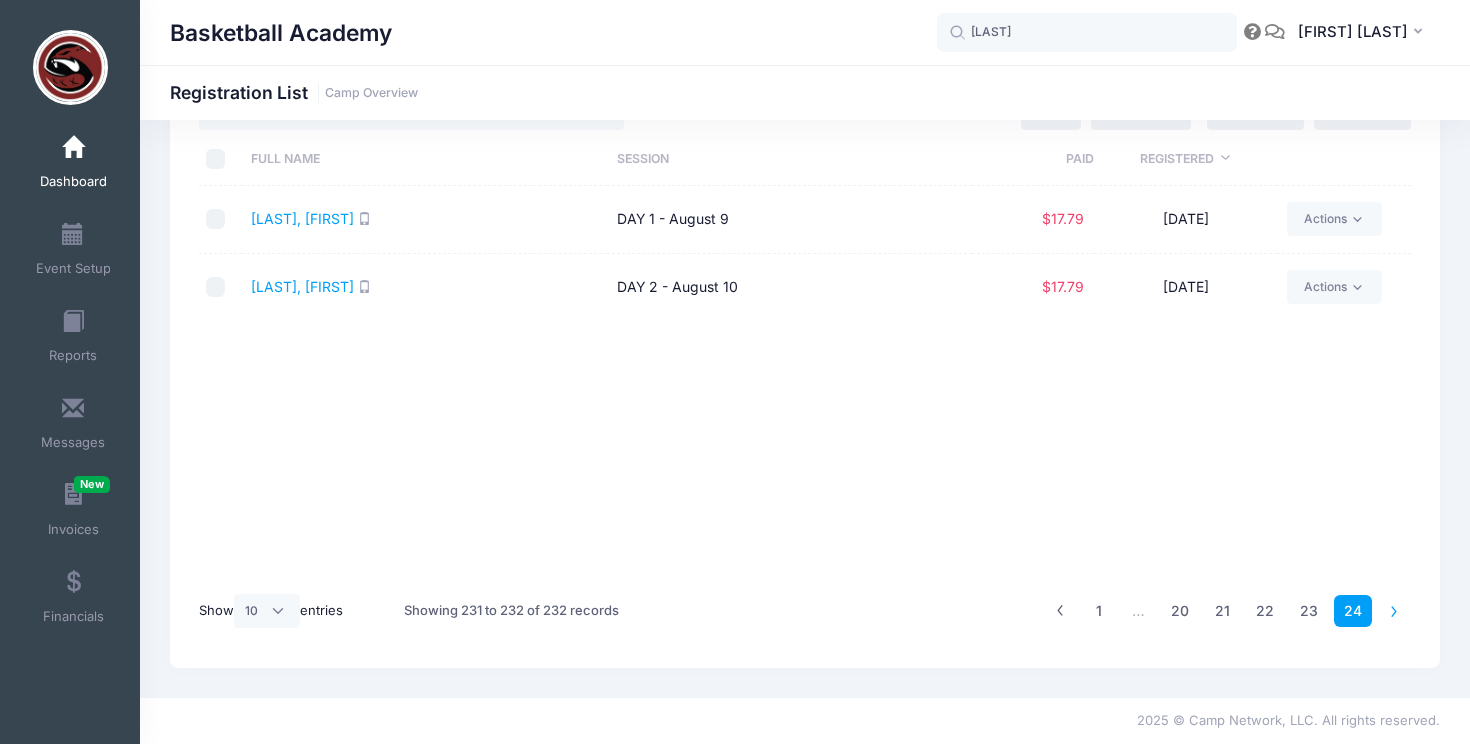 click at bounding box center (1394, 611) 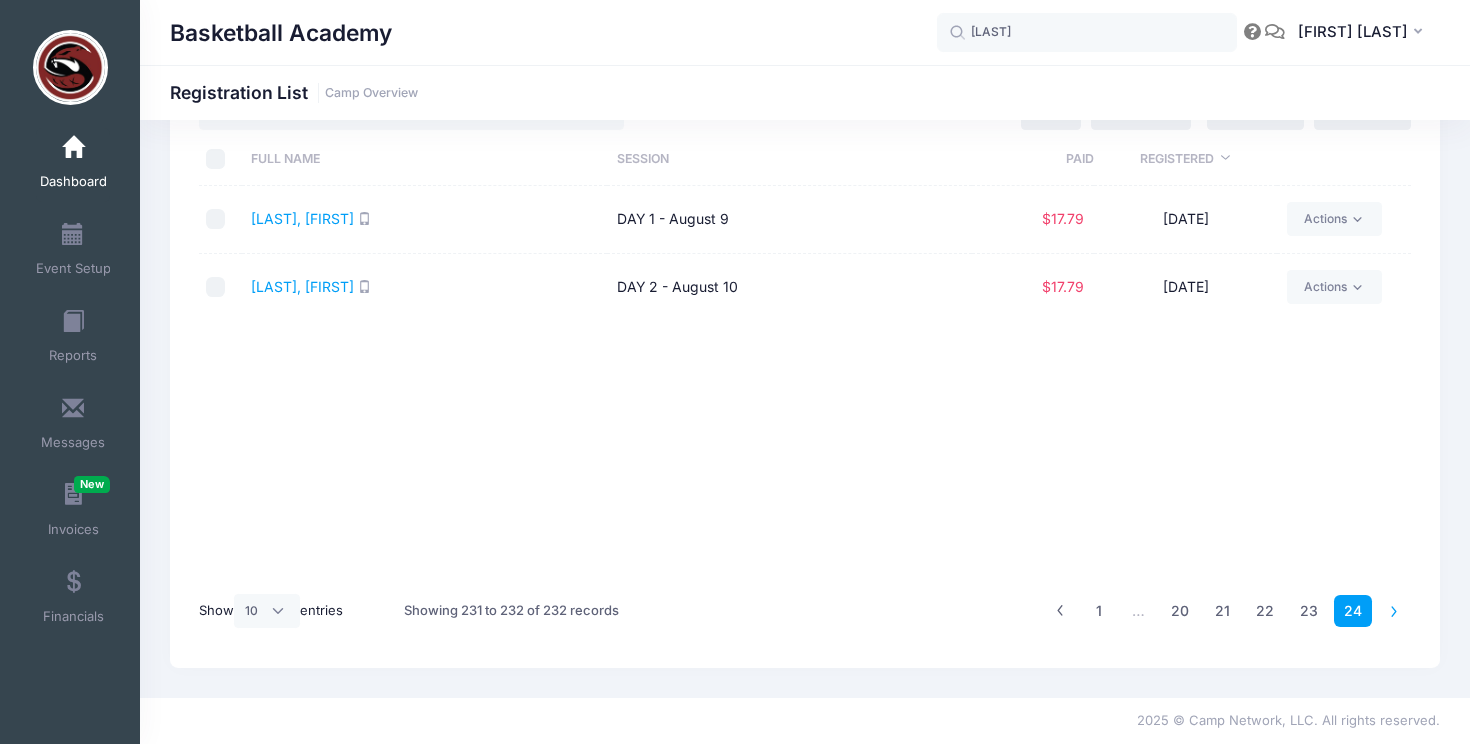 click at bounding box center [1394, 611] 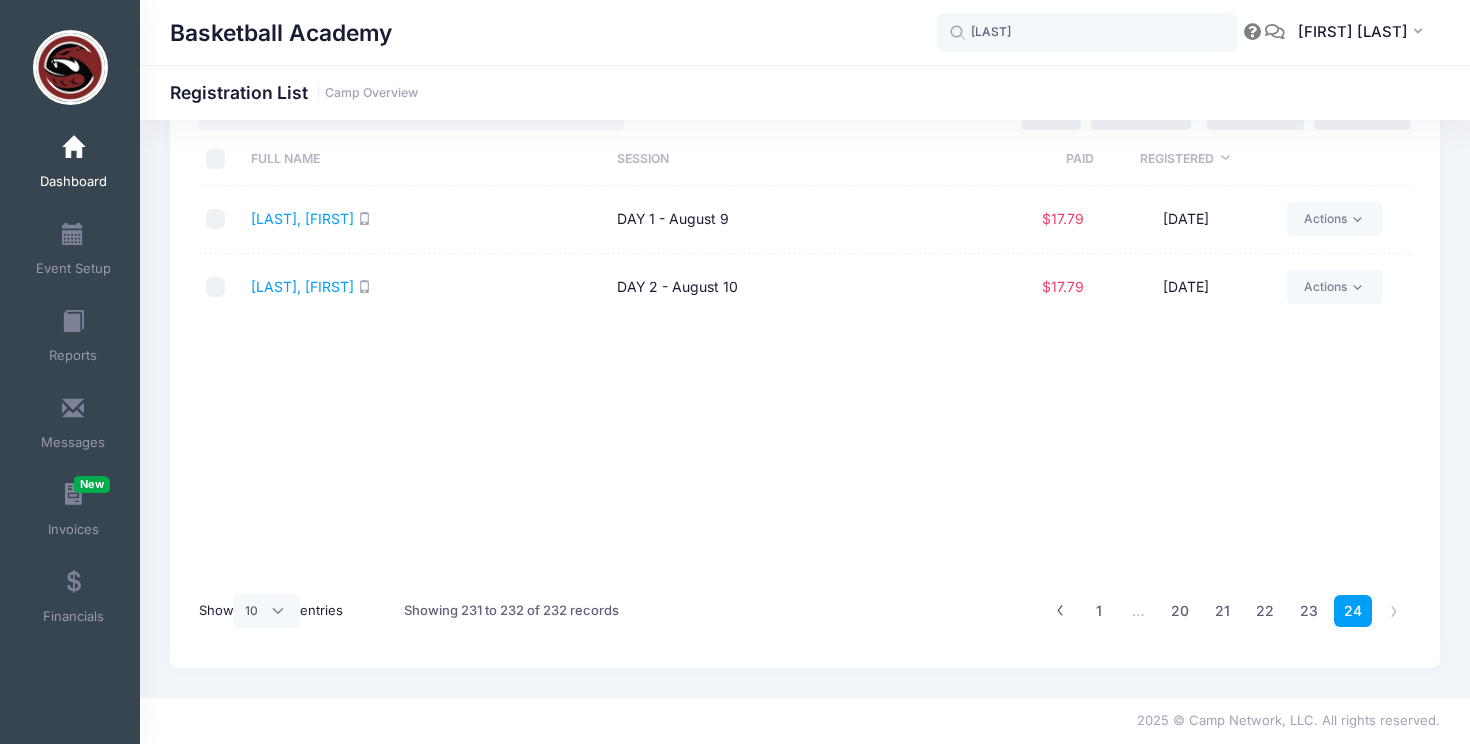 click on "Dashboard" at bounding box center [73, 165] 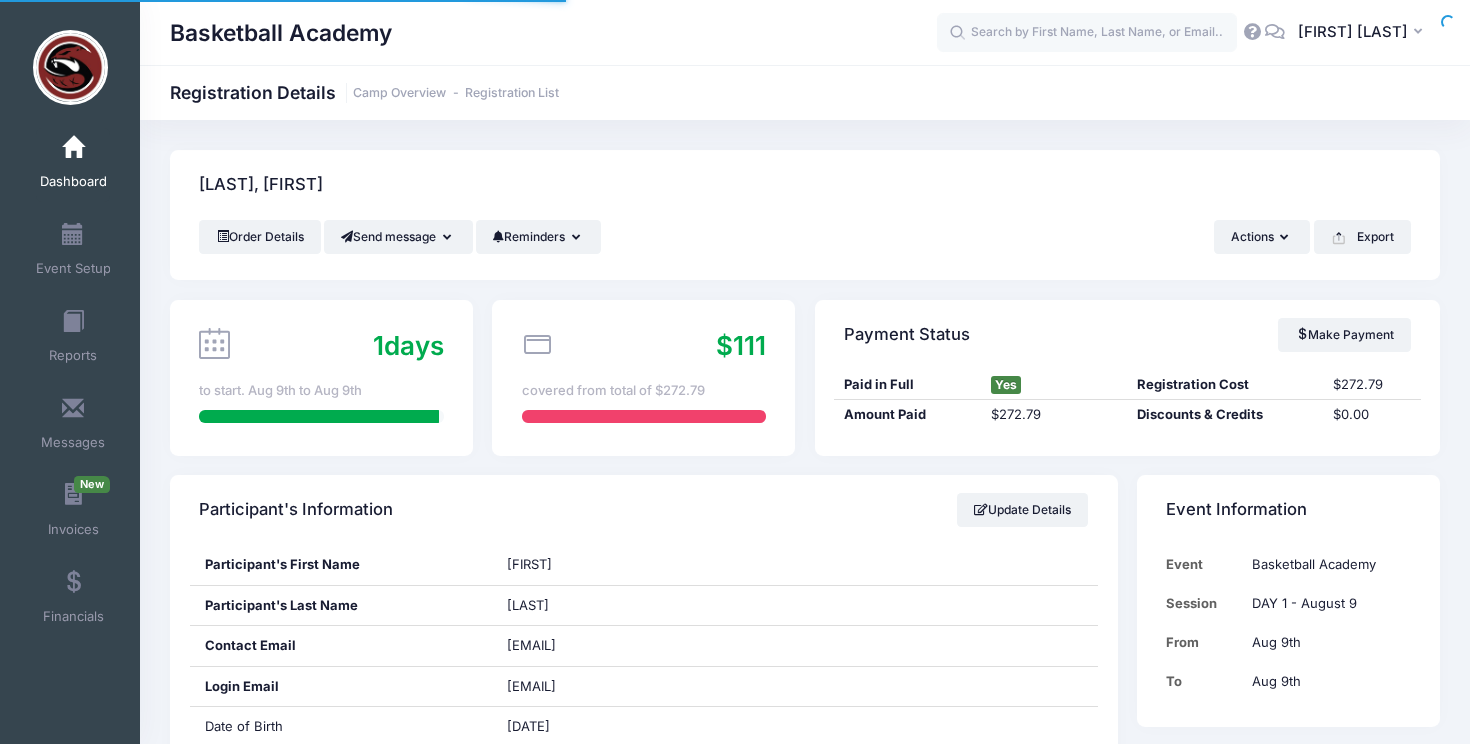 scroll, scrollTop: 0, scrollLeft: 0, axis: both 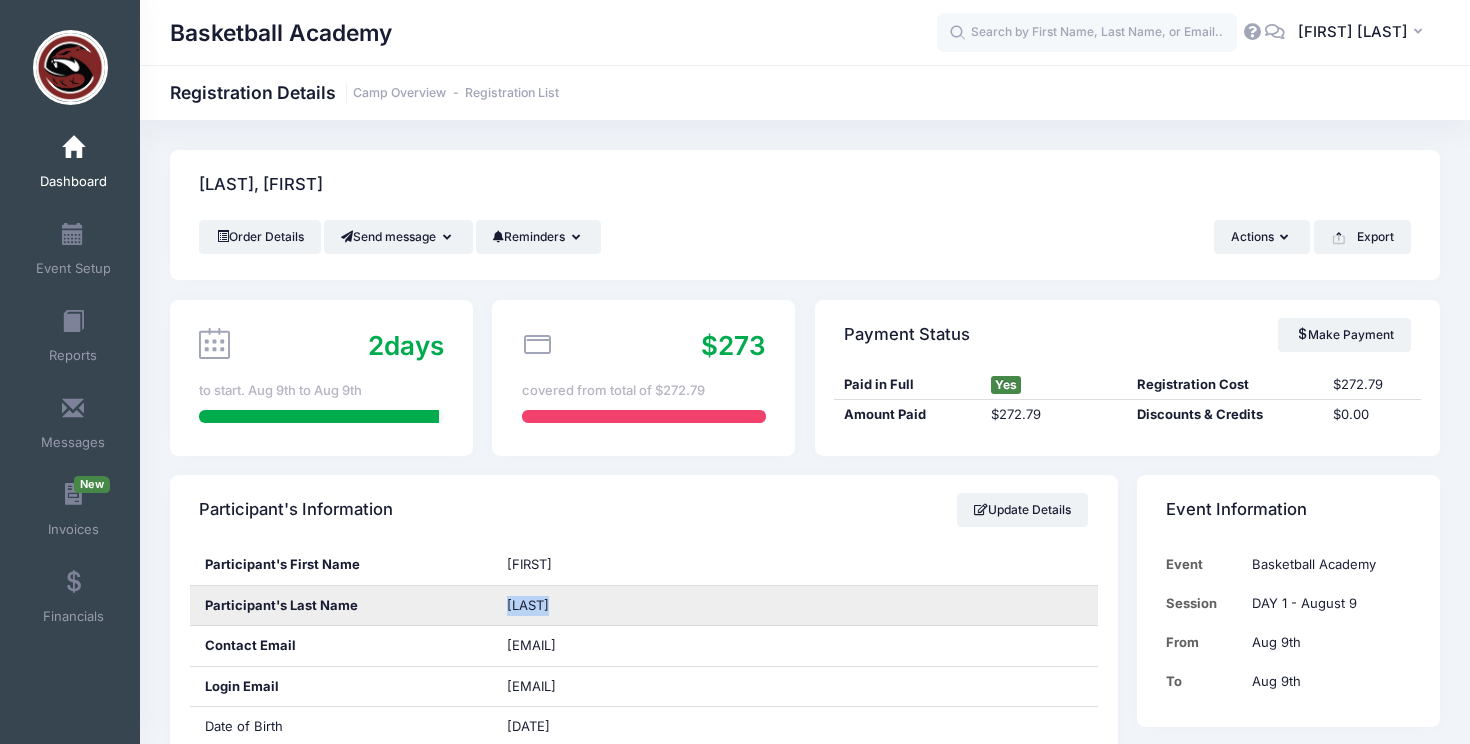 drag, startPoint x: 559, startPoint y: 612, endPoint x: 494, endPoint y: 609, distance: 65.06919 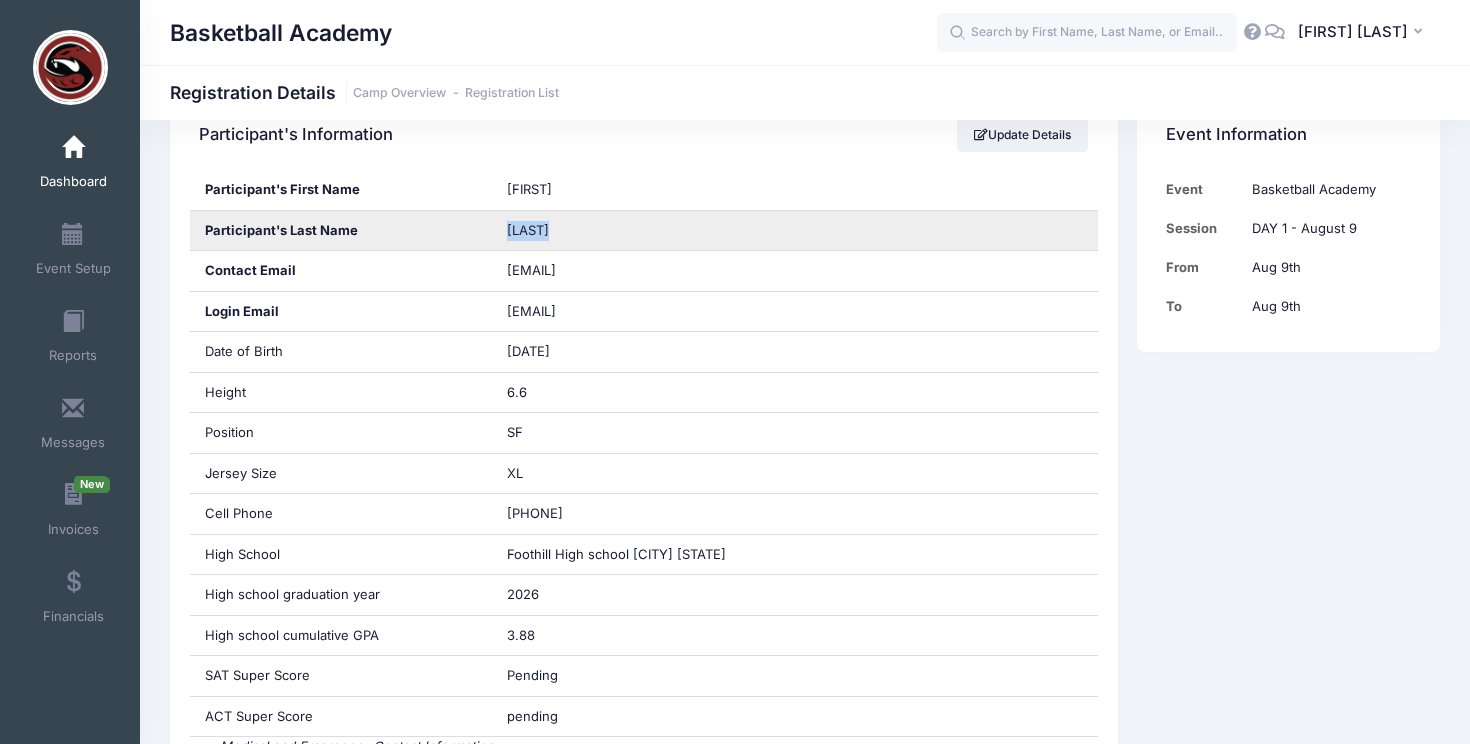 scroll, scrollTop: 374, scrollLeft: 0, axis: vertical 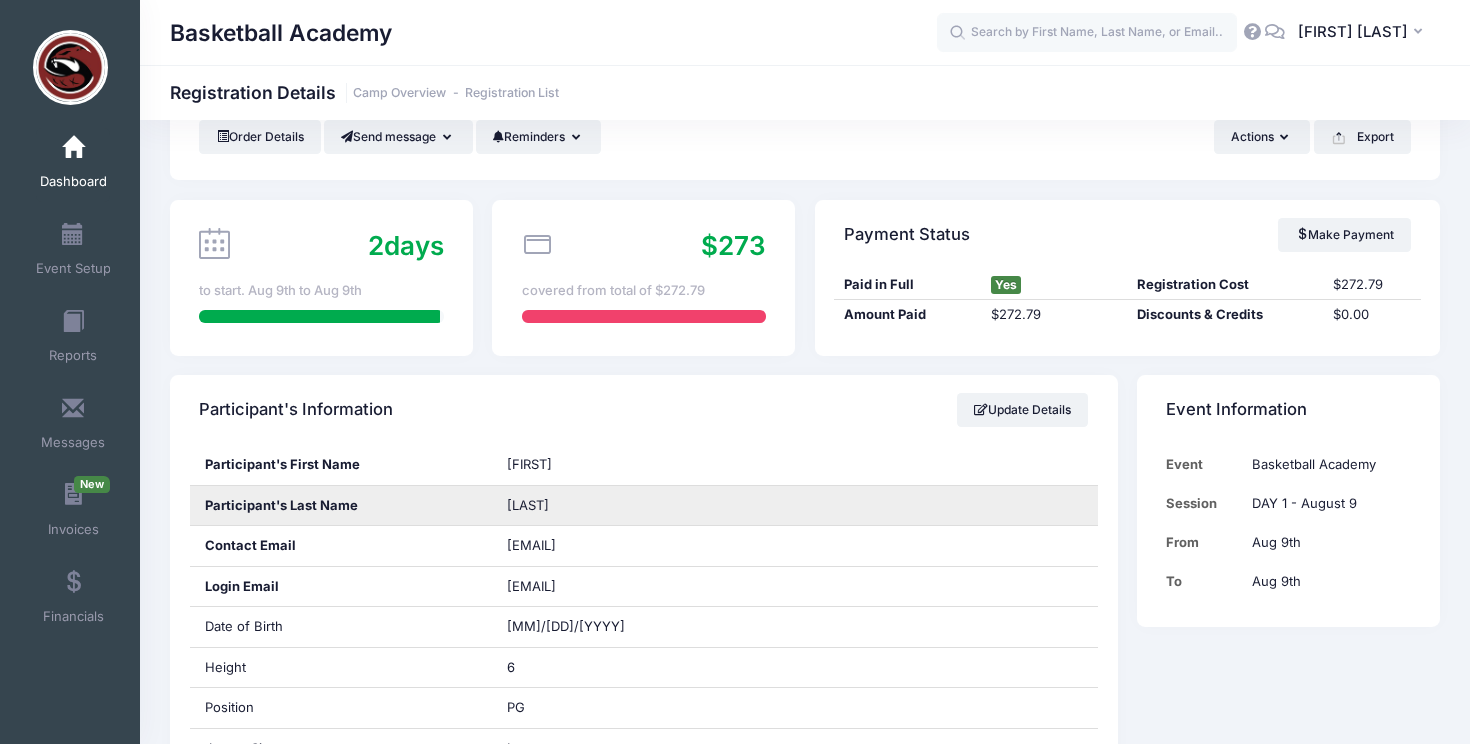 drag, startPoint x: 569, startPoint y: 506, endPoint x: 491, endPoint y: 506, distance: 78 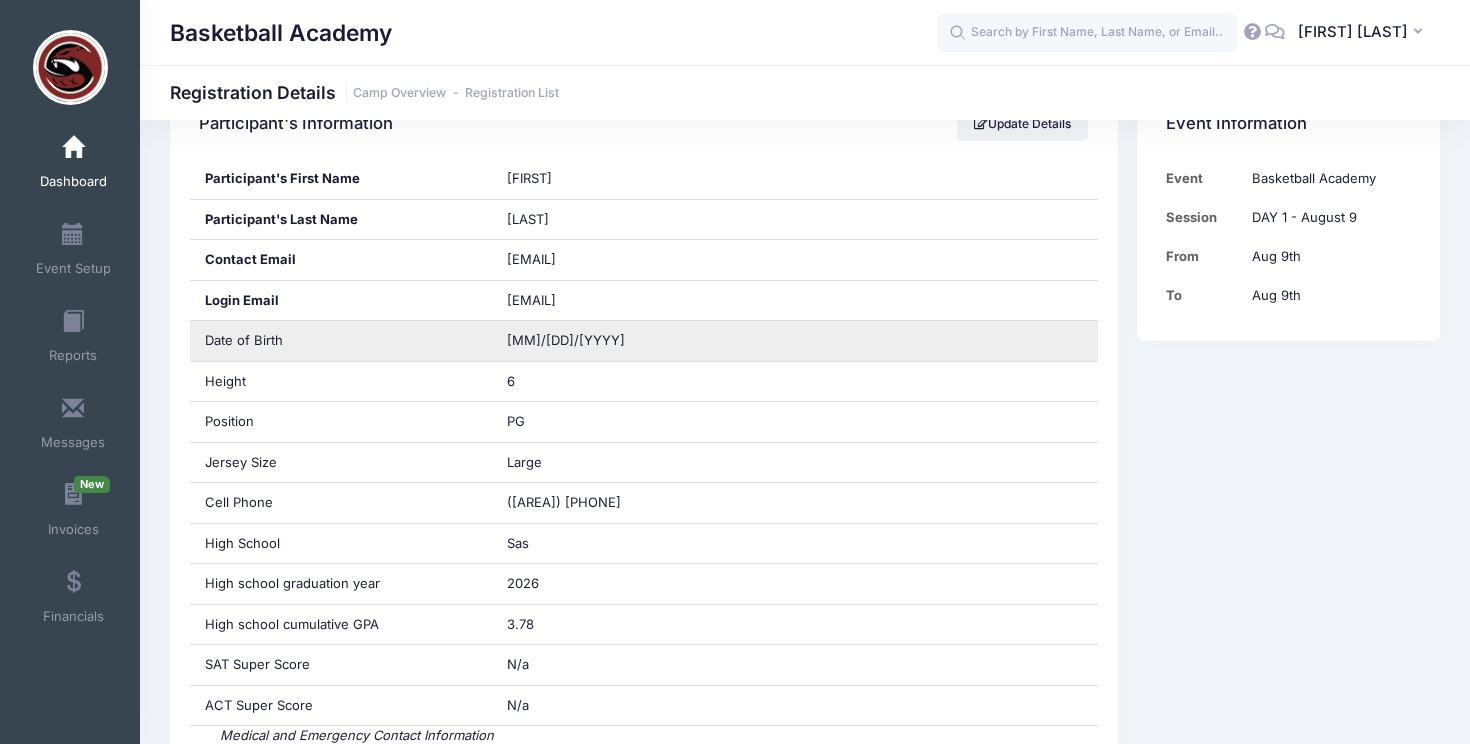 scroll, scrollTop: 388, scrollLeft: 0, axis: vertical 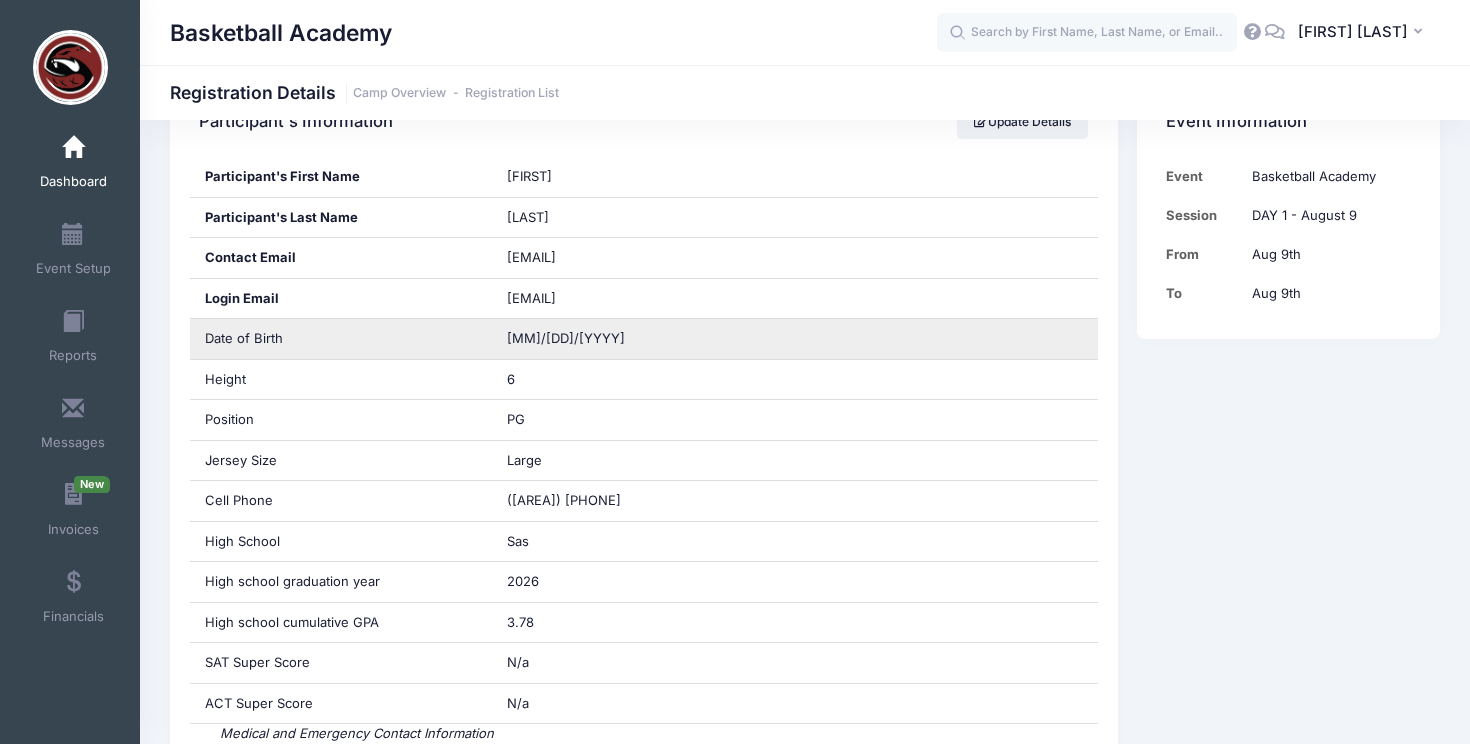 copy on "Murtinho" 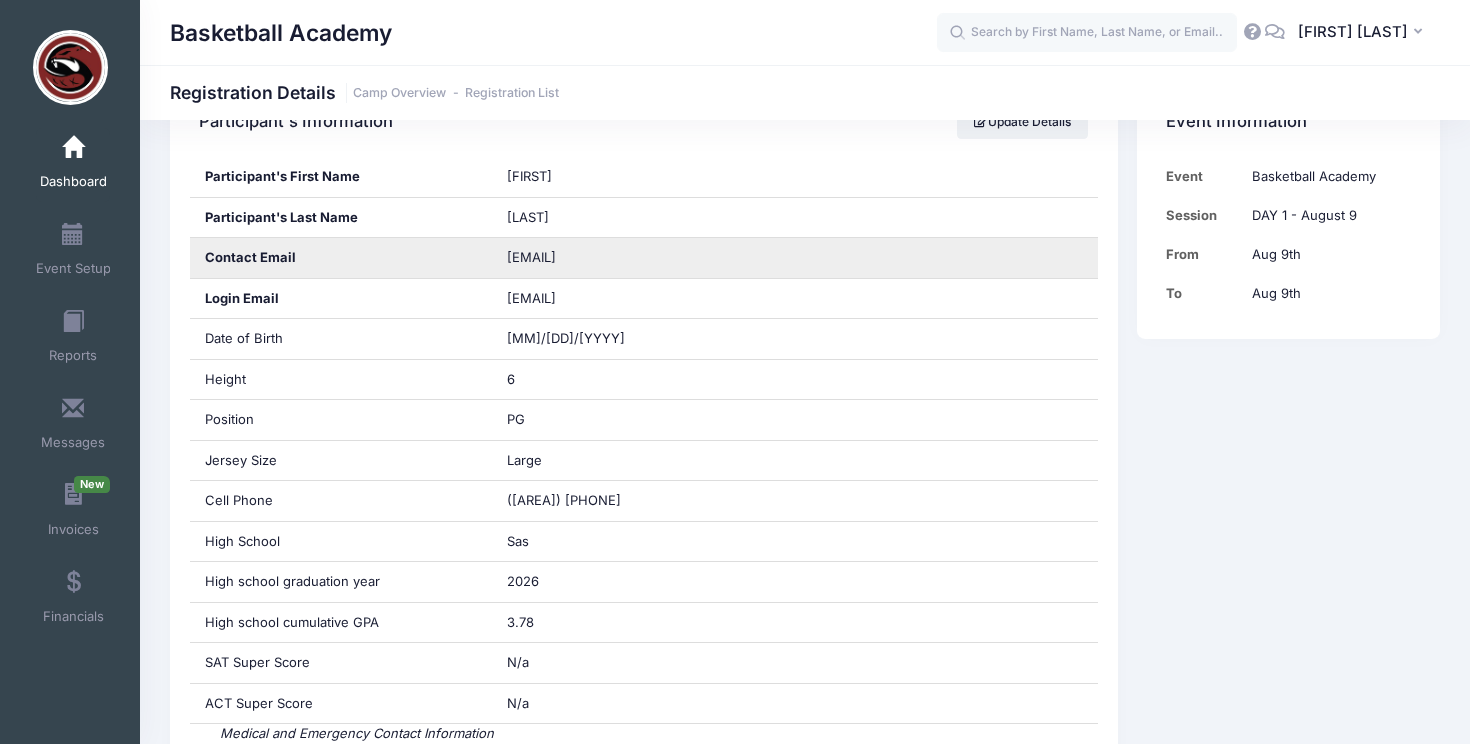copy on "Murtinho" 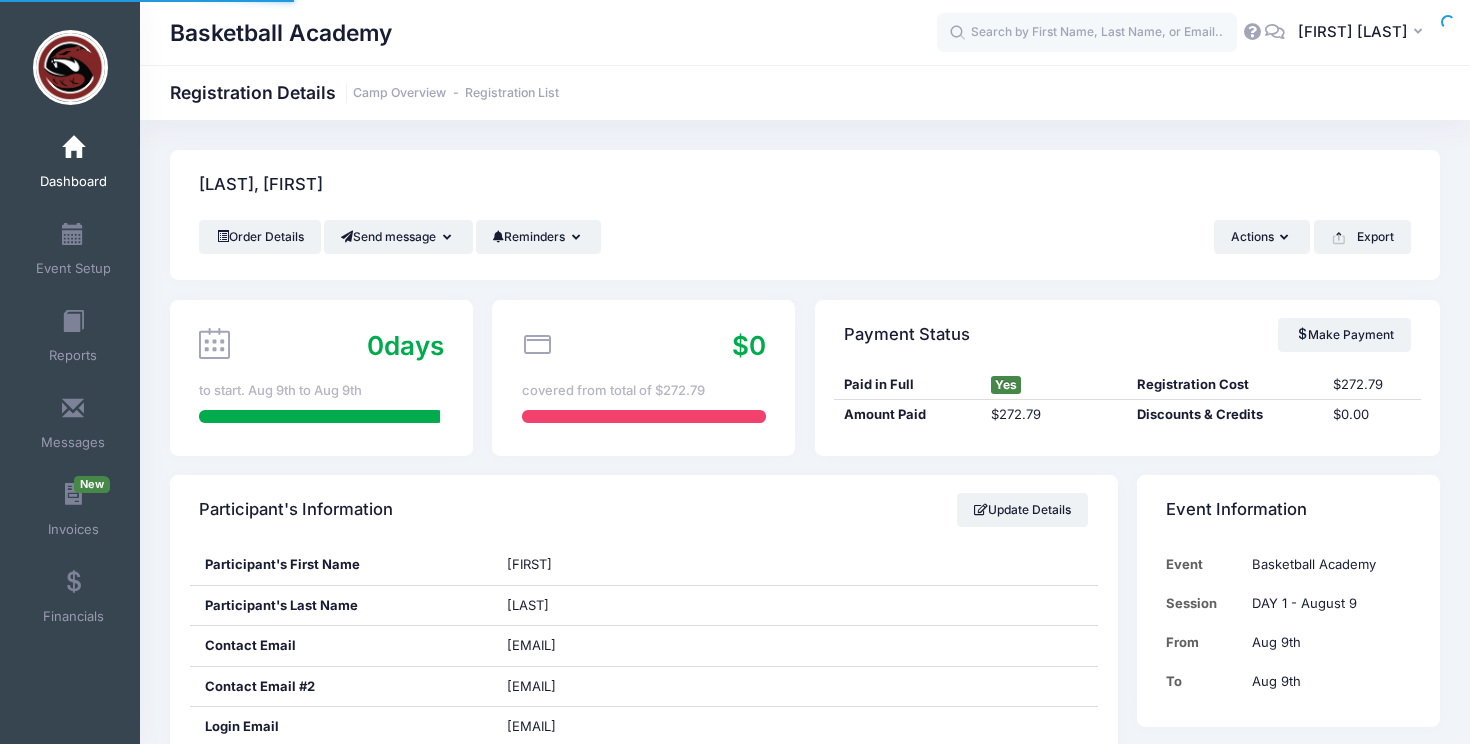 scroll, scrollTop: 0, scrollLeft: 0, axis: both 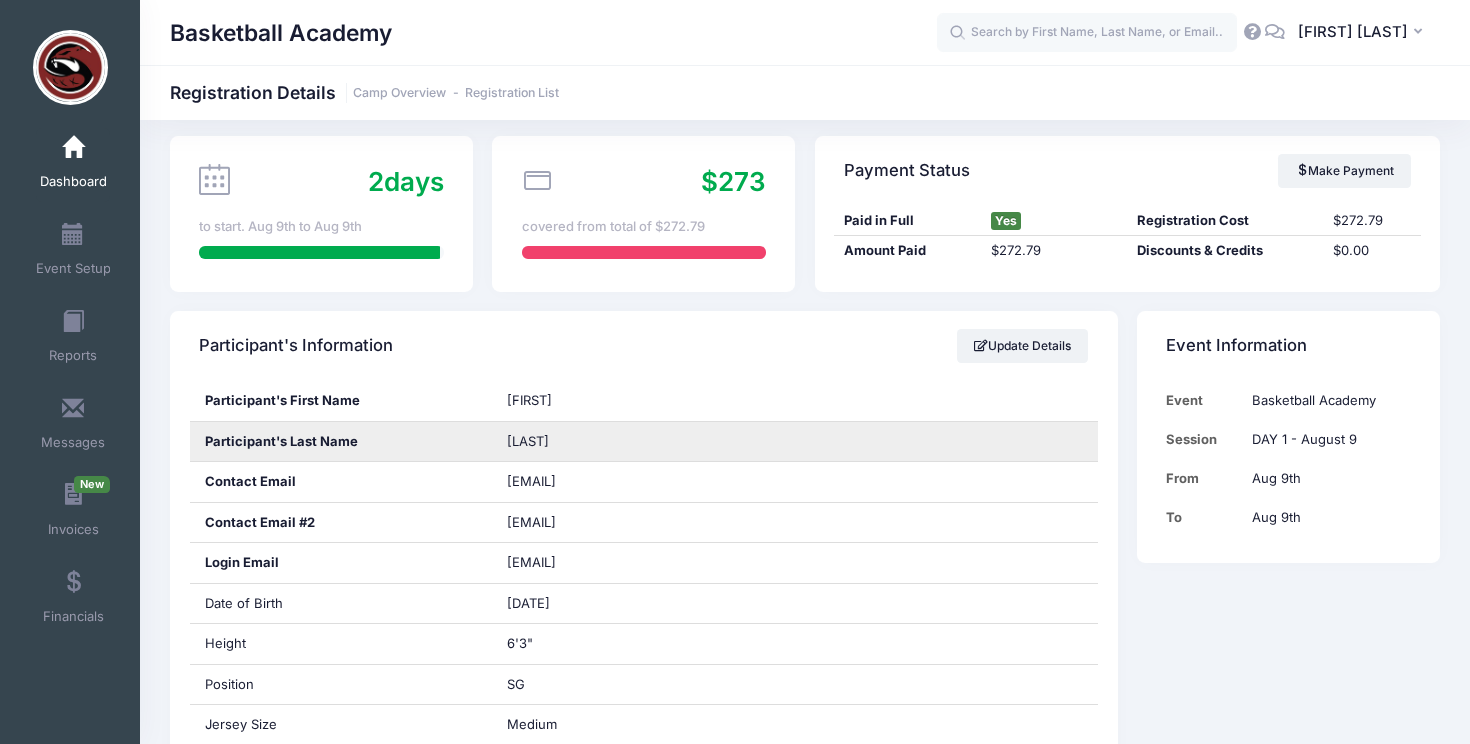 drag, startPoint x: 614, startPoint y: 439, endPoint x: 455, endPoint y: 439, distance: 159 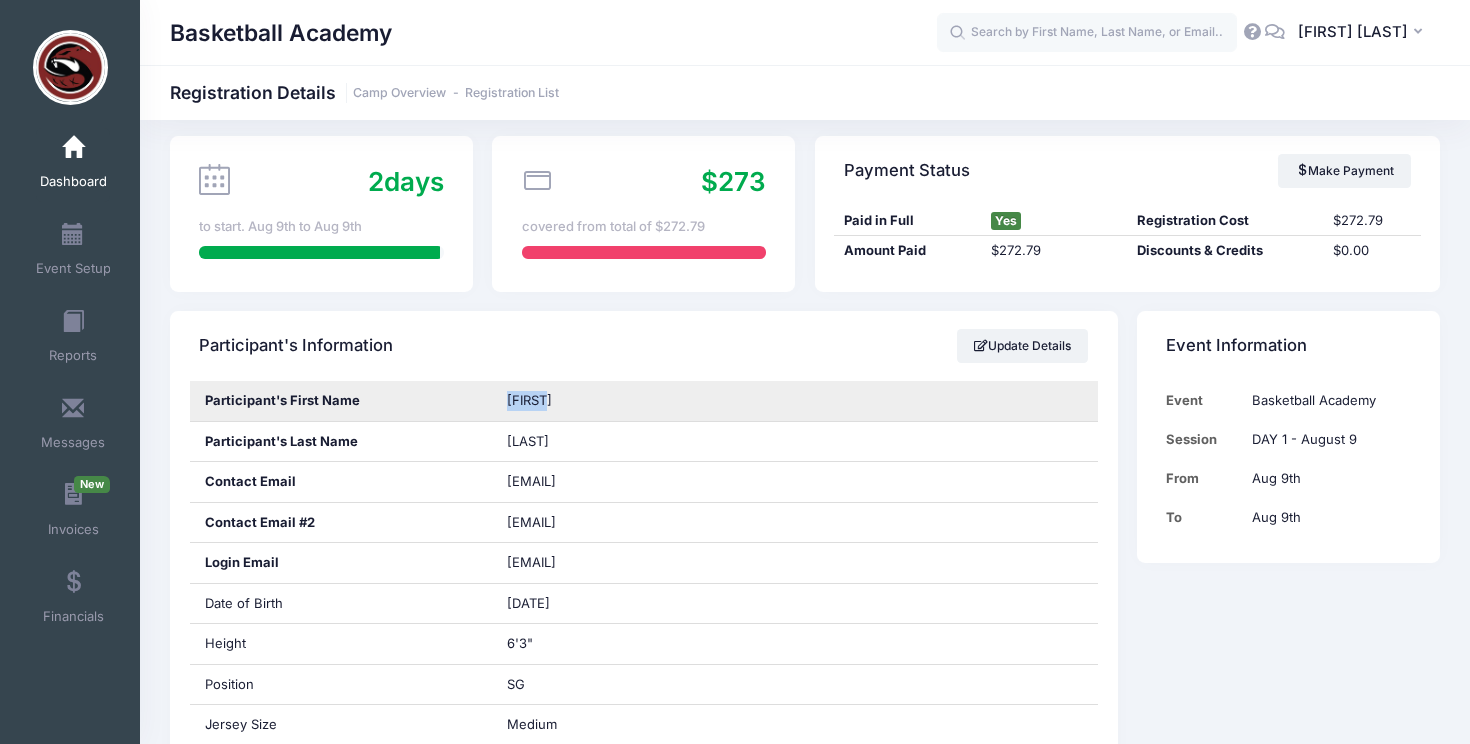 drag, startPoint x: 561, startPoint y: 403, endPoint x: 476, endPoint y: 403, distance: 85 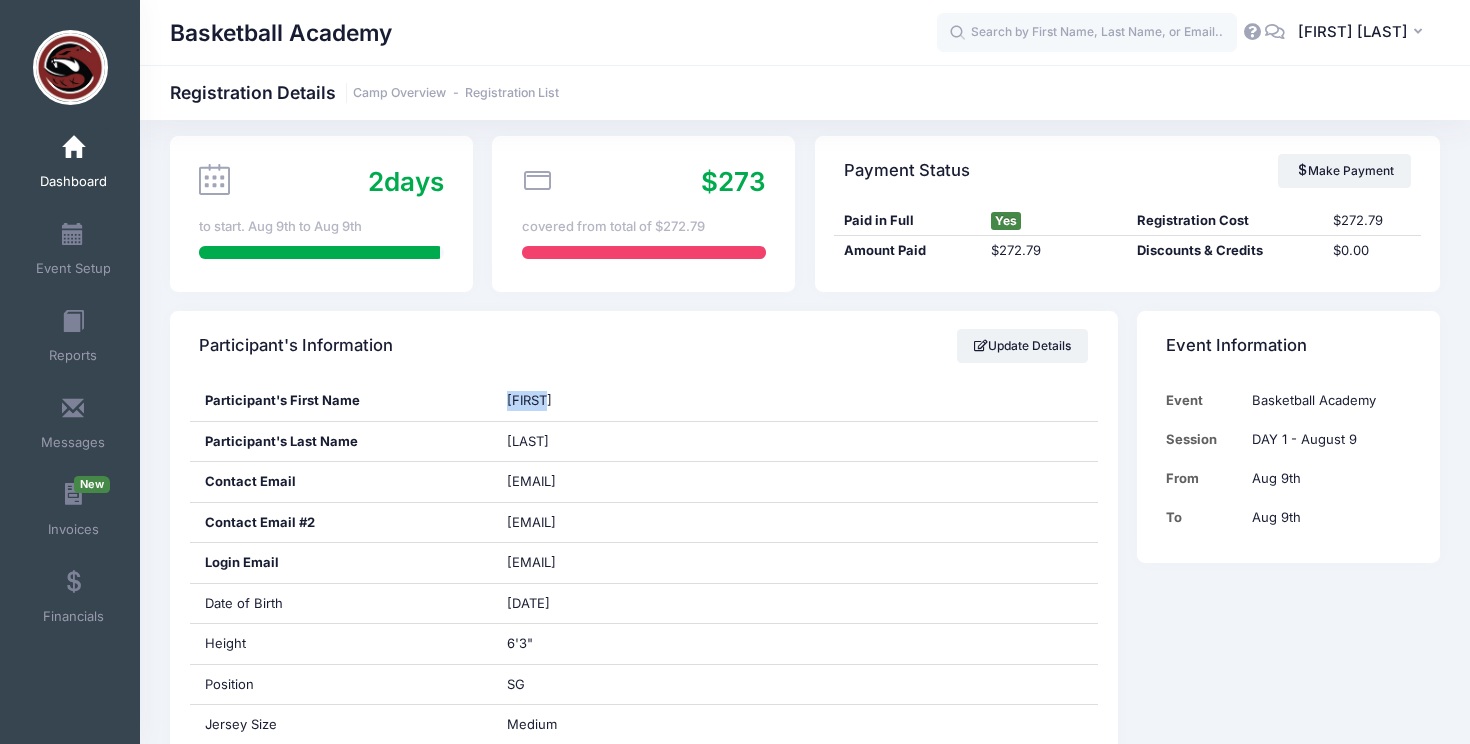 copy on "[FIRST]" 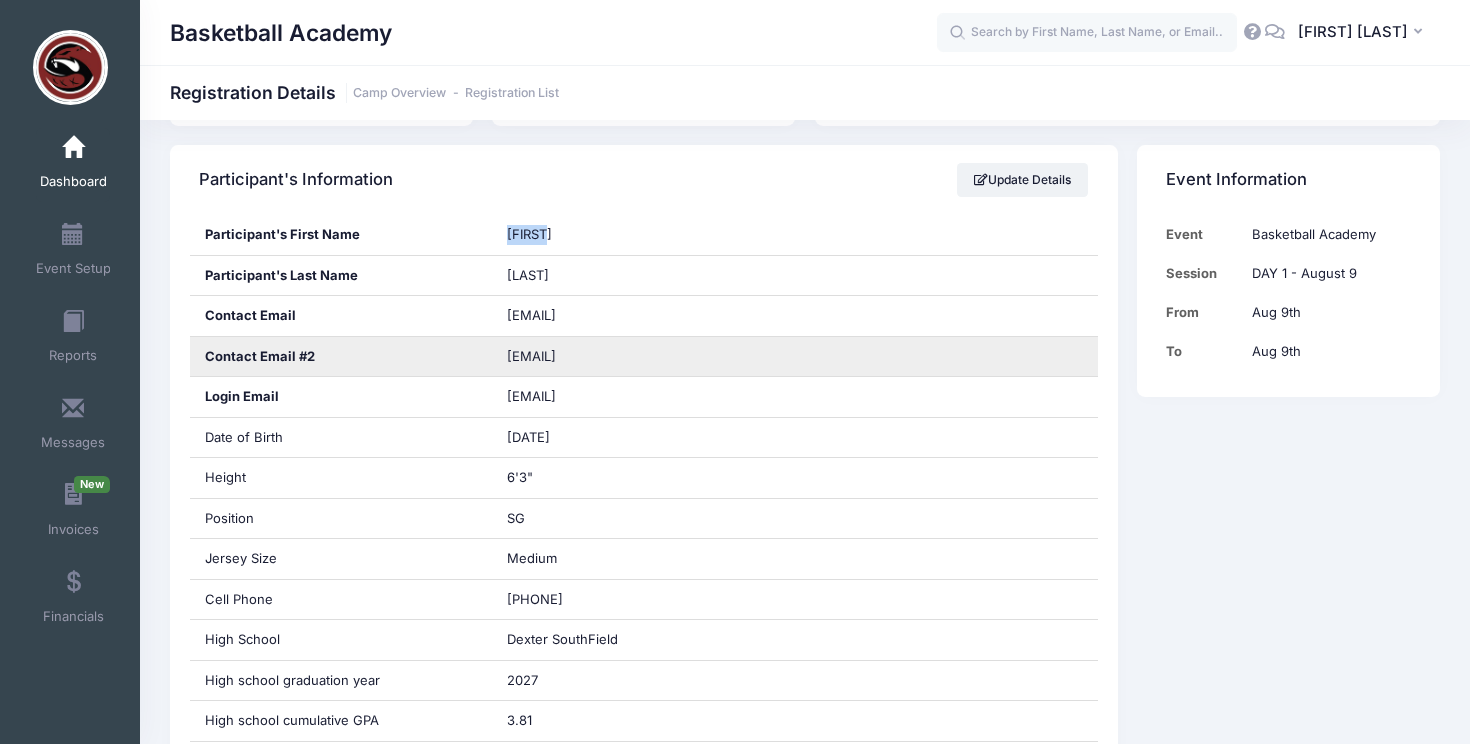 scroll, scrollTop: 329, scrollLeft: 0, axis: vertical 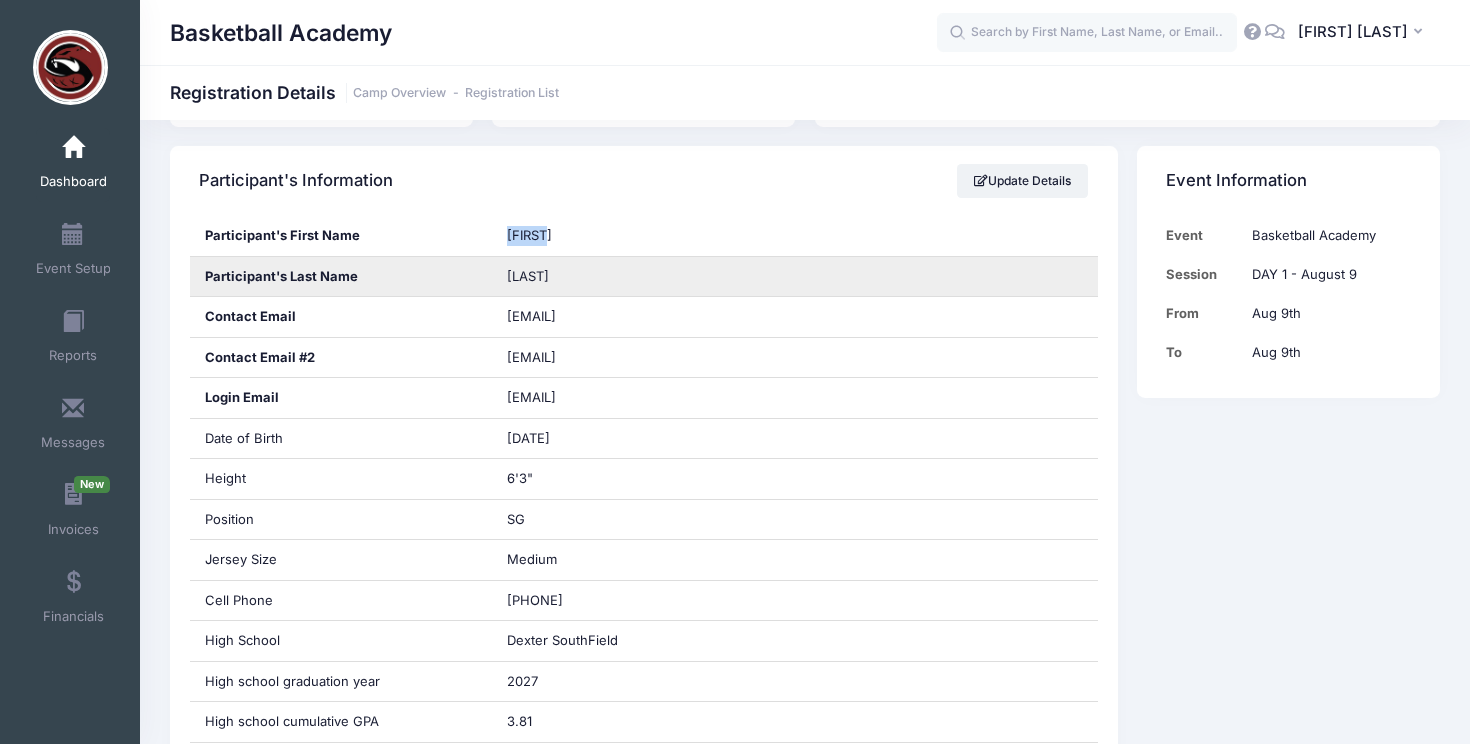 drag, startPoint x: 583, startPoint y: 274, endPoint x: 488, endPoint y: 273, distance: 95.005264 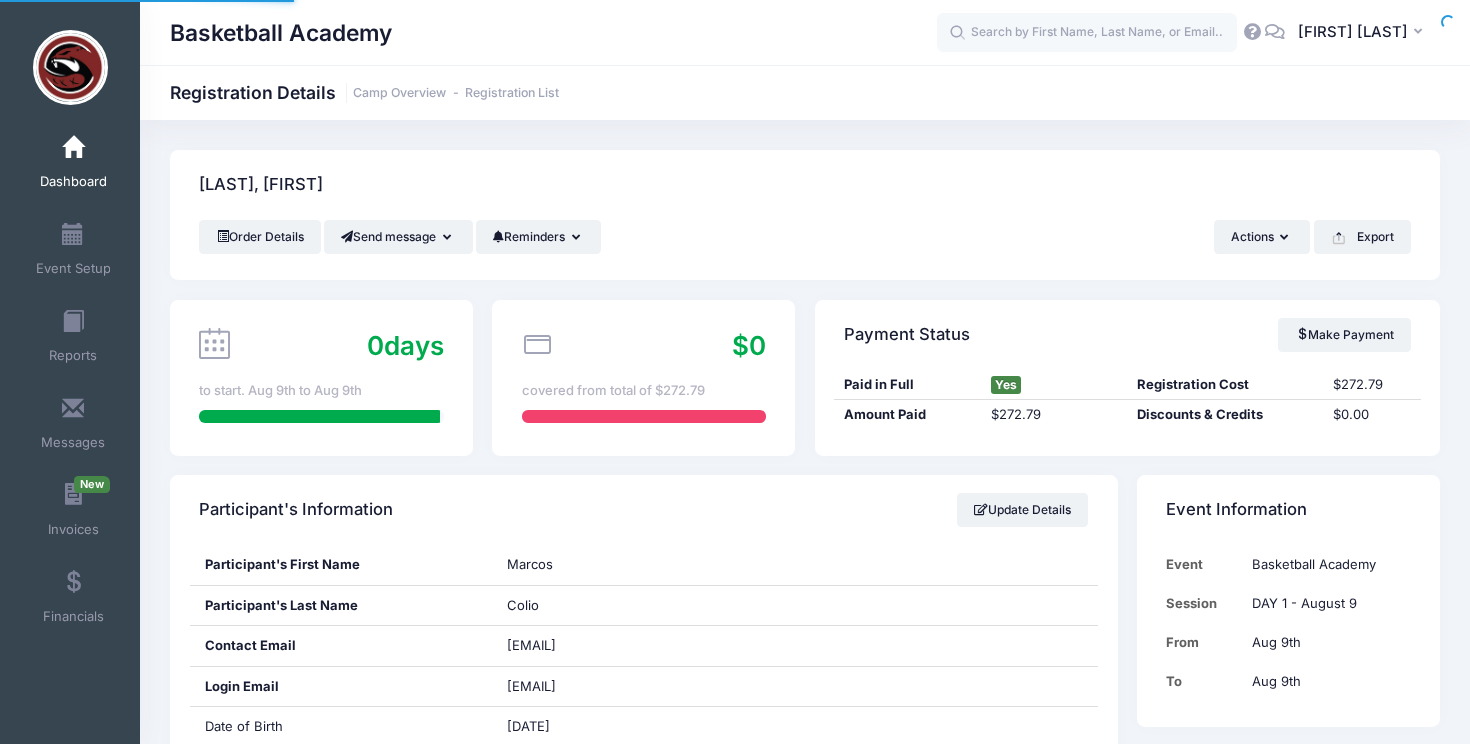 scroll, scrollTop: 0, scrollLeft: 0, axis: both 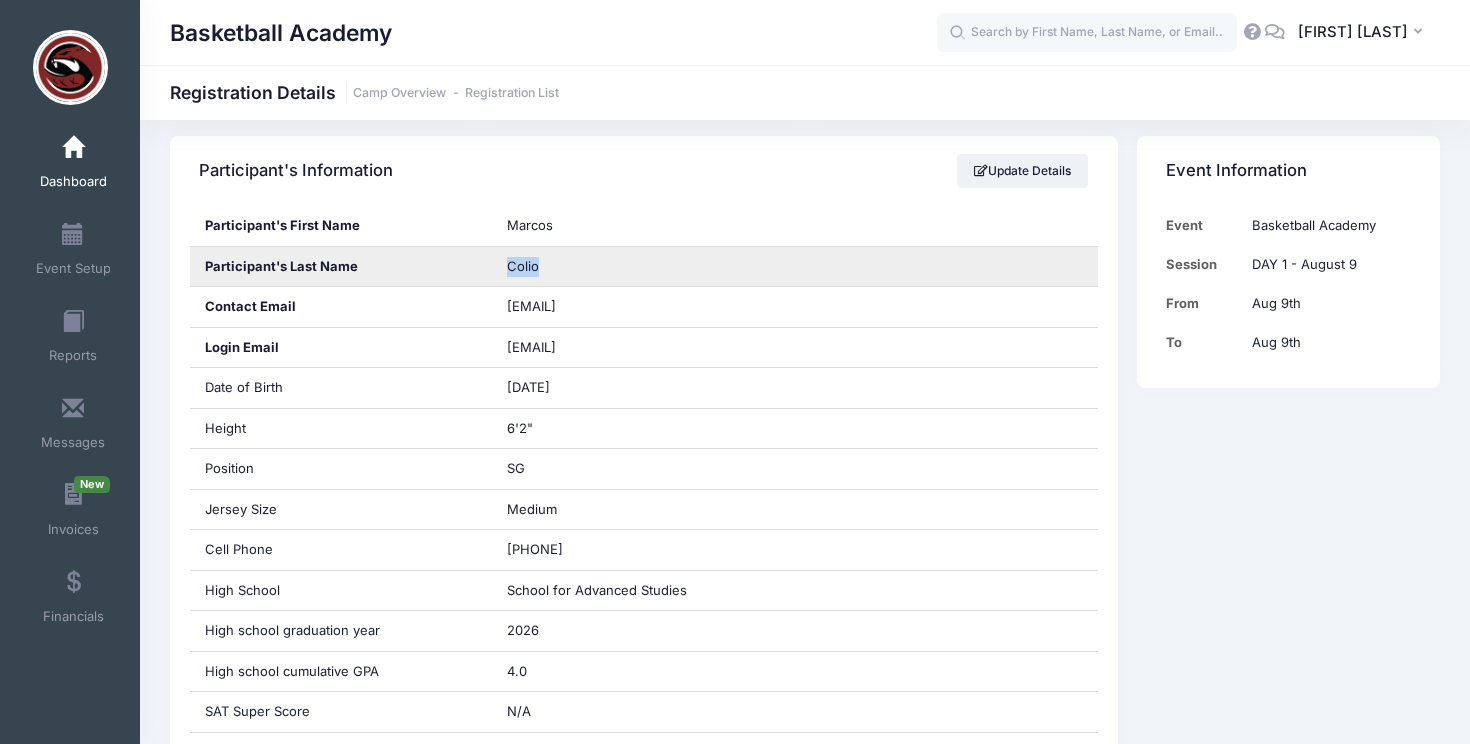 drag, startPoint x: 548, startPoint y: 267, endPoint x: 494, endPoint y: 268, distance: 54.00926 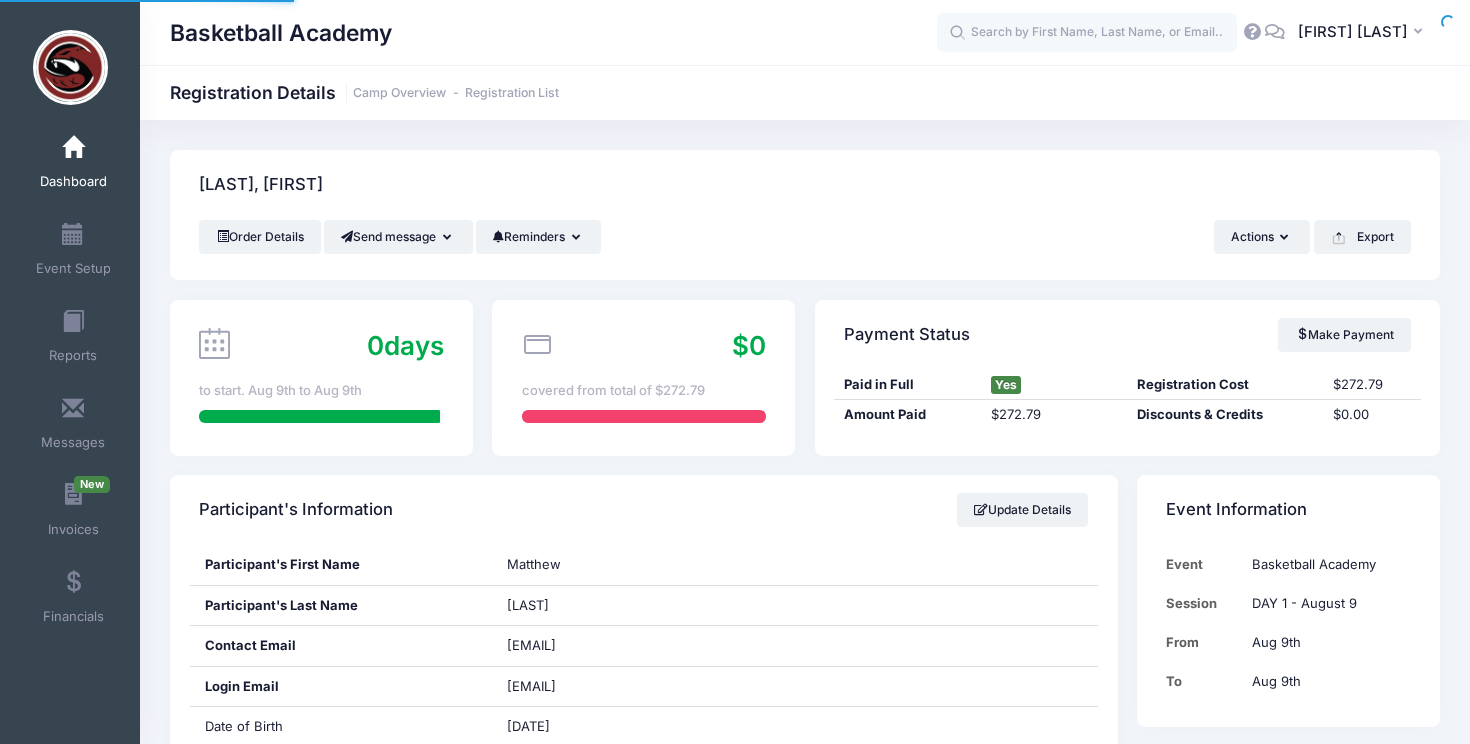 scroll, scrollTop: 0, scrollLeft: 0, axis: both 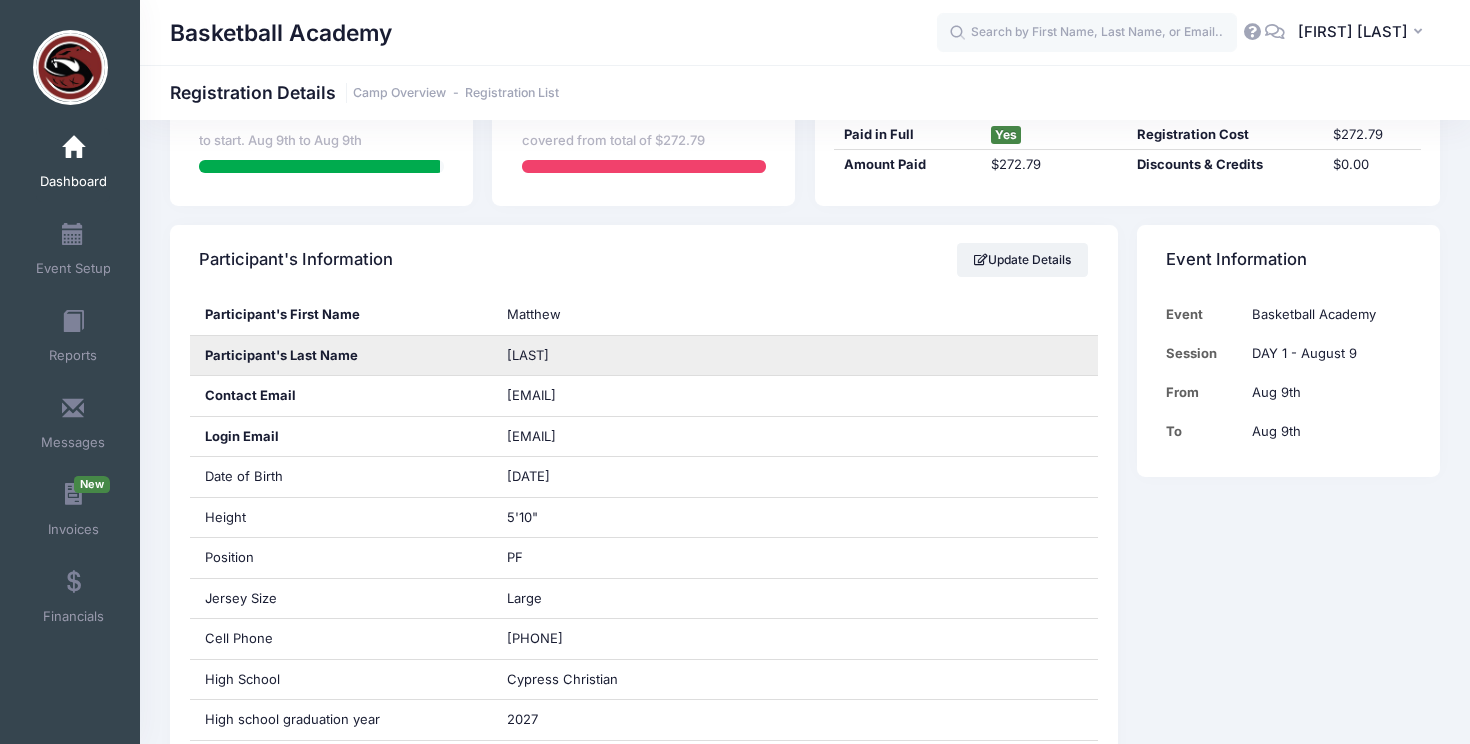 drag, startPoint x: 574, startPoint y: 358, endPoint x: 481, endPoint y: 360, distance: 93.0215 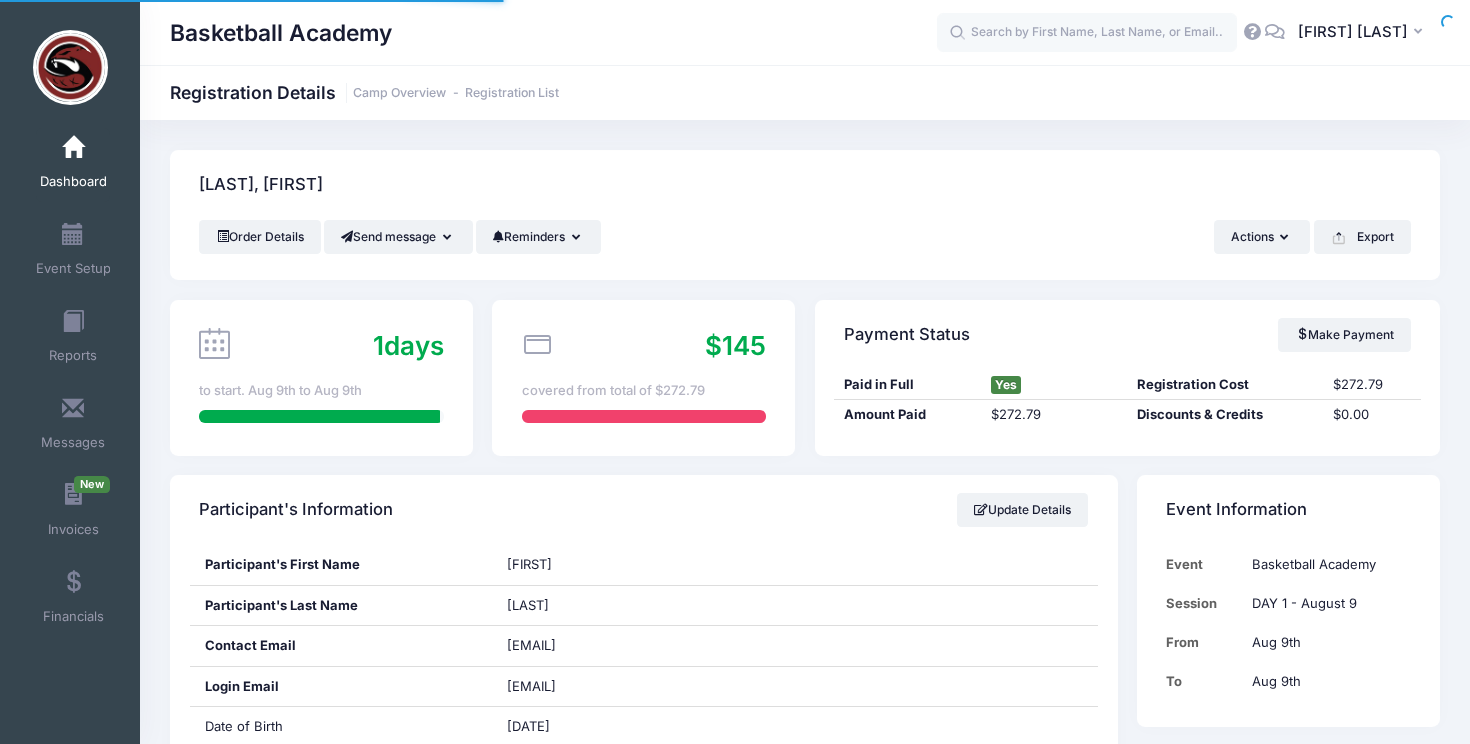 scroll, scrollTop: 0, scrollLeft: 0, axis: both 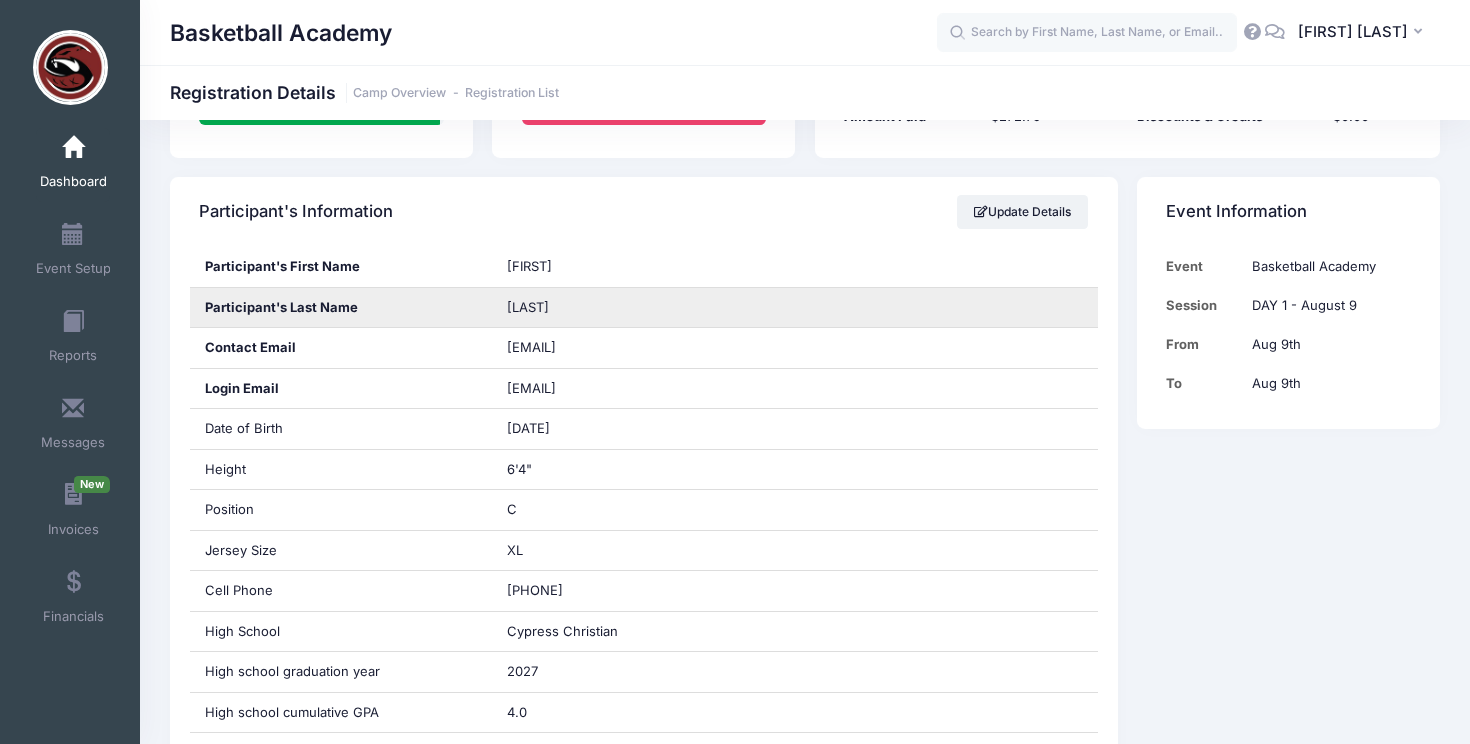 drag, startPoint x: 564, startPoint y: 304, endPoint x: 488, endPoint y: 306, distance: 76.02631 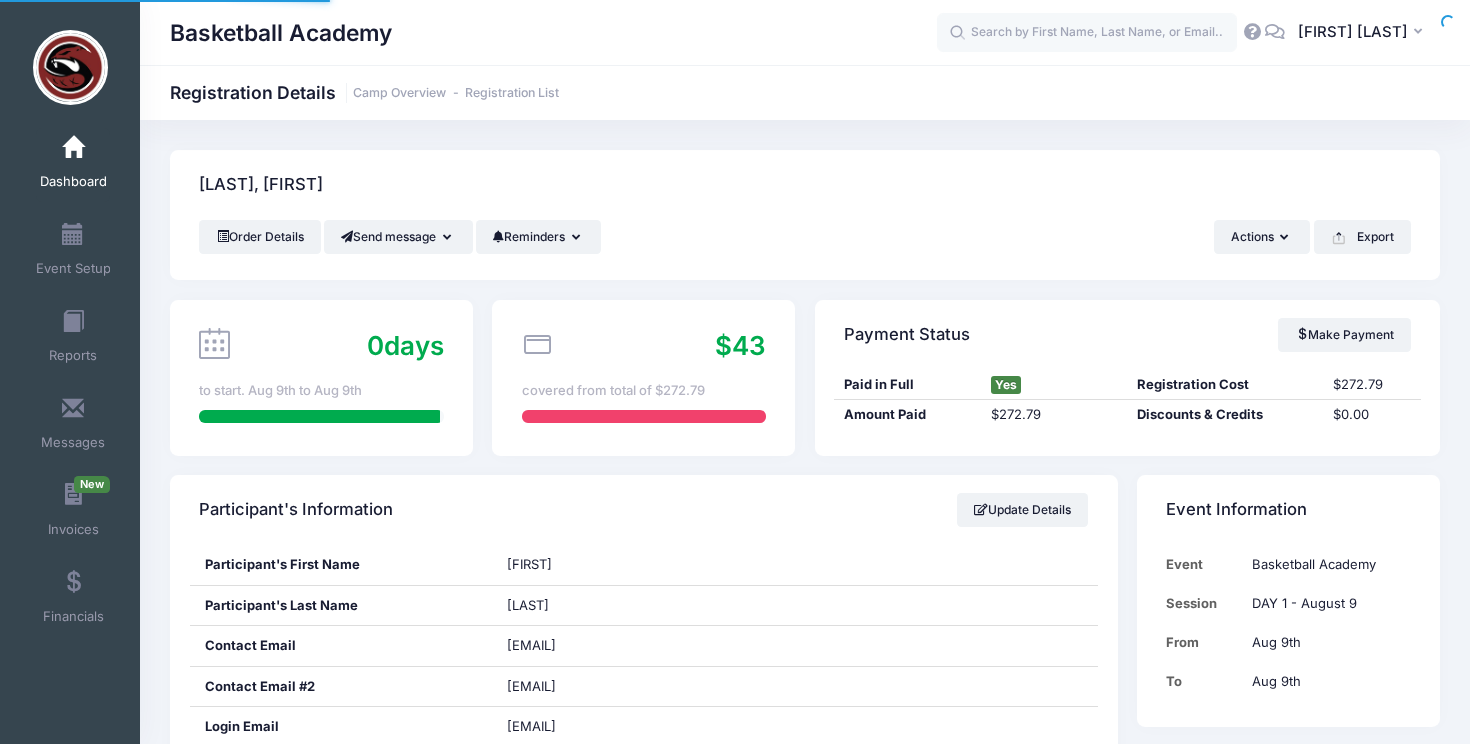scroll, scrollTop: 0, scrollLeft: 0, axis: both 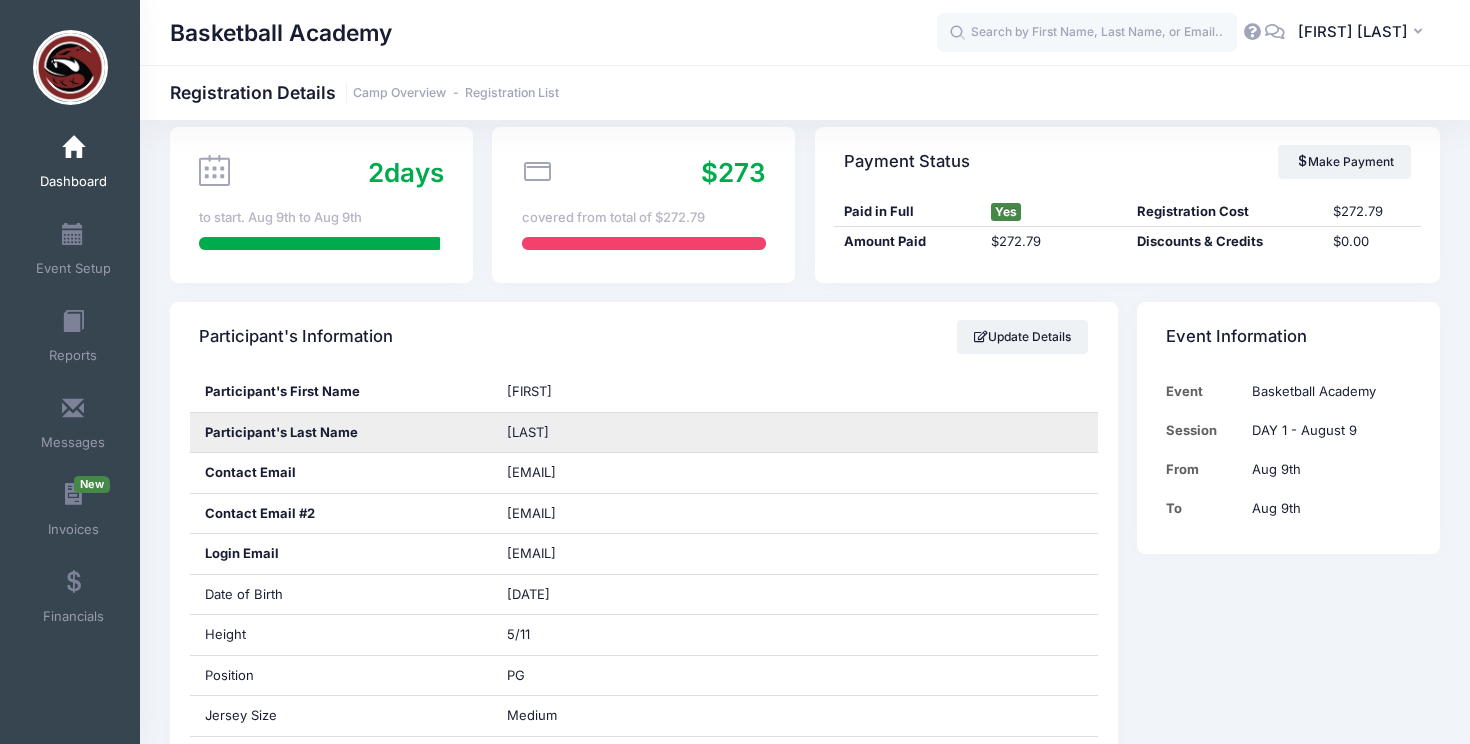 drag, startPoint x: 578, startPoint y: 432, endPoint x: 487, endPoint y: 433, distance: 91.00549 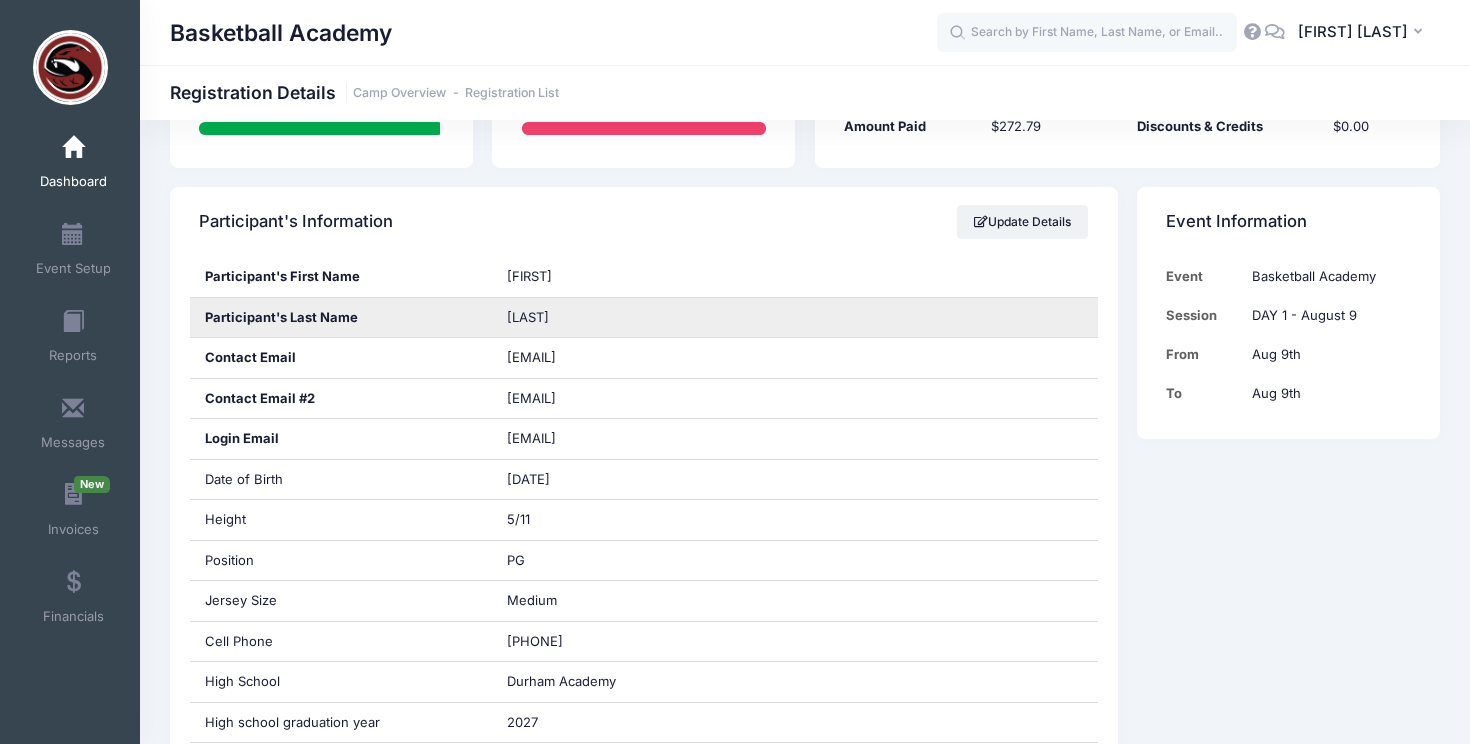 scroll, scrollTop: 287, scrollLeft: 0, axis: vertical 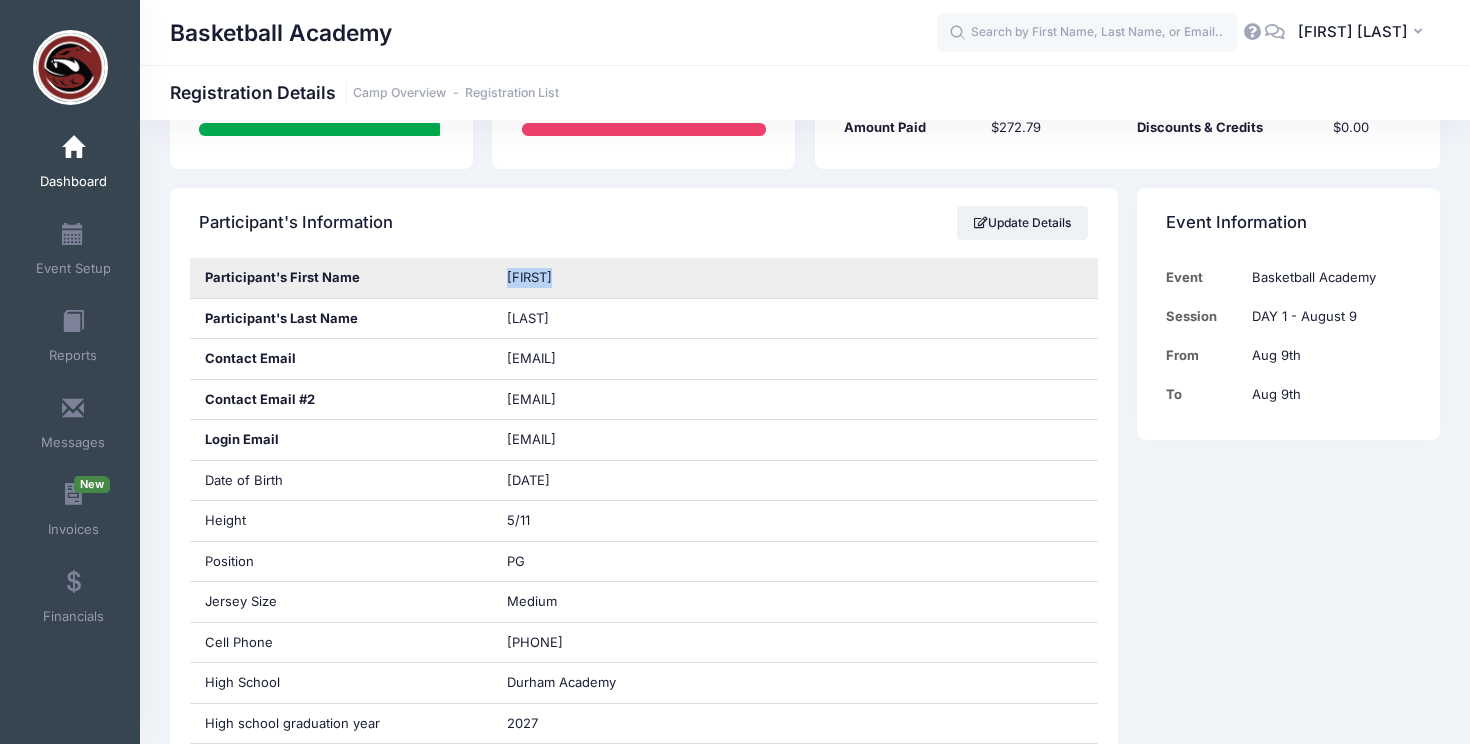 drag, startPoint x: 573, startPoint y: 278, endPoint x: 479, endPoint y: 280, distance: 94.02127 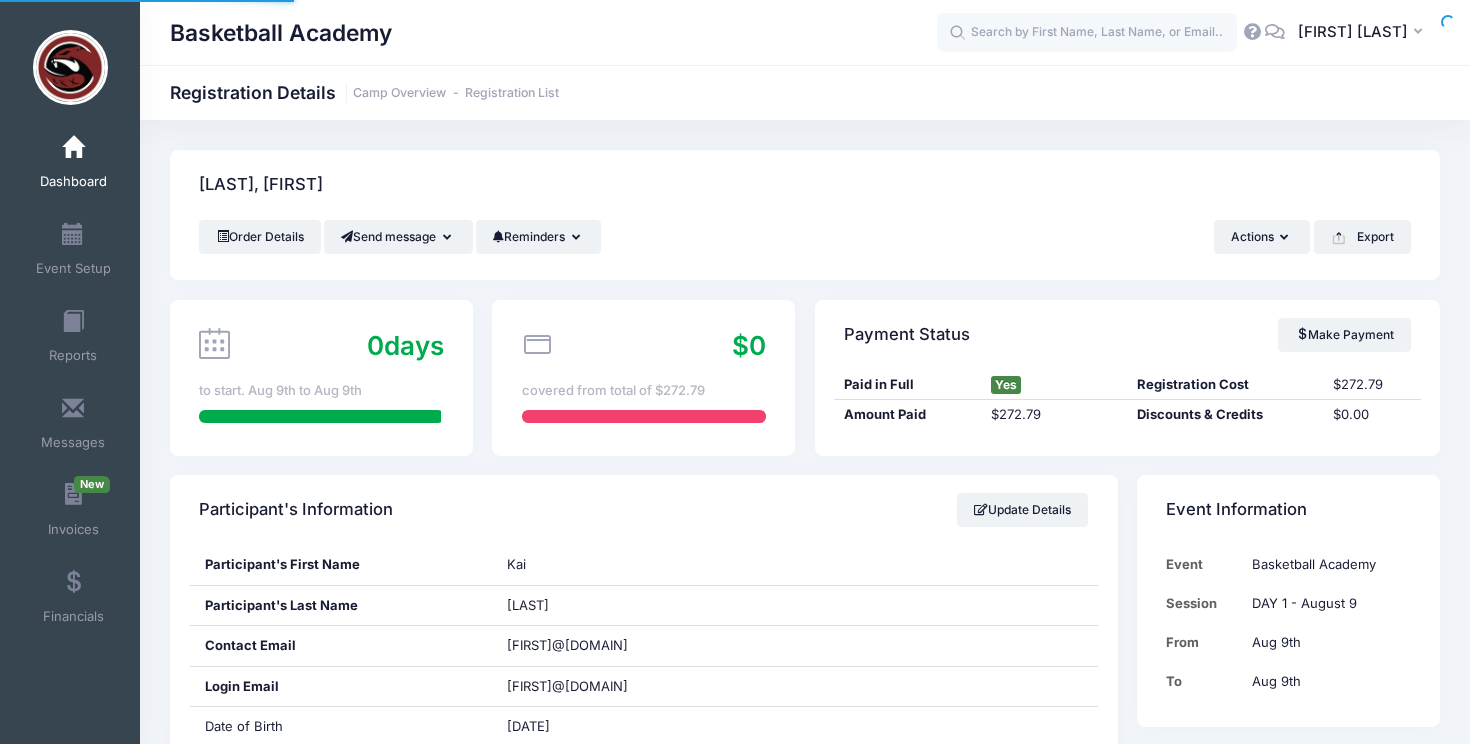 scroll, scrollTop: 0, scrollLeft: 0, axis: both 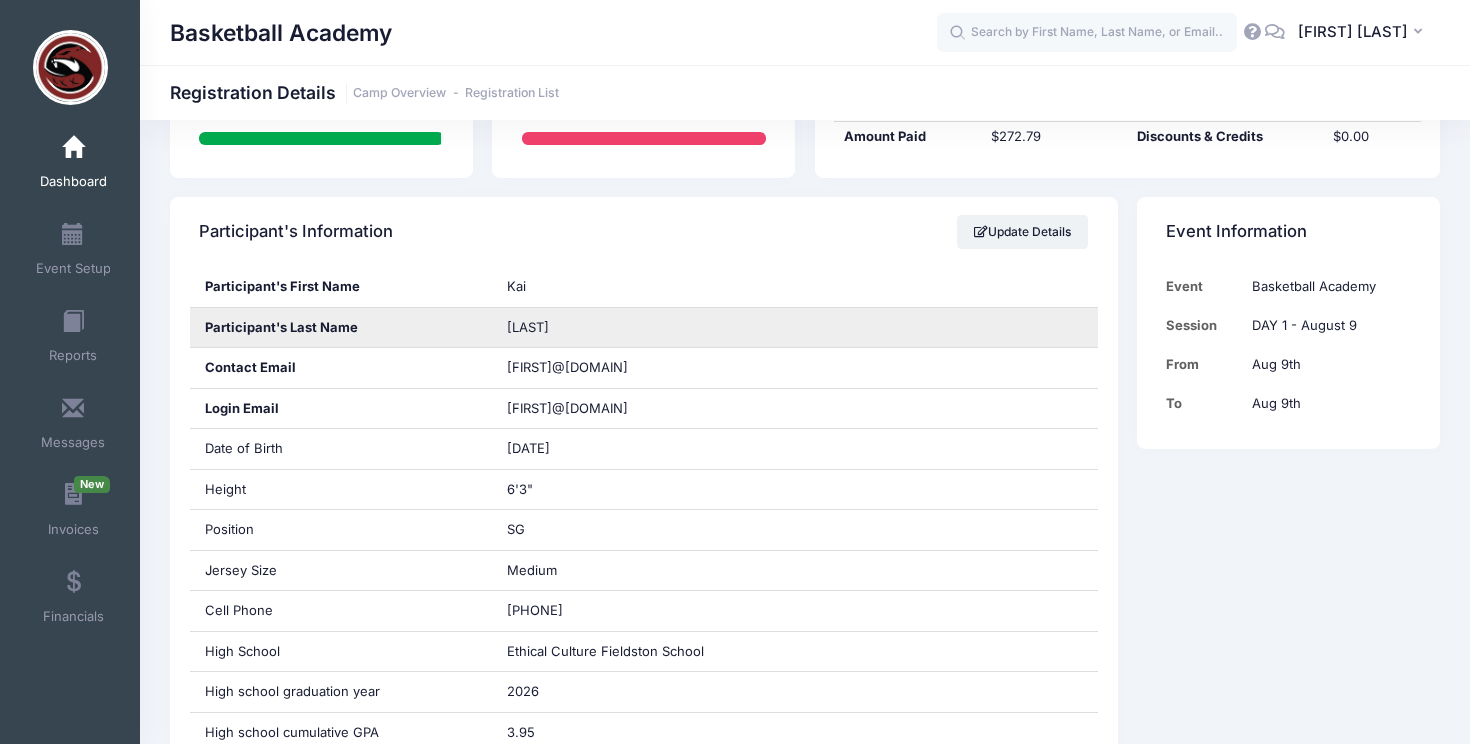 drag, startPoint x: 560, startPoint y: 329, endPoint x: 479, endPoint y: 329, distance: 81 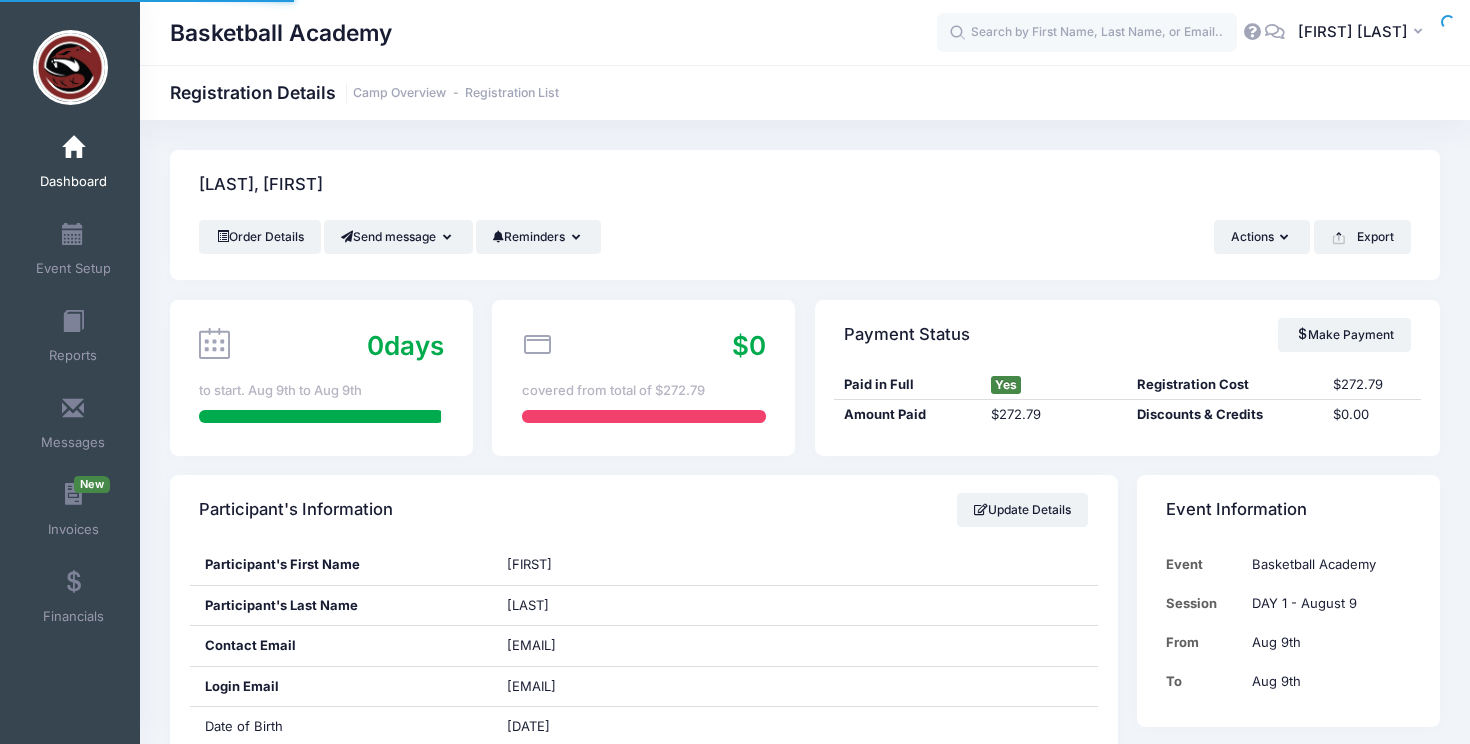 scroll, scrollTop: 0, scrollLeft: 0, axis: both 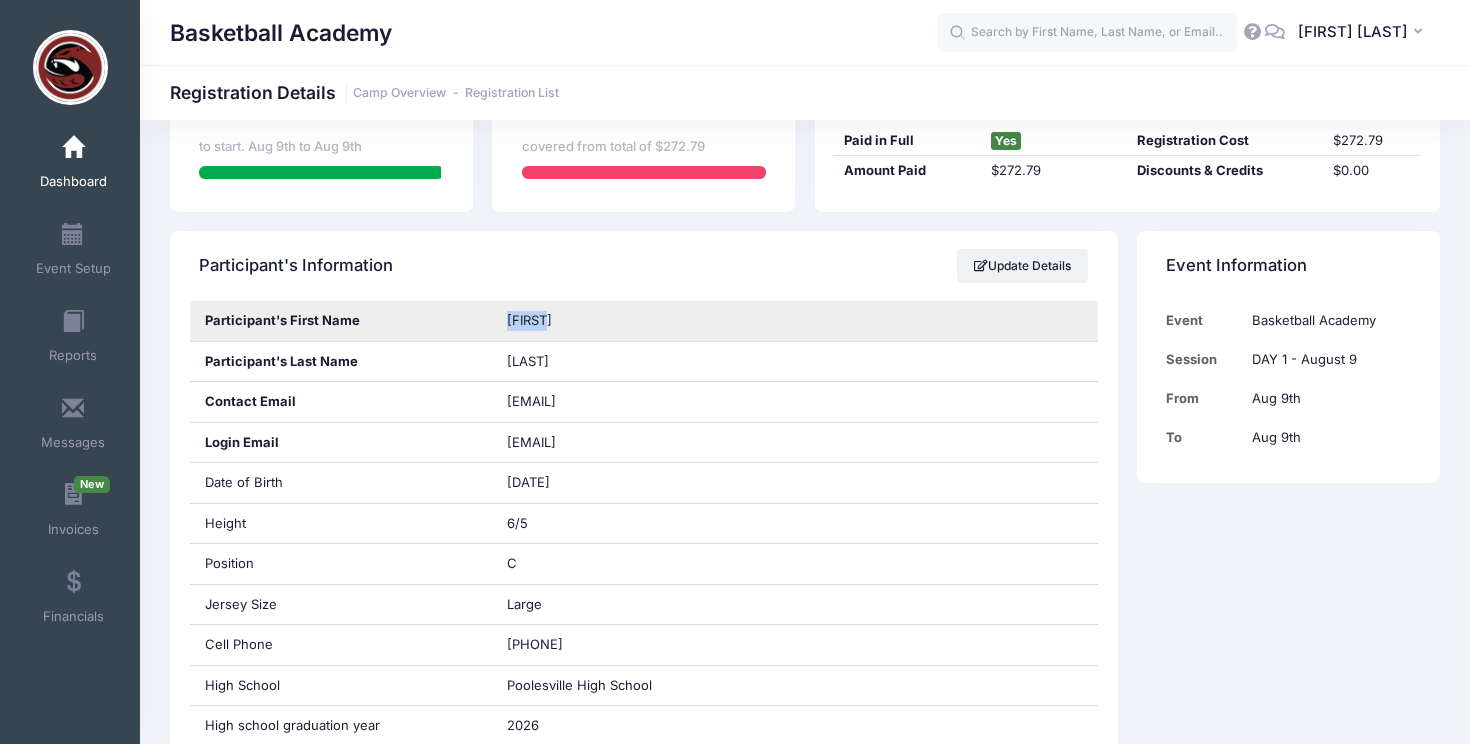 drag, startPoint x: 571, startPoint y: 321, endPoint x: 486, endPoint y: 321, distance: 85 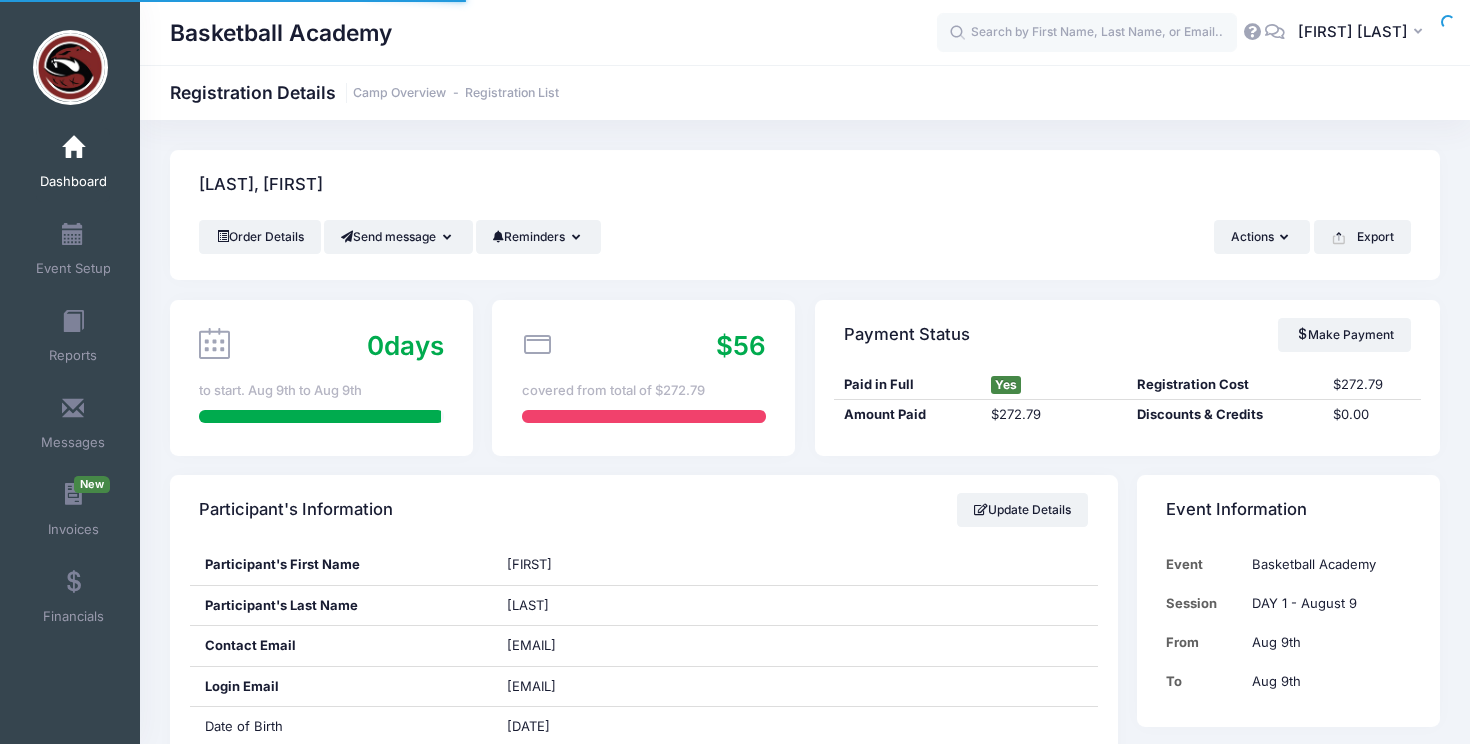 scroll, scrollTop: 0, scrollLeft: 0, axis: both 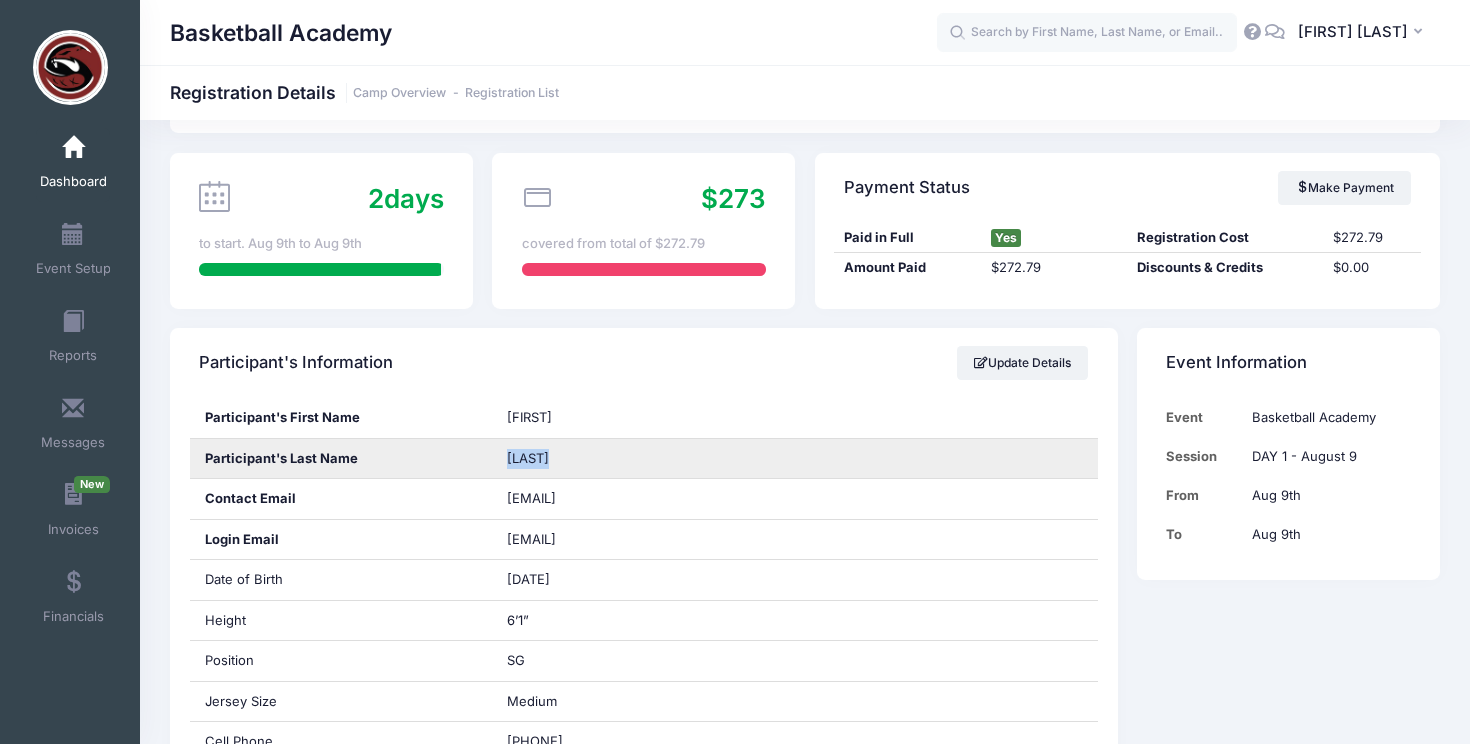 drag, startPoint x: 554, startPoint y: 456, endPoint x: 490, endPoint y: 463, distance: 64.381676 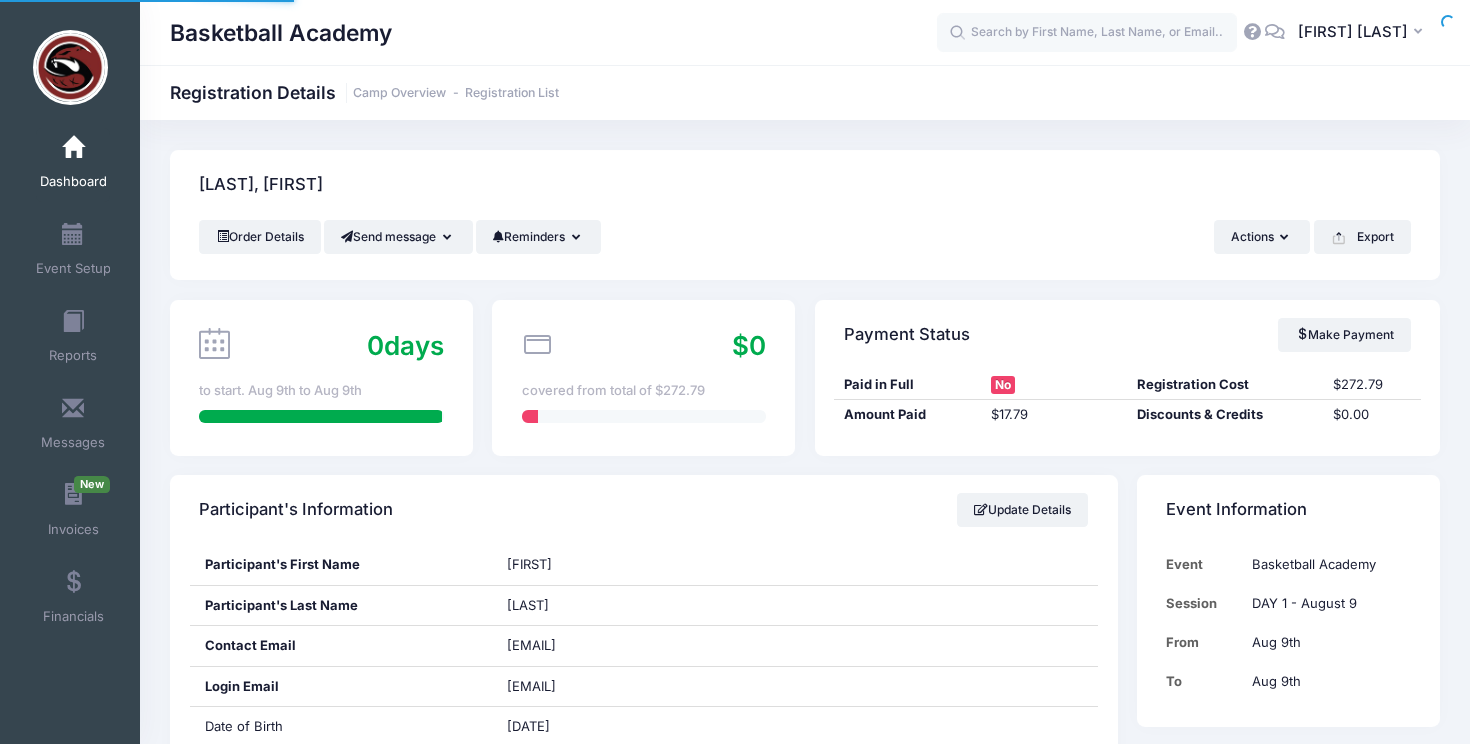 scroll, scrollTop: 0, scrollLeft: 0, axis: both 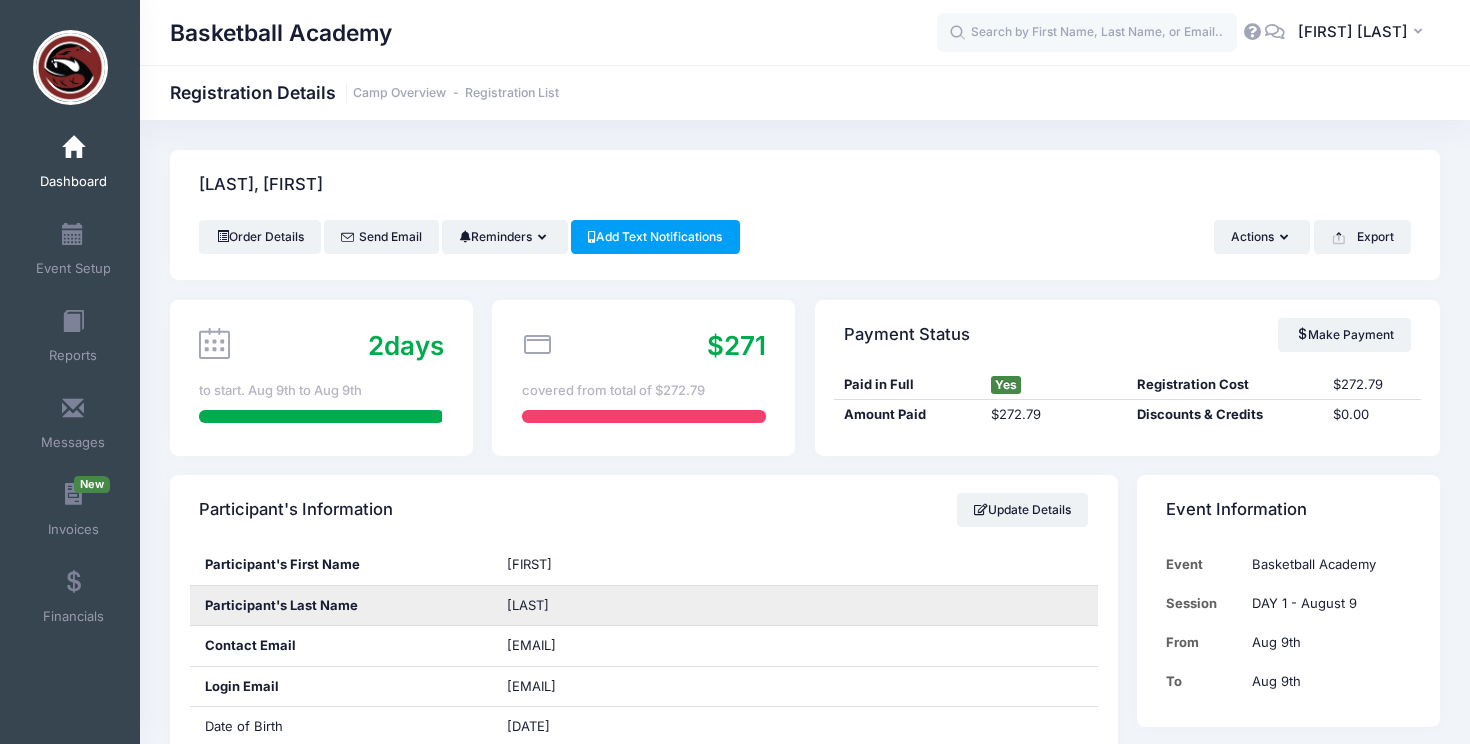 drag, startPoint x: 587, startPoint y: 599, endPoint x: 484, endPoint y: 602, distance: 103.04368 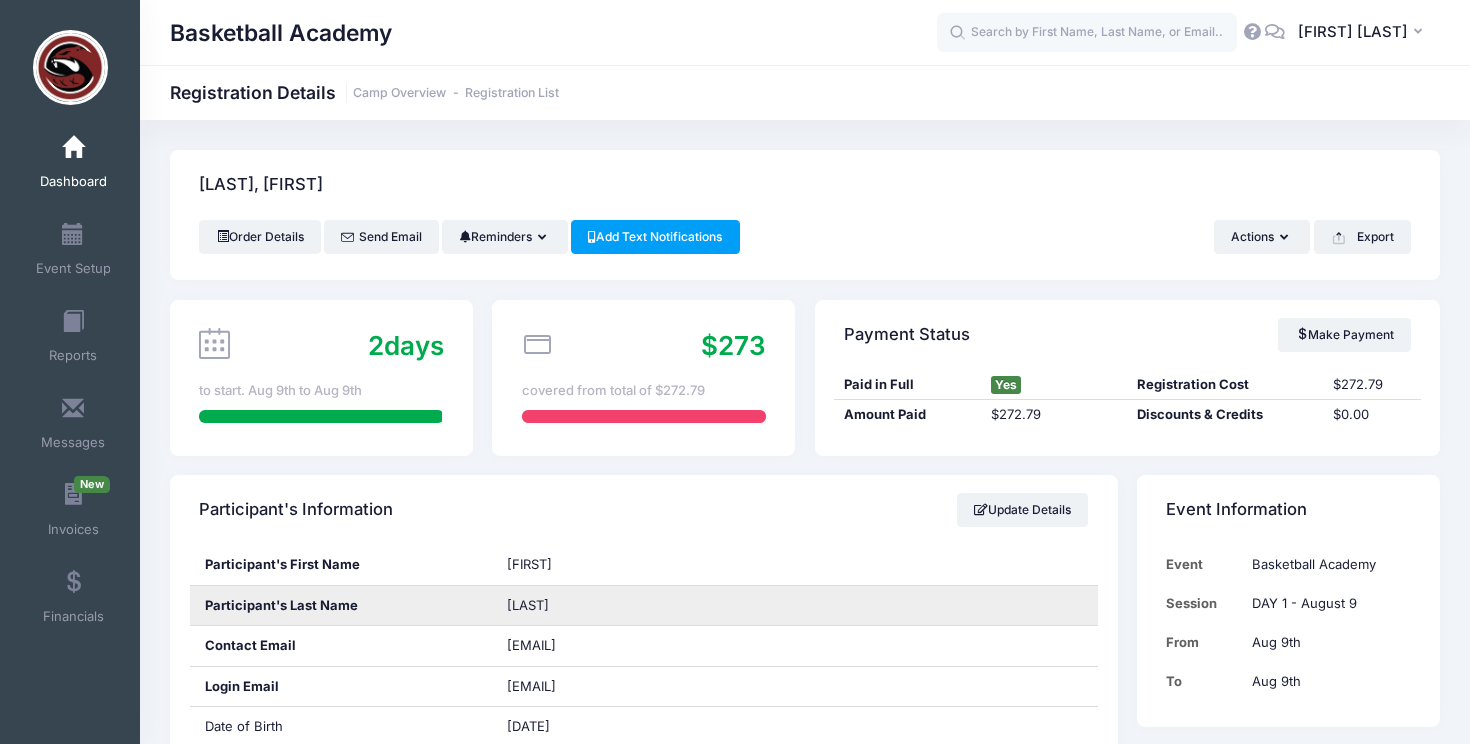 copy on "[LAST]" 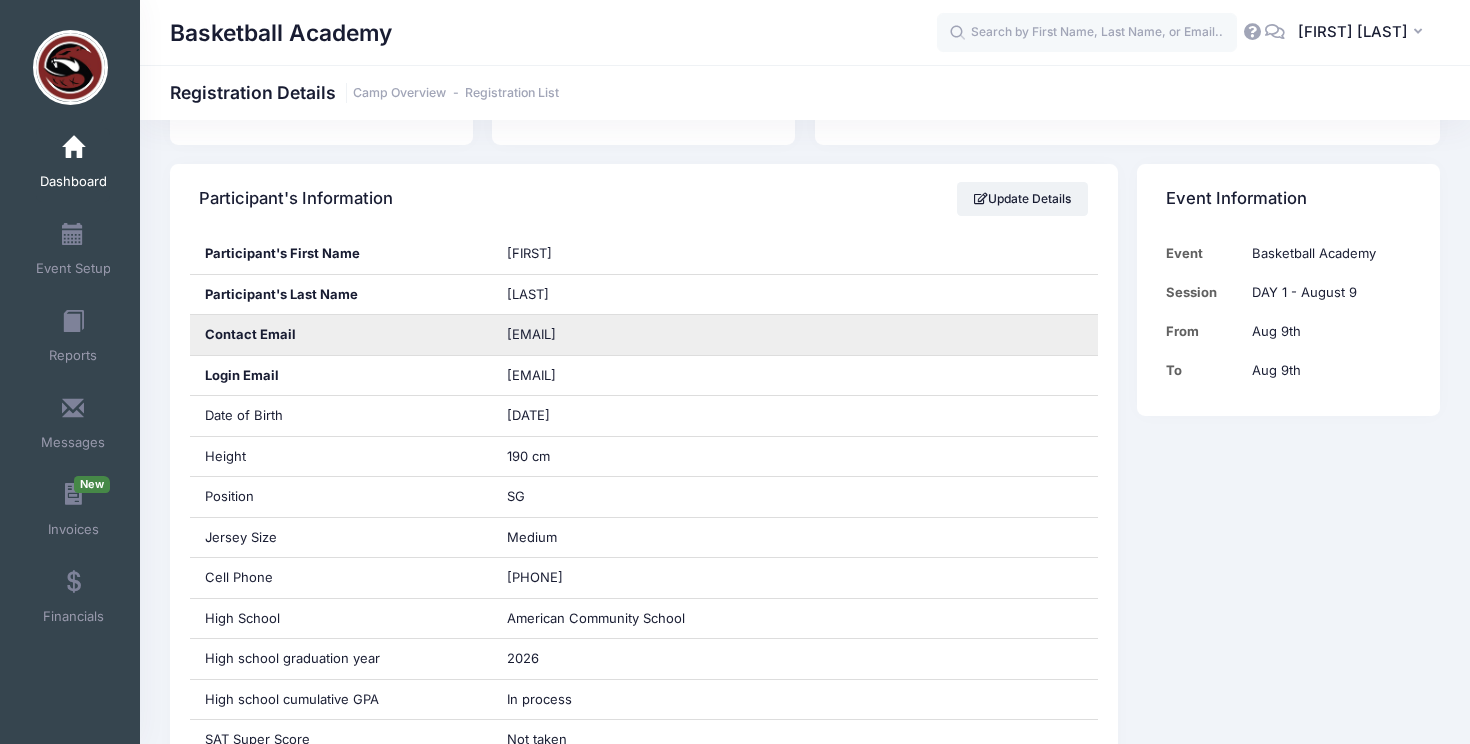 scroll, scrollTop: 313, scrollLeft: 0, axis: vertical 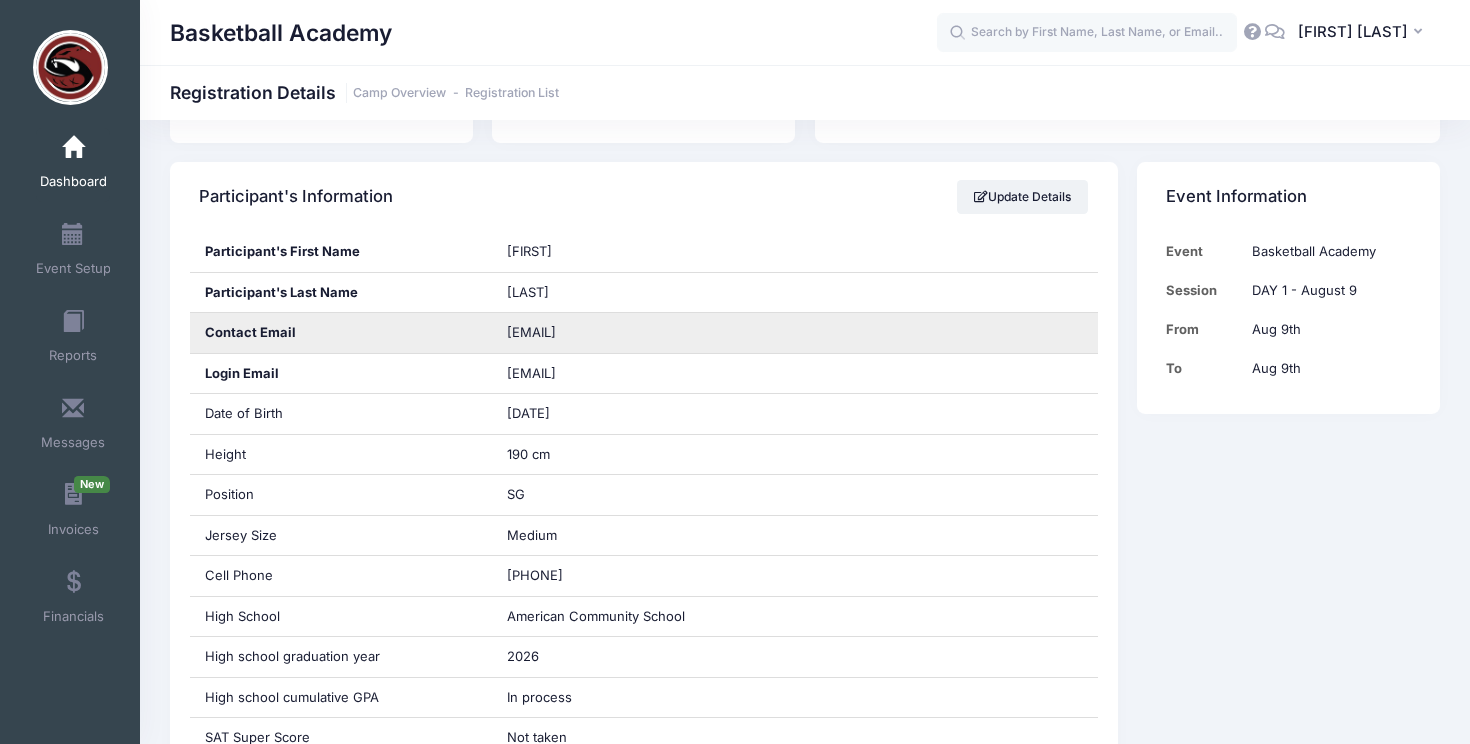 click on "2026" at bounding box center (795, 657) 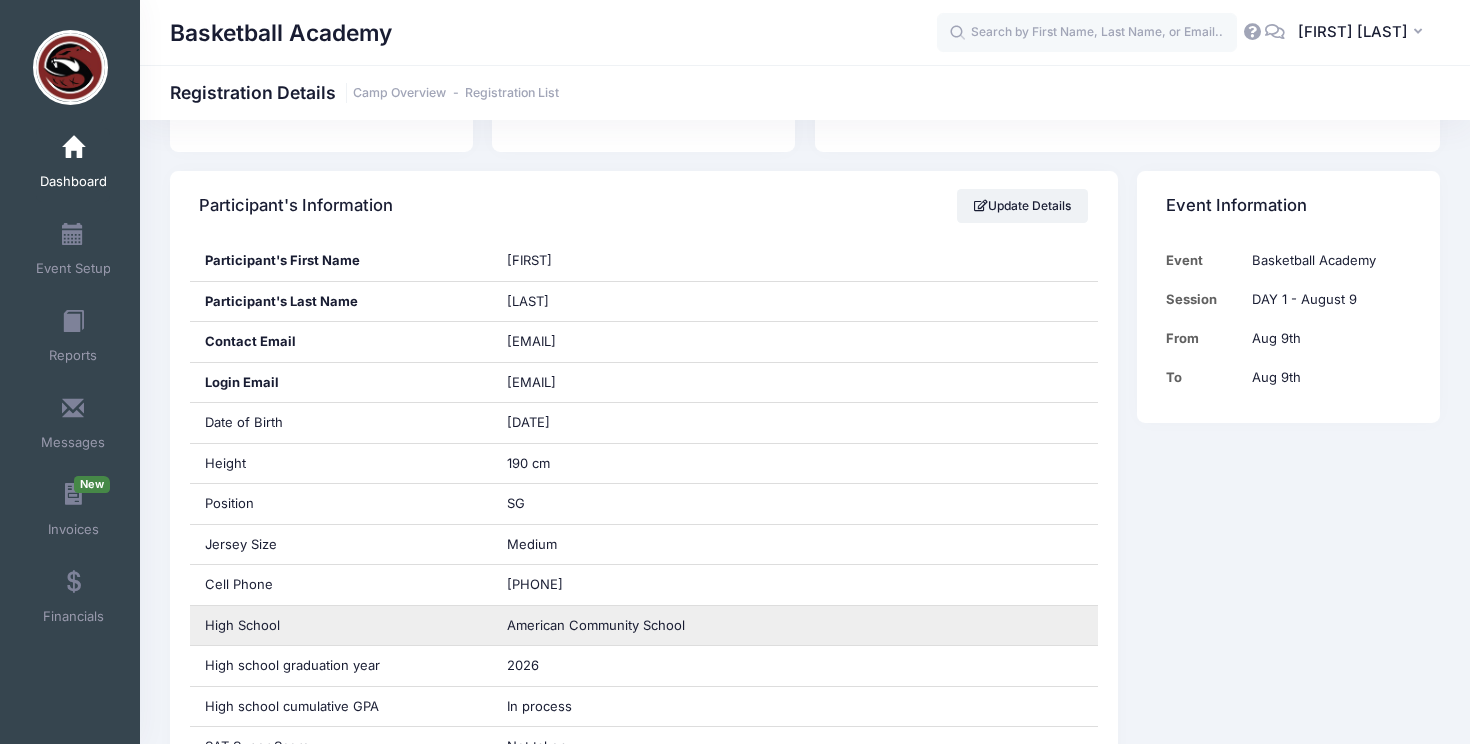 scroll, scrollTop: 300, scrollLeft: 0, axis: vertical 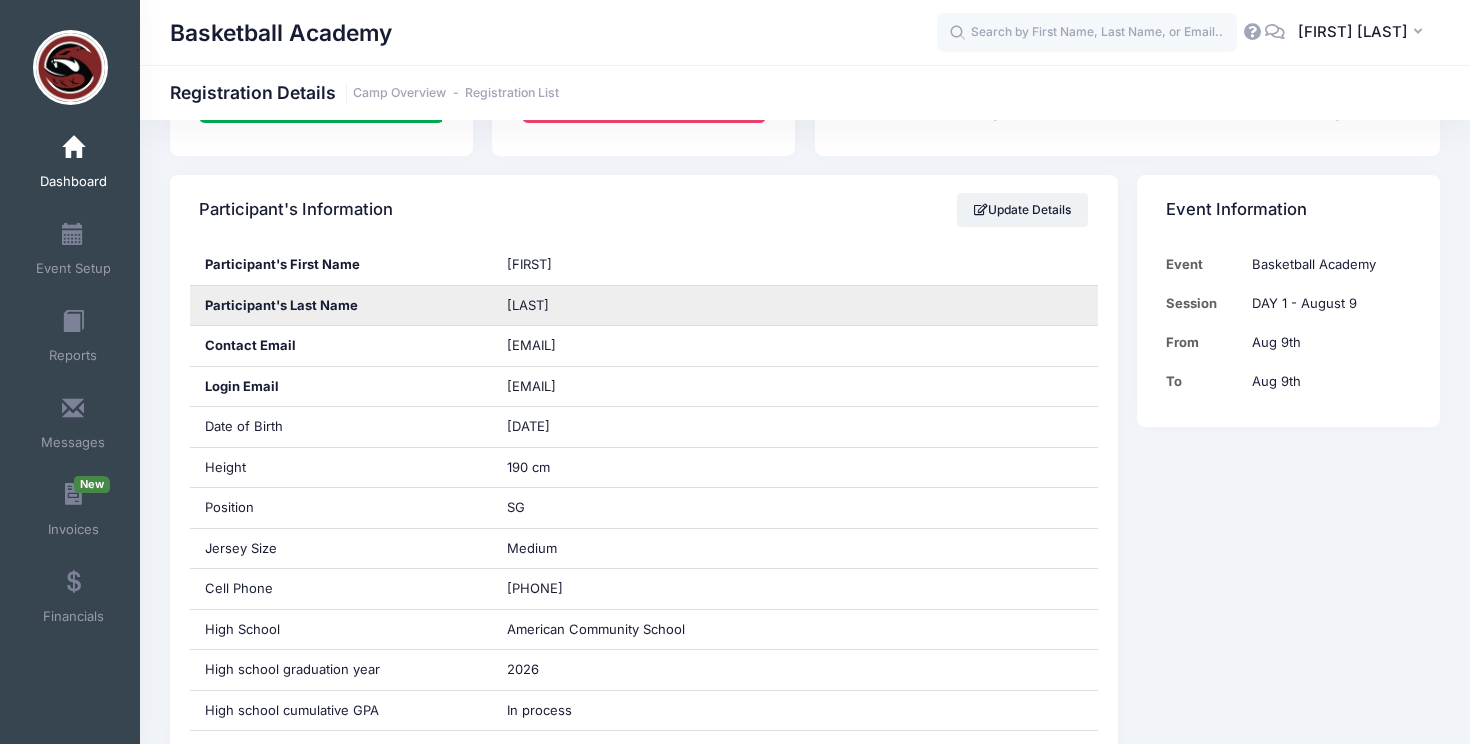 drag, startPoint x: 590, startPoint y: 310, endPoint x: 482, endPoint y: 309, distance: 108.00463 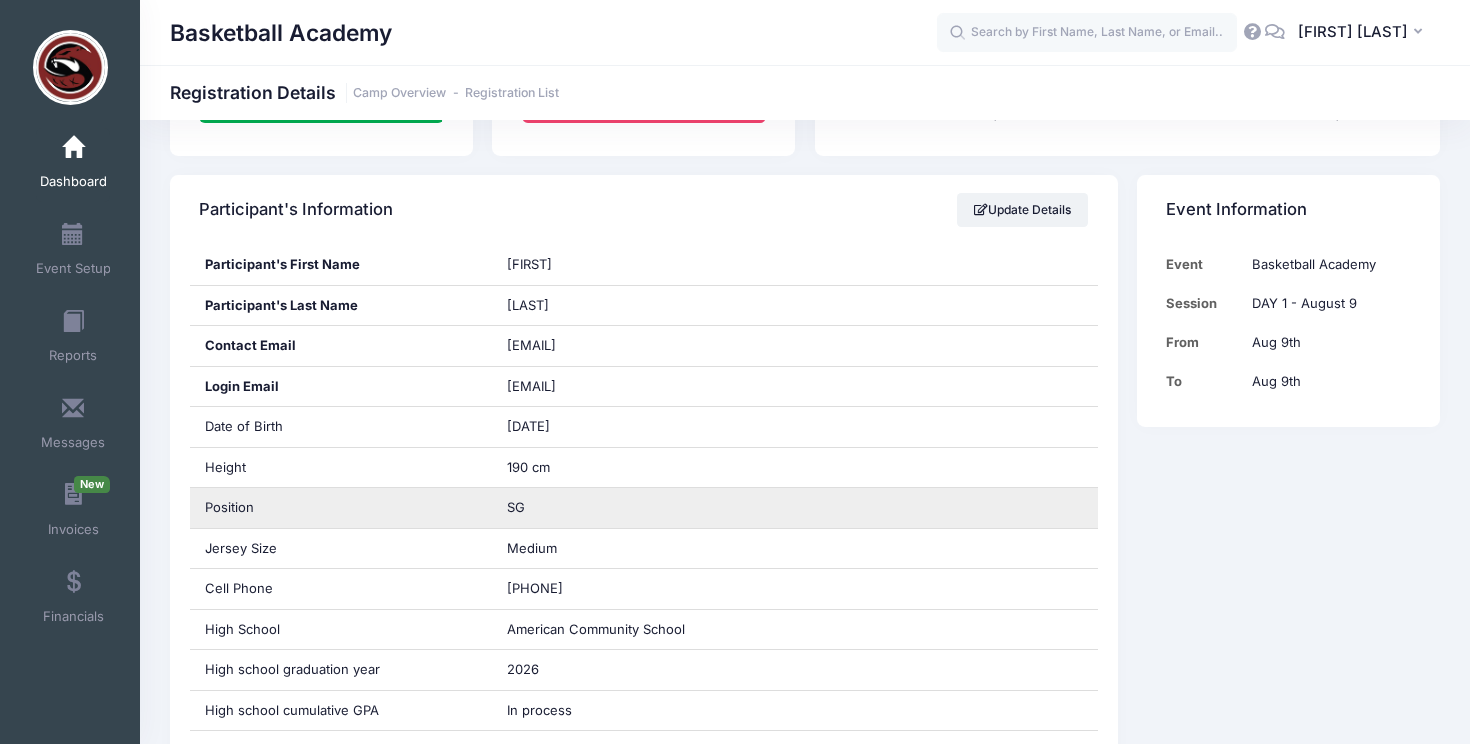 click on "SG" at bounding box center [795, 508] 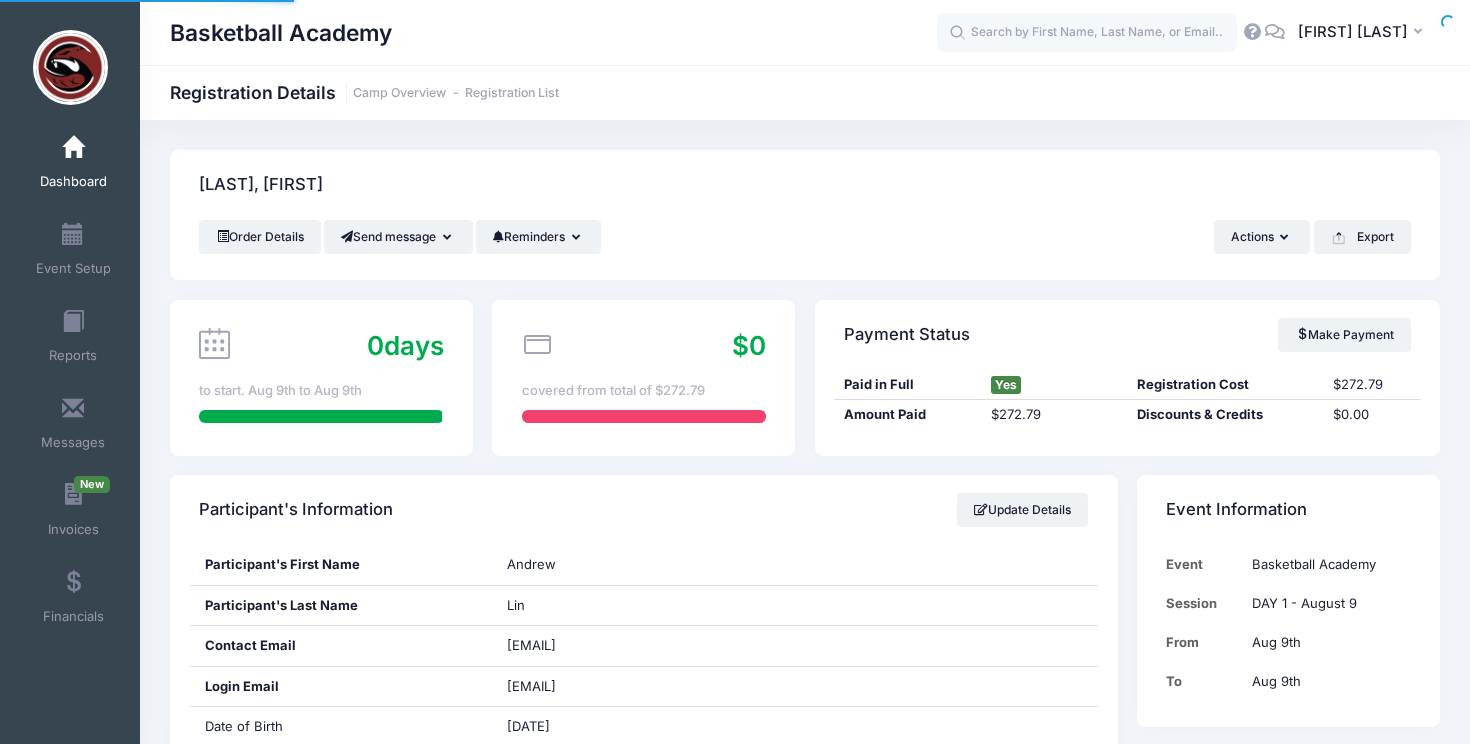 scroll, scrollTop: 0, scrollLeft: 0, axis: both 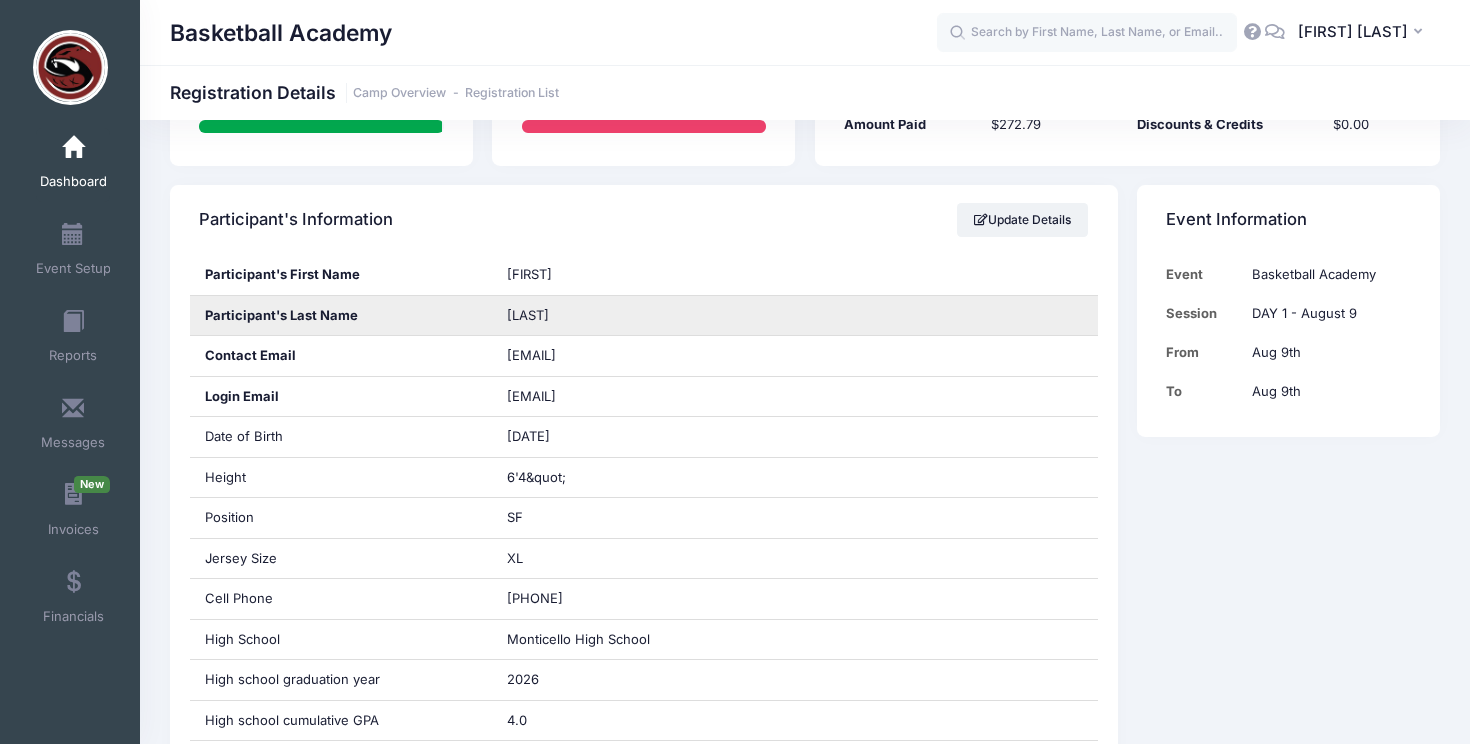 drag, startPoint x: 571, startPoint y: 313, endPoint x: 453, endPoint y: 314, distance: 118.004234 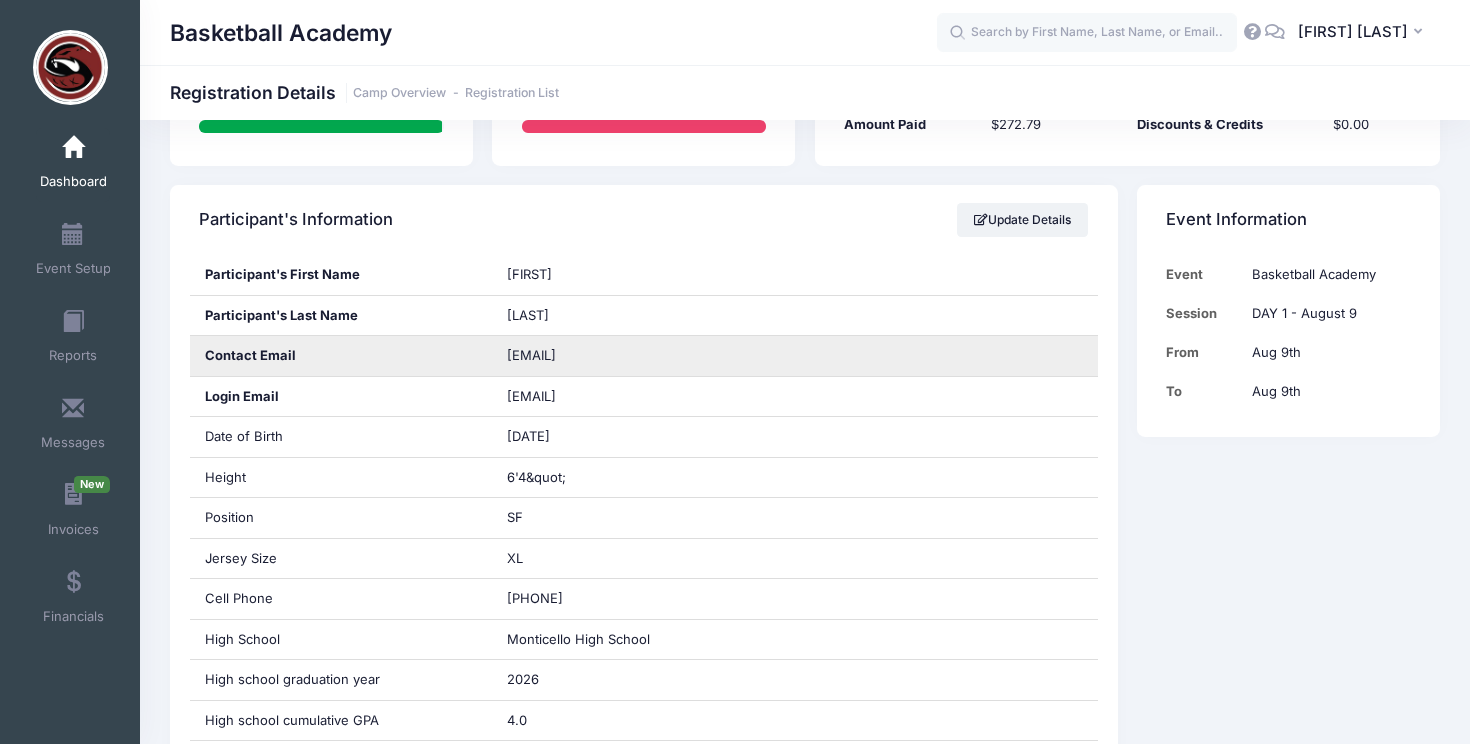 copy on "Rebhorn" 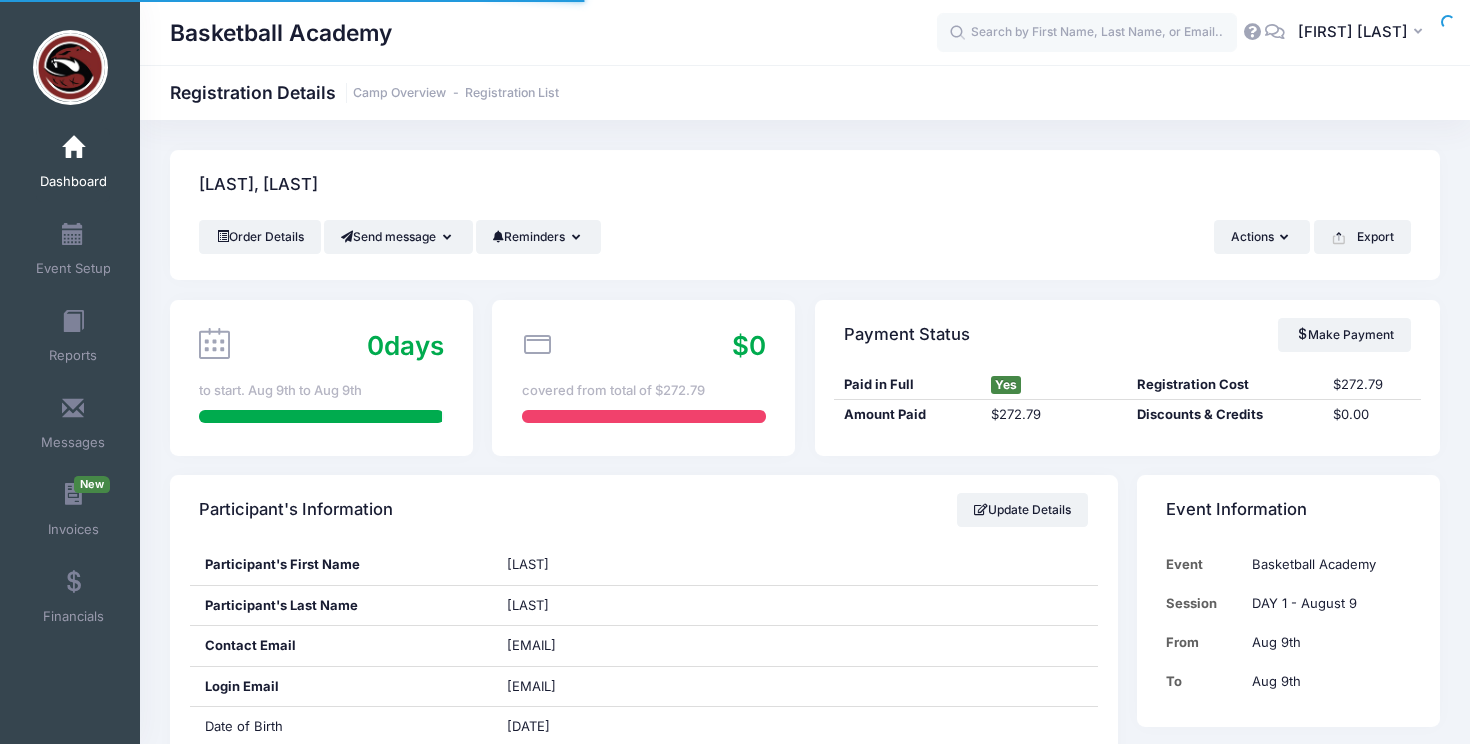 scroll, scrollTop: 0, scrollLeft: 0, axis: both 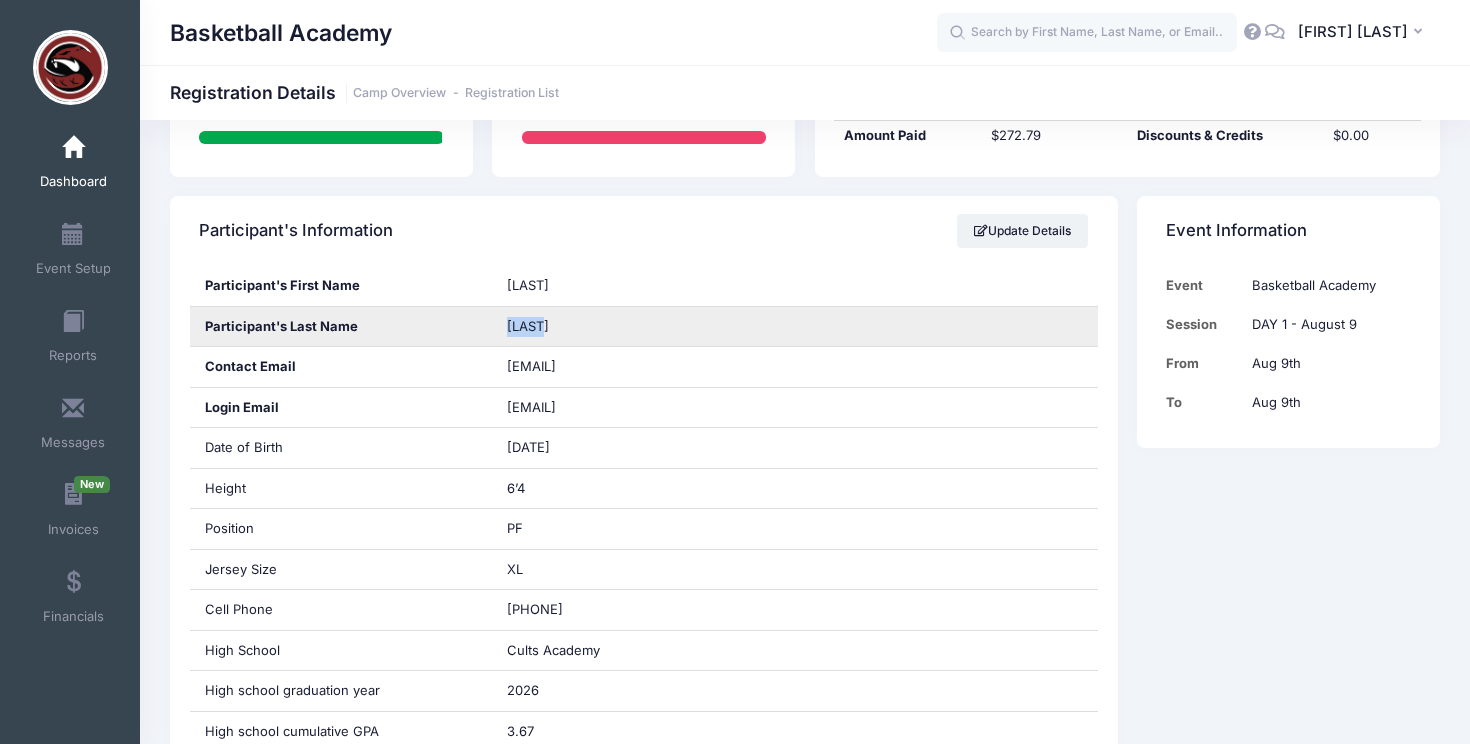 drag, startPoint x: 563, startPoint y: 328, endPoint x: 482, endPoint y: 328, distance: 81 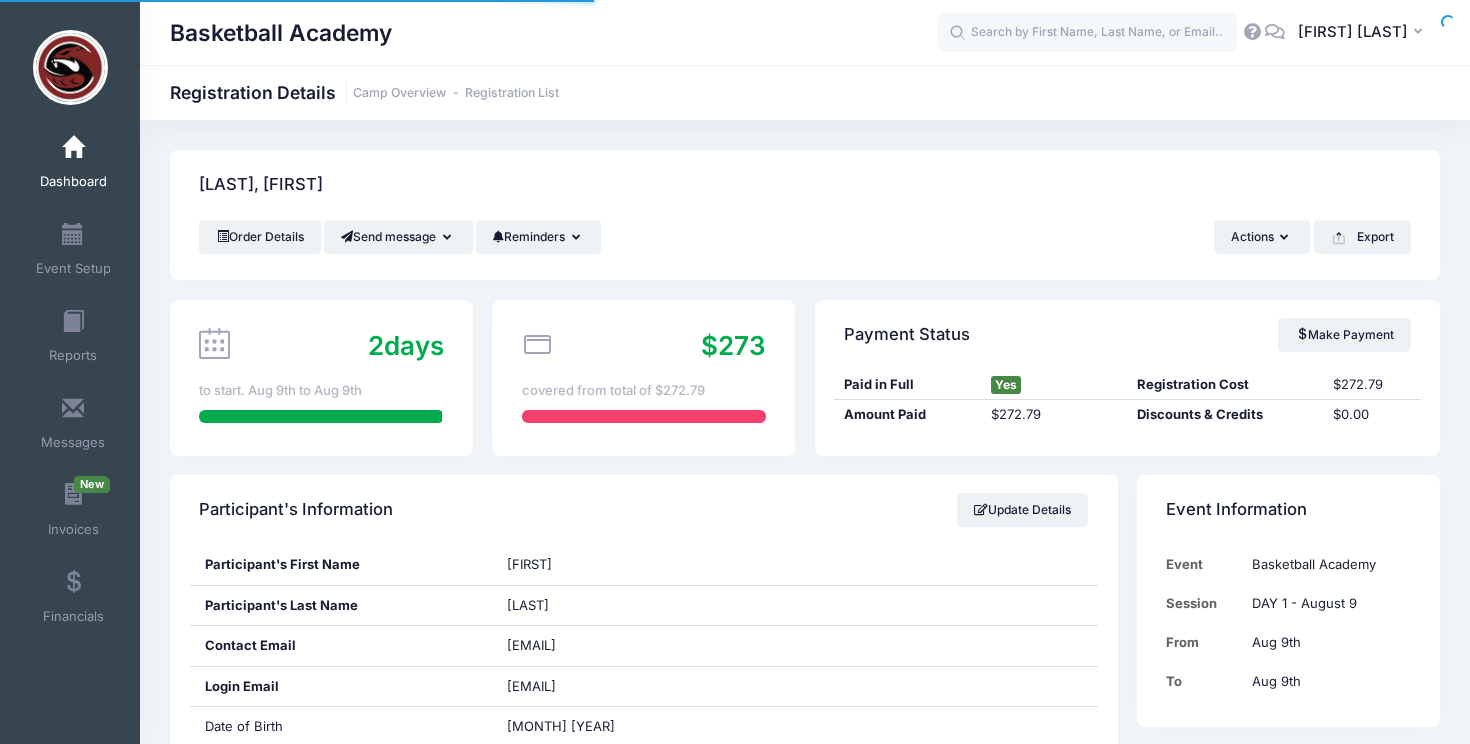 scroll, scrollTop: 0, scrollLeft: 0, axis: both 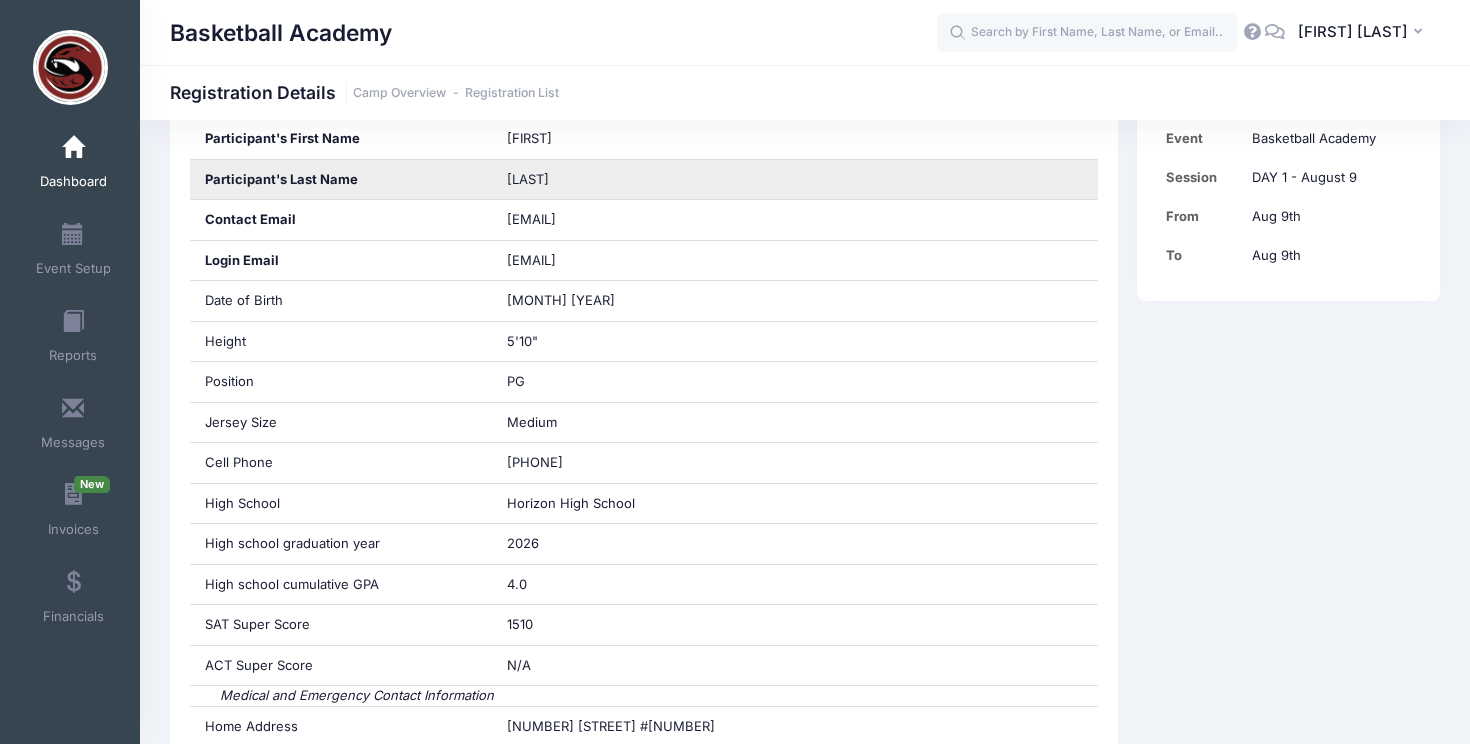 drag, startPoint x: 587, startPoint y: 176, endPoint x: 479, endPoint y: 176, distance: 108 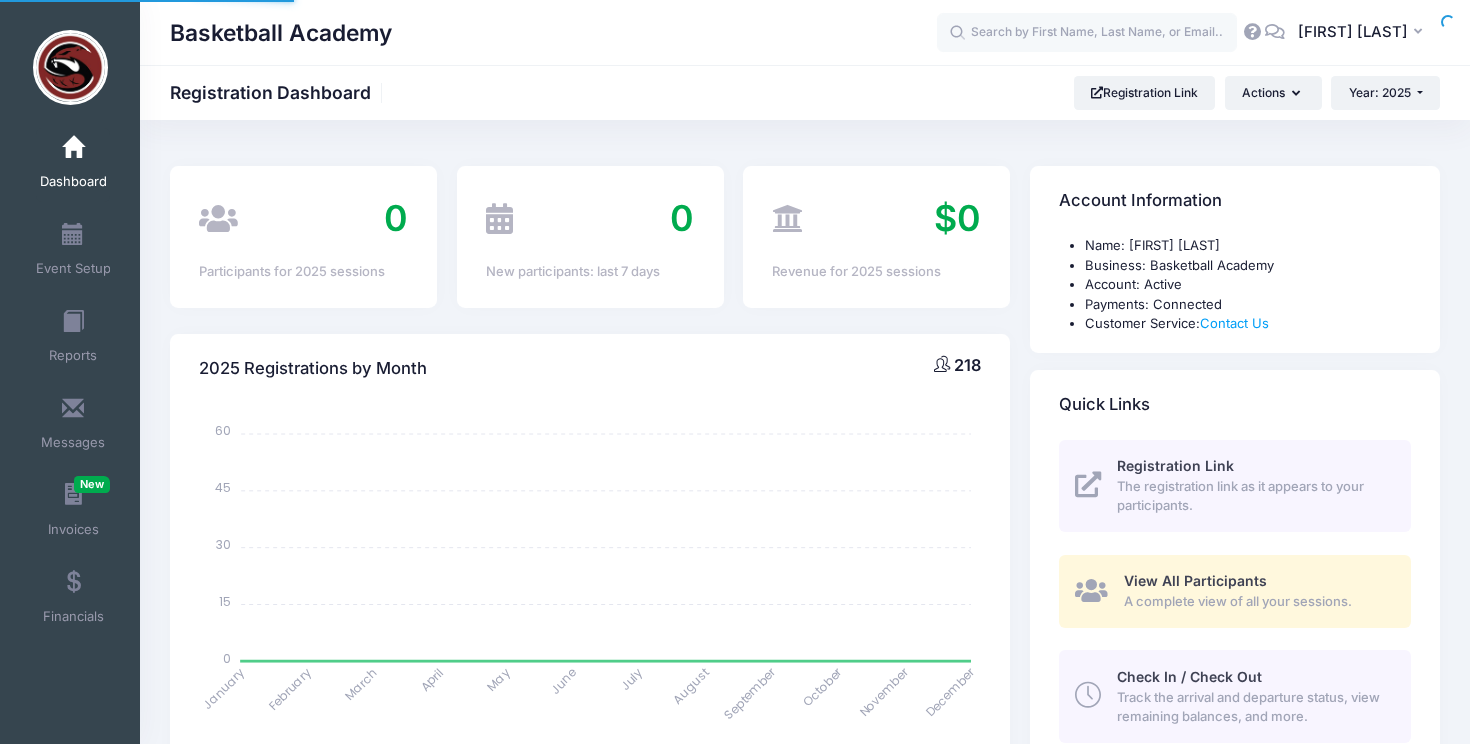select 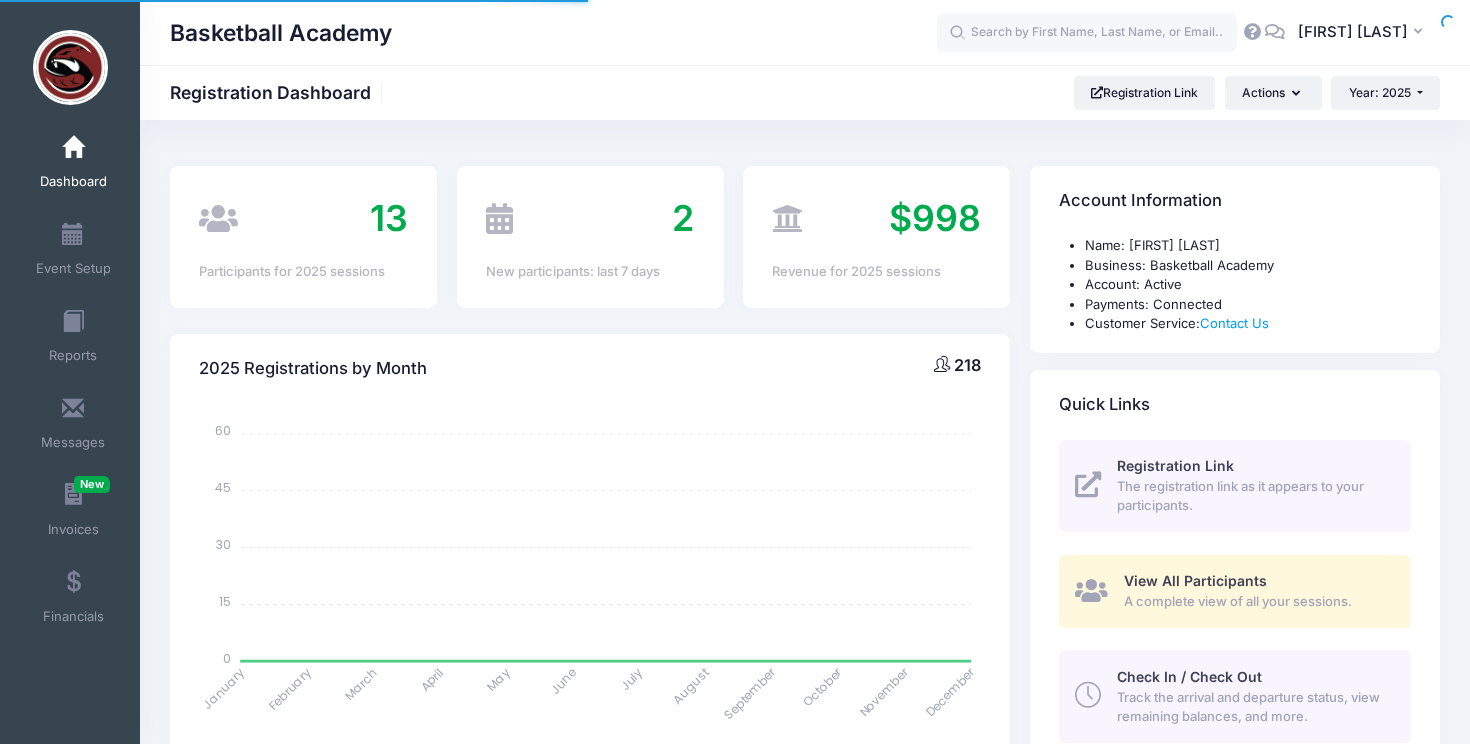 scroll, scrollTop: 0, scrollLeft: 0, axis: both 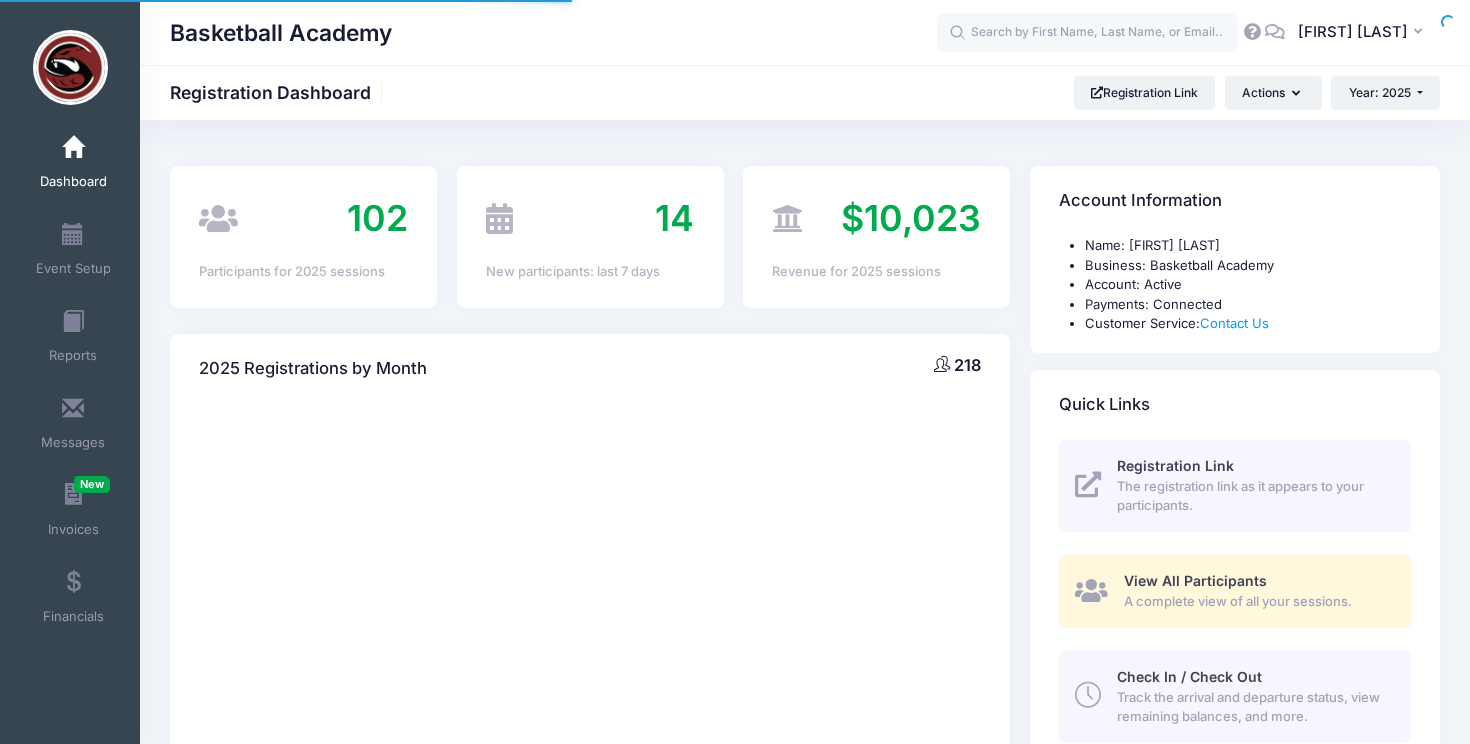 select 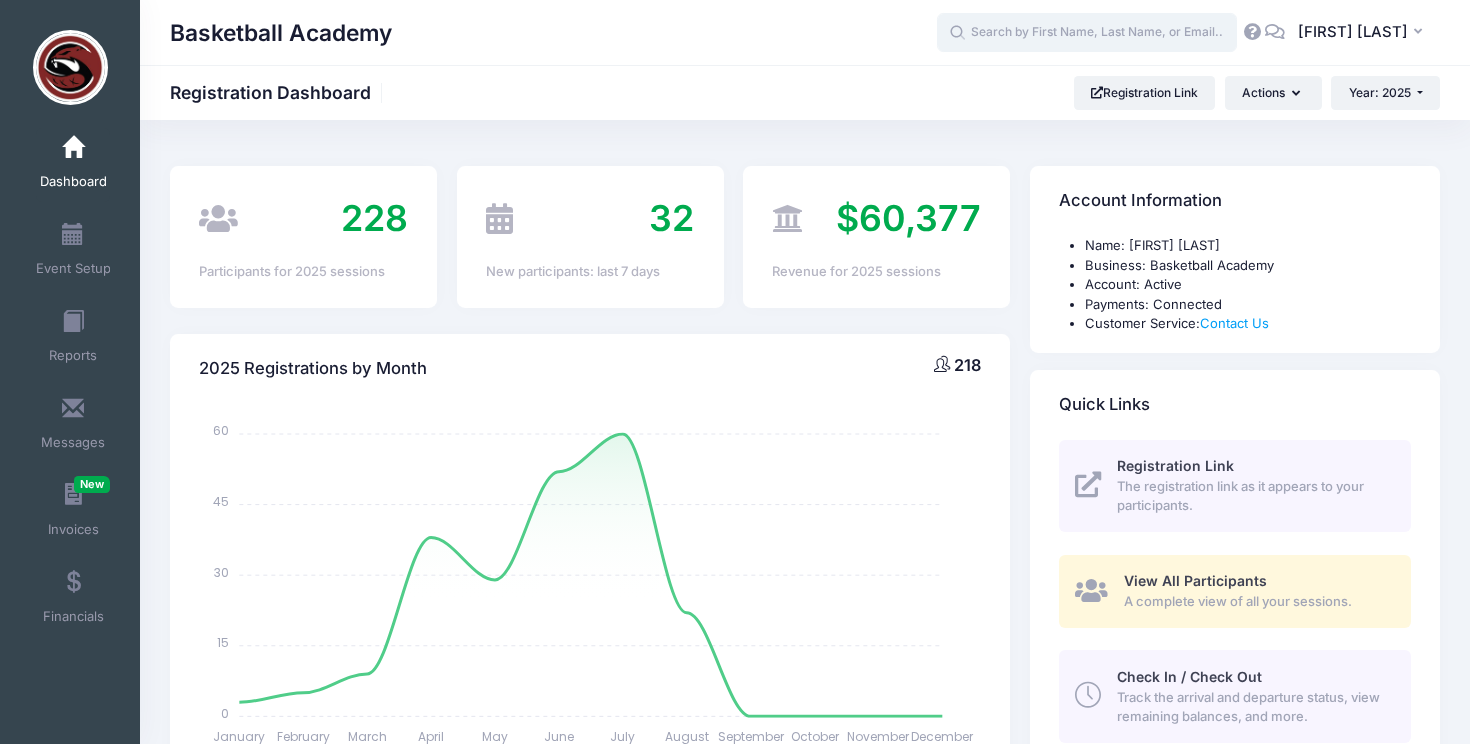 click at bounding box center (1087, 33) 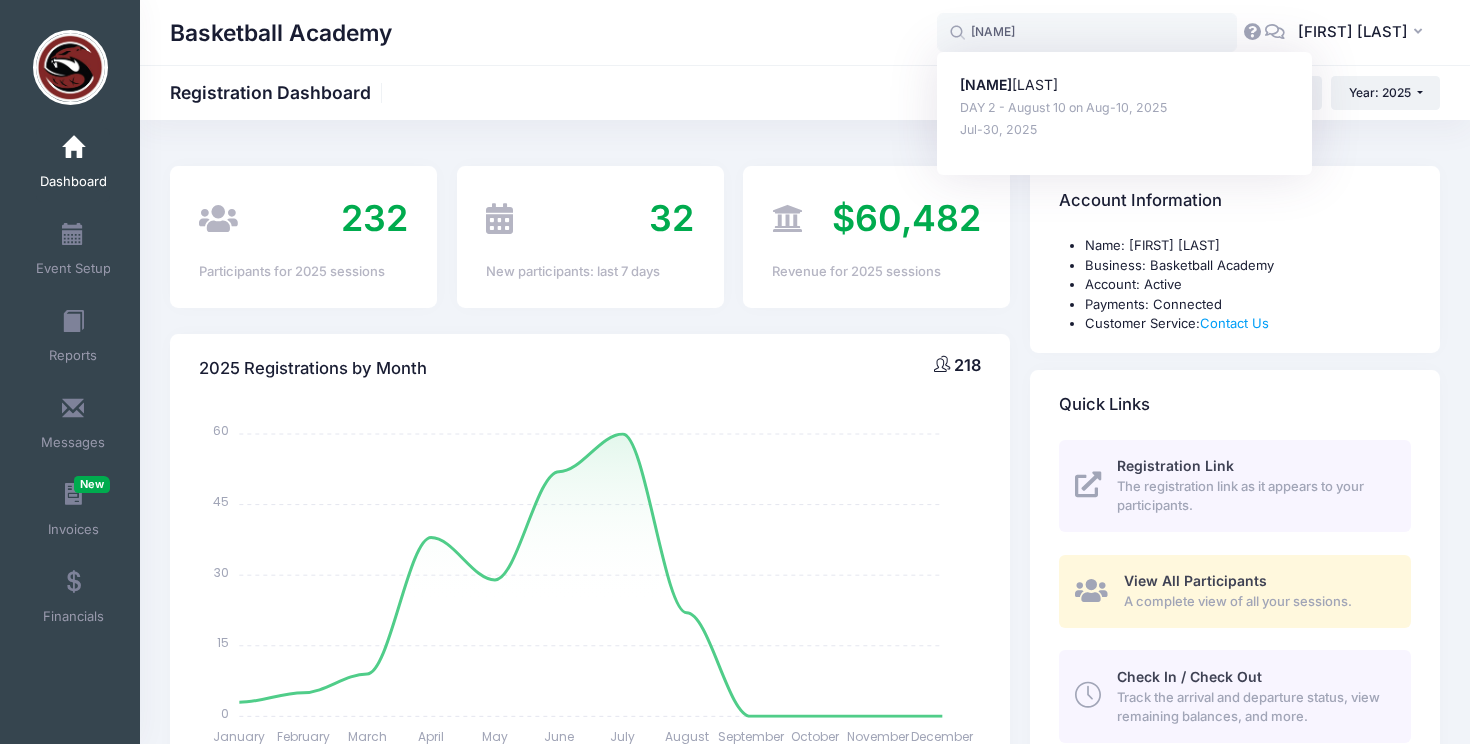 click on "Basketball Academy" at bounding box center [553, 33] 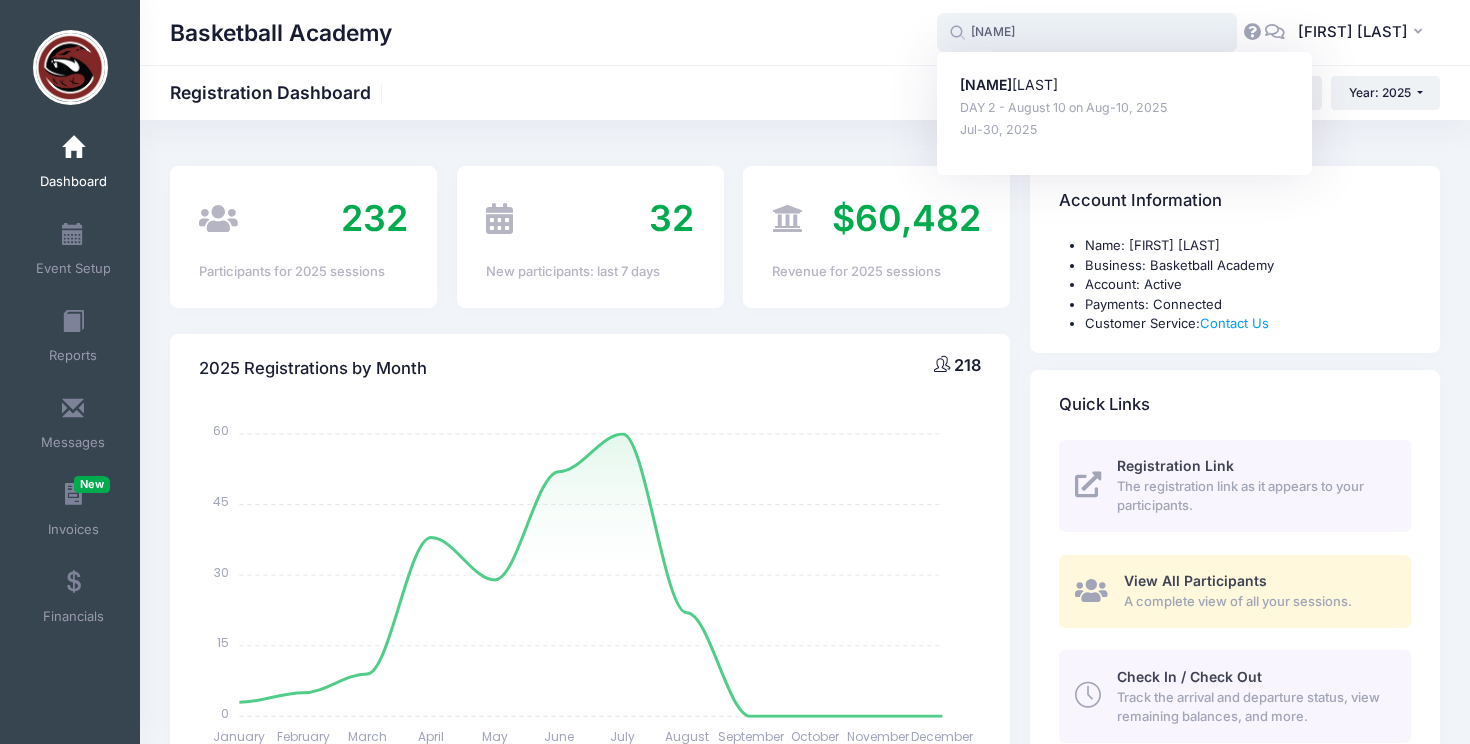 click on "joa" at bounding box center (1087, 33) 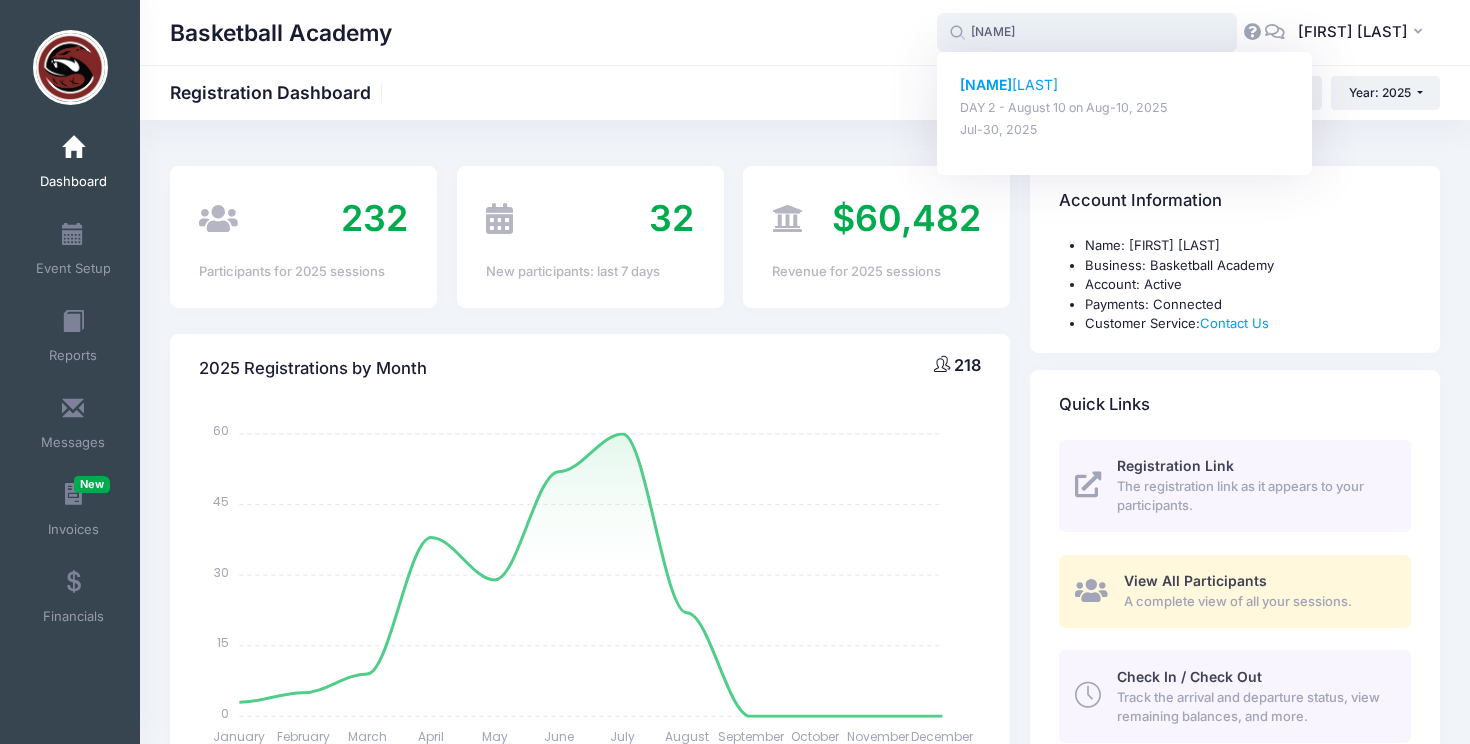 click on "Joa o Almeida" at bounding box center [1125, 85] 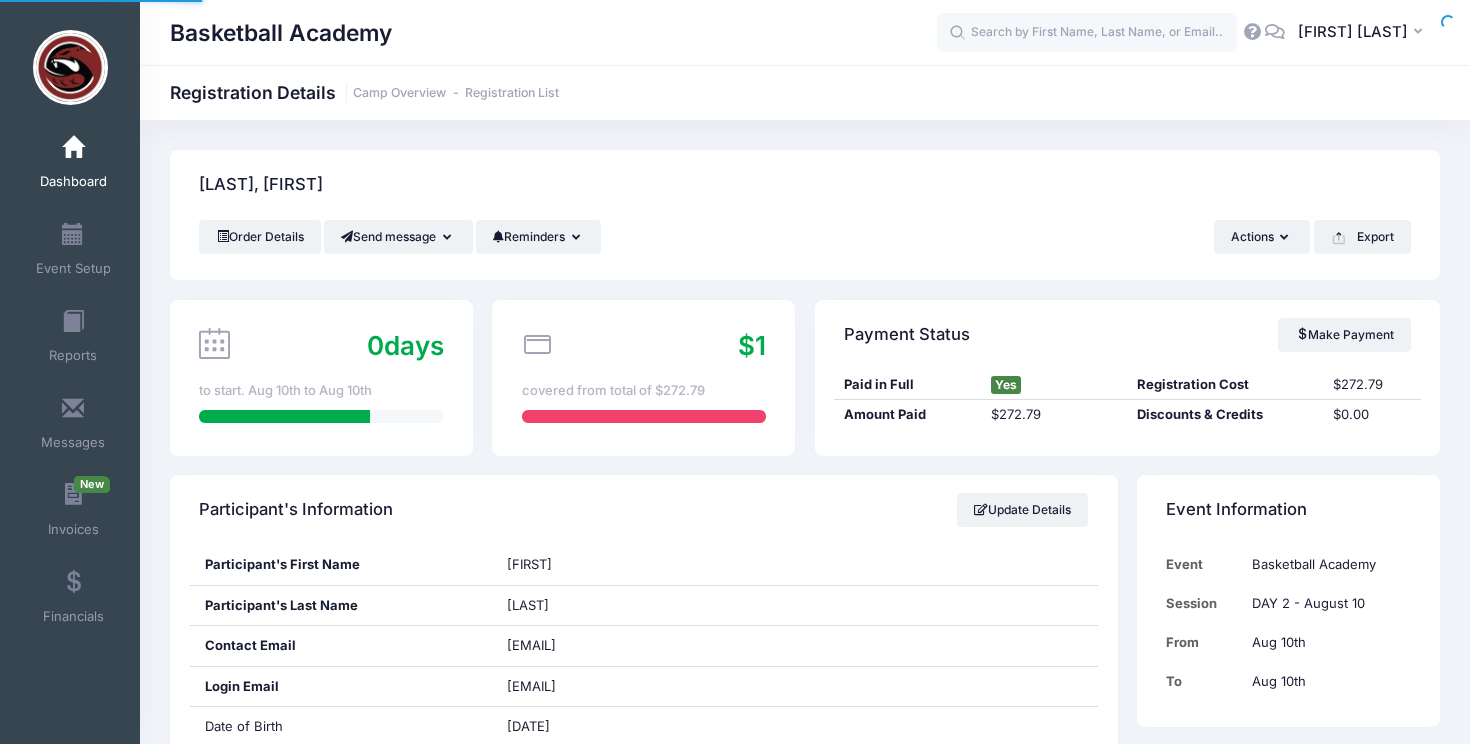 scroll, scrollTop: 0, scrollLeft: 0, axis: both 